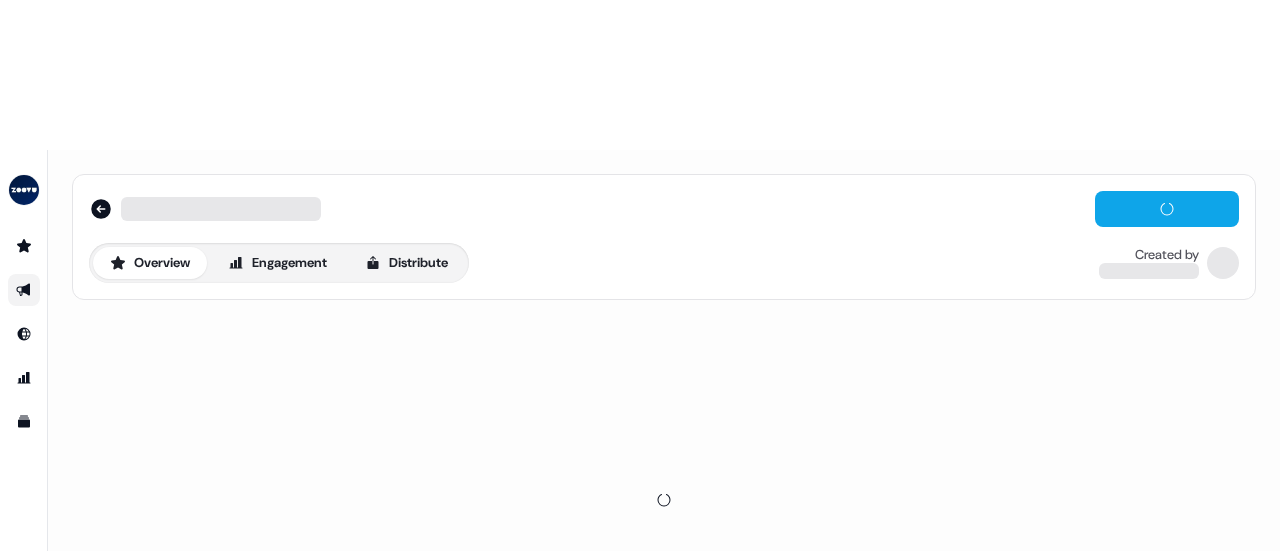 scroll, scrollTop: 0, scrollLeft: 0, axis: both 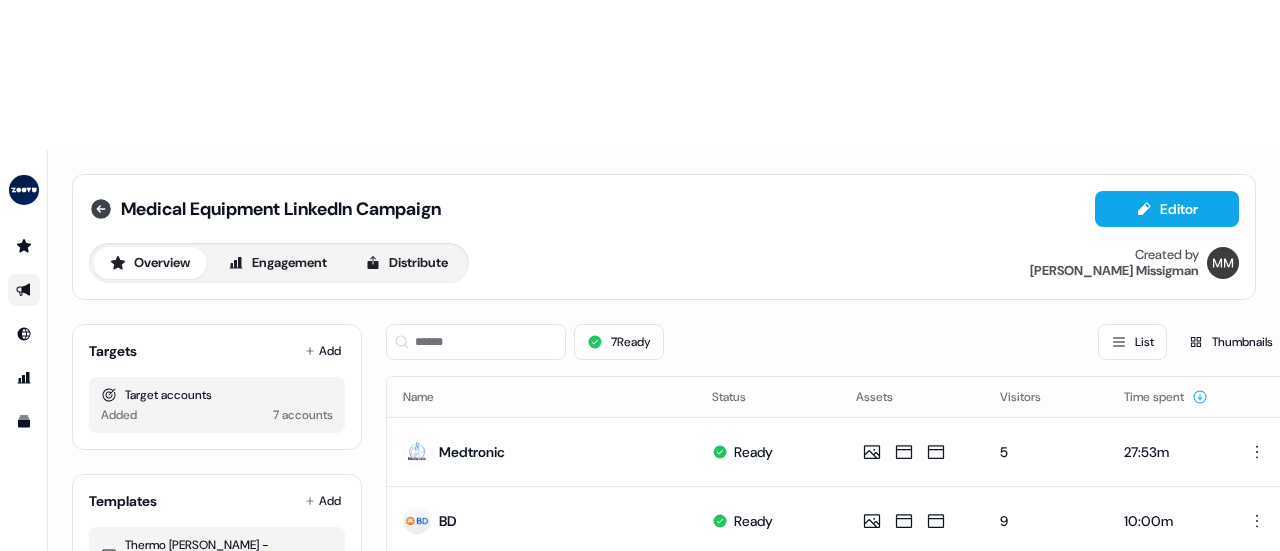 click 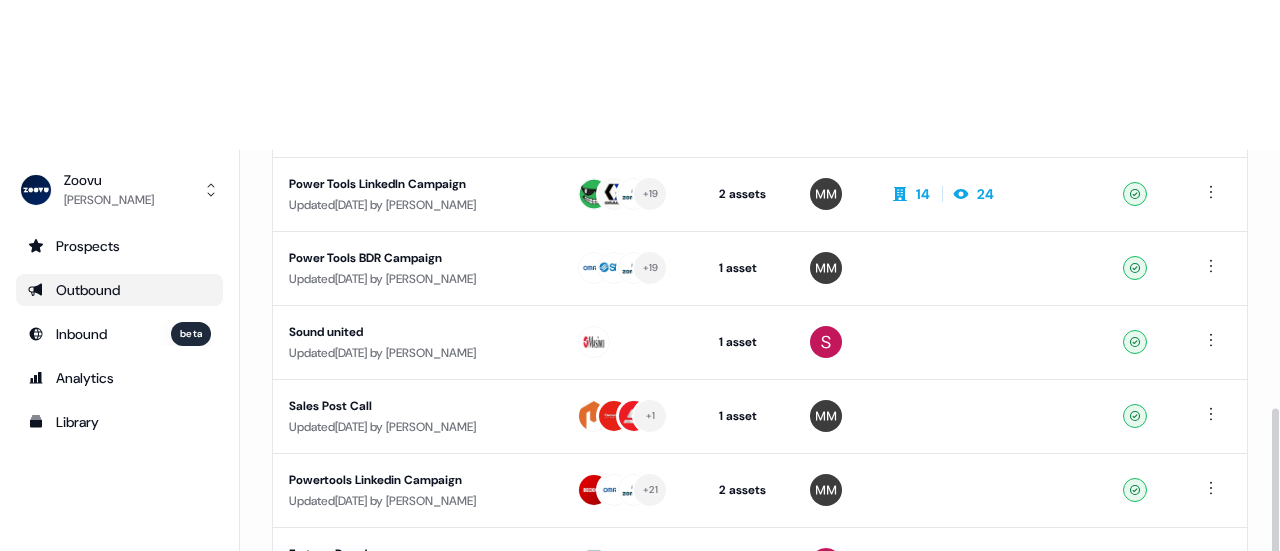 scroll, scrollTop: 486, scrollLeft: 0, axis: vertical 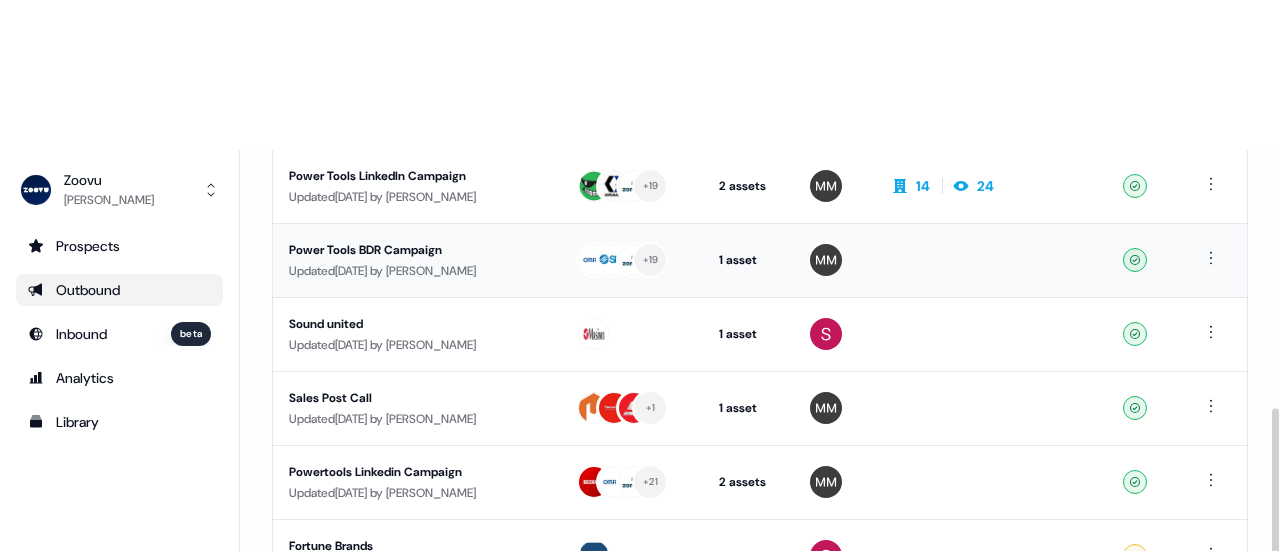 click on "Power Tools BDR Campaign Updated  [DATE]   by   [PERSON_NAME]" at bounding box center (416, 260) 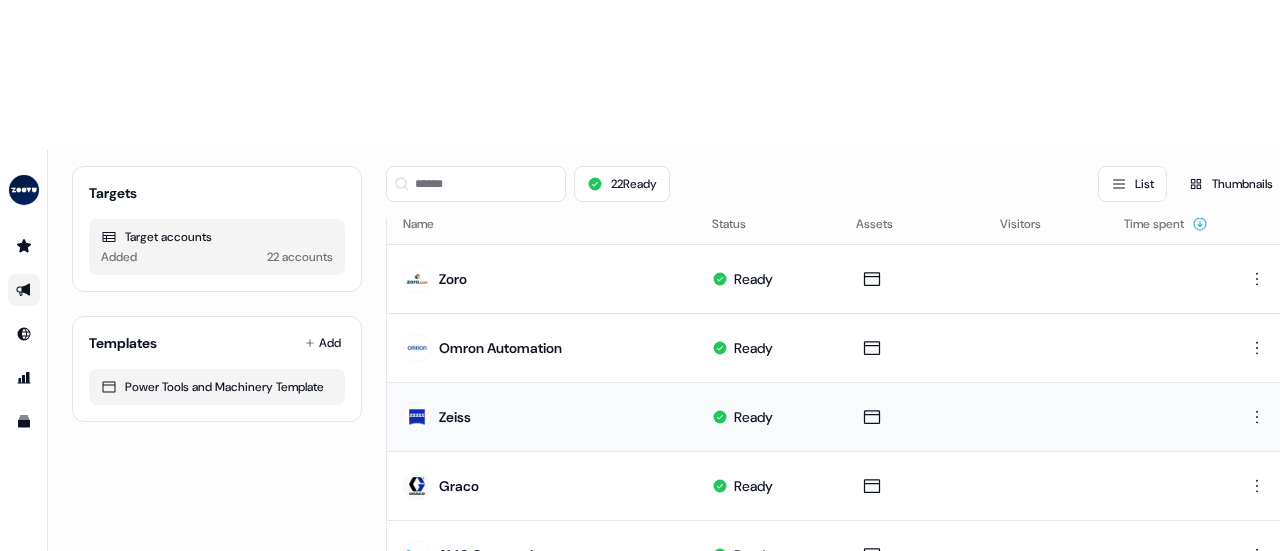 scroll, scrollTop: 200, scrollLeft: 0, axis: vertical 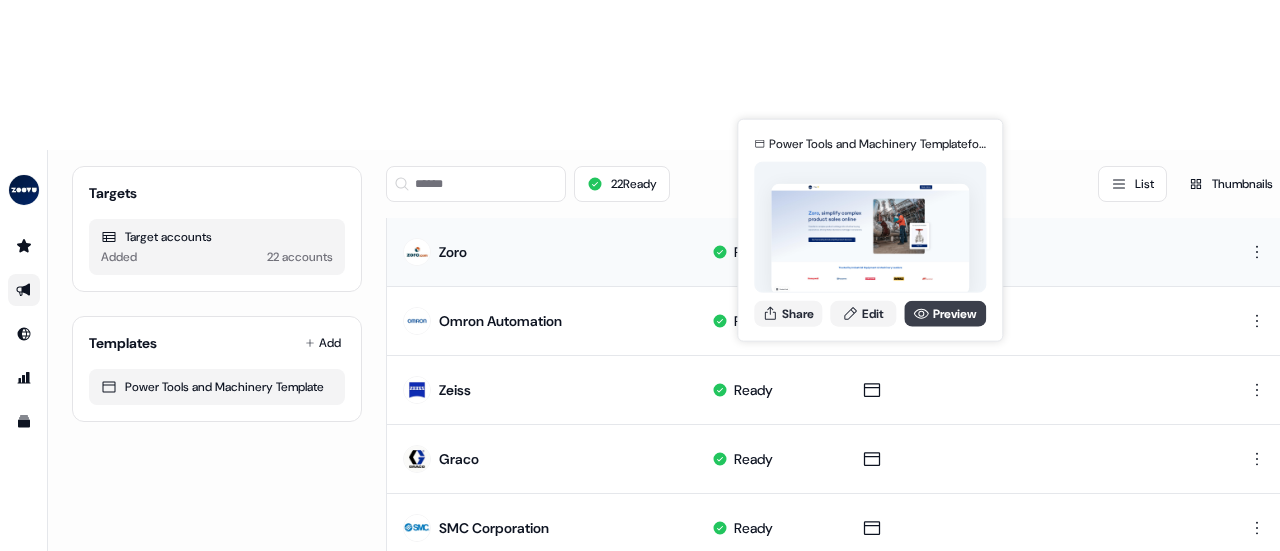 click 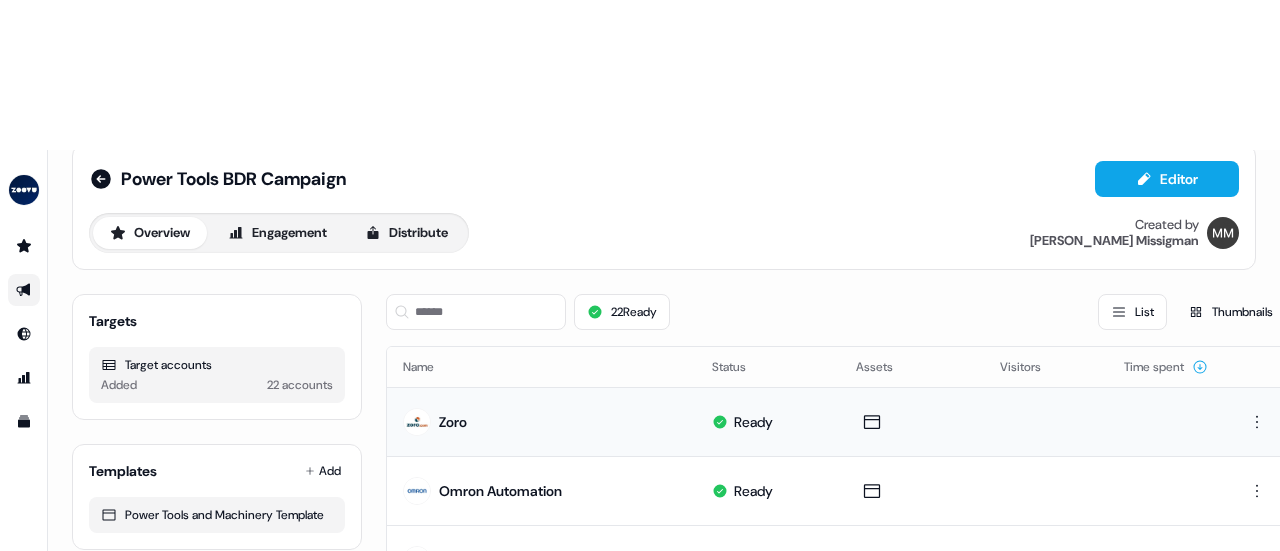 scroll, scrollTop: 0, scrollLeft: 0, axis: both 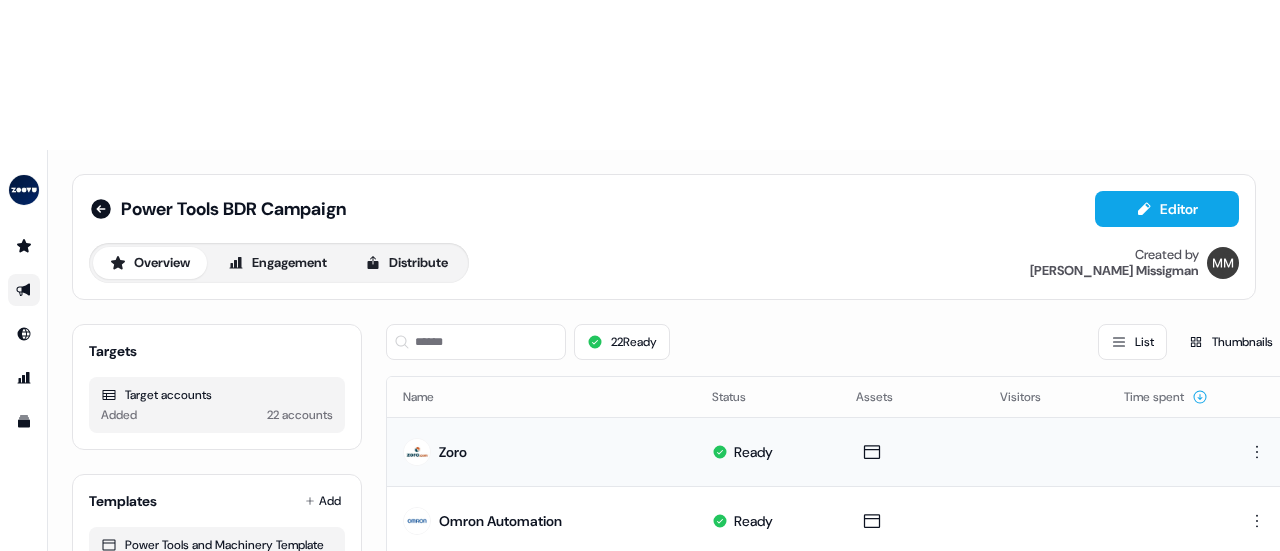 click on "Power Tools BDR Campaign Editor" at bounding box center [664, 209] 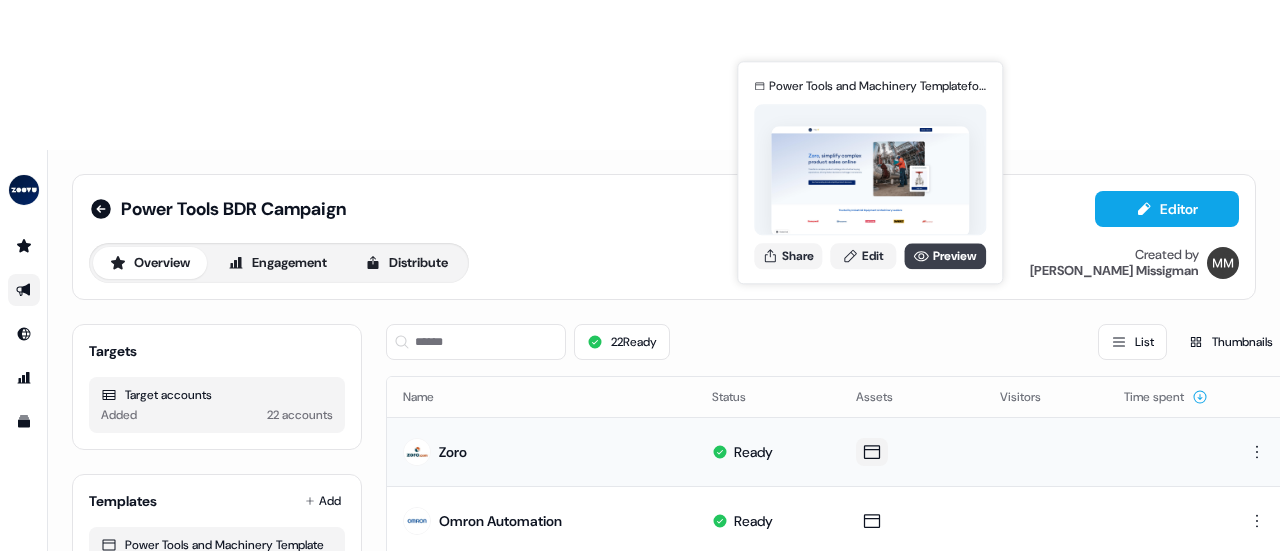 click on "Preview" at bounding box center (945, 256) 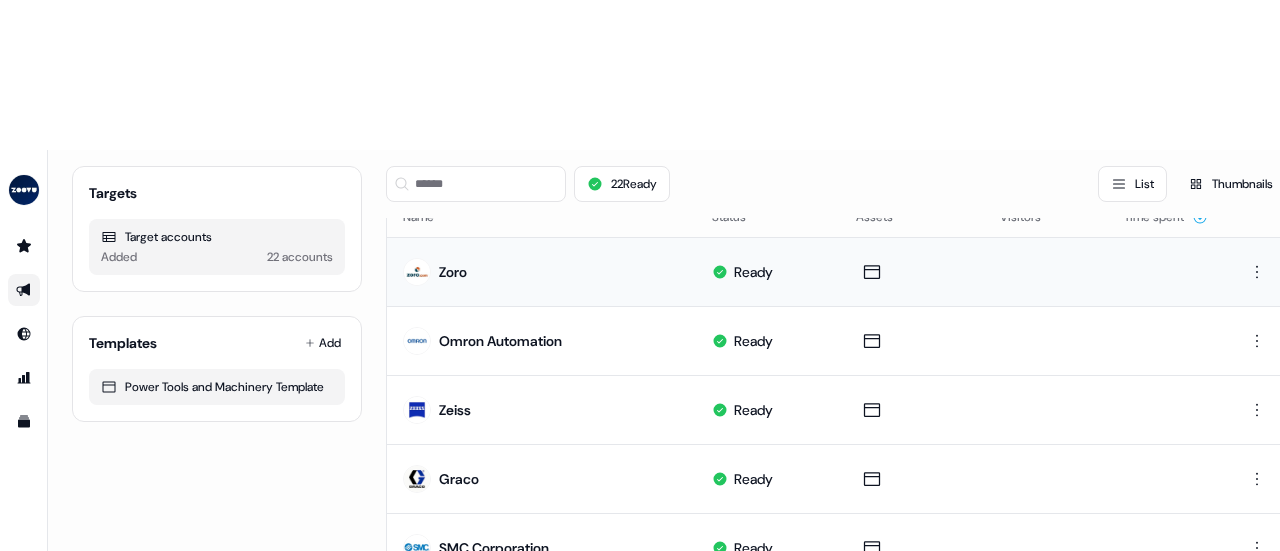 scroll, scrollTop: 0, scrollLeft: 0, axis: both 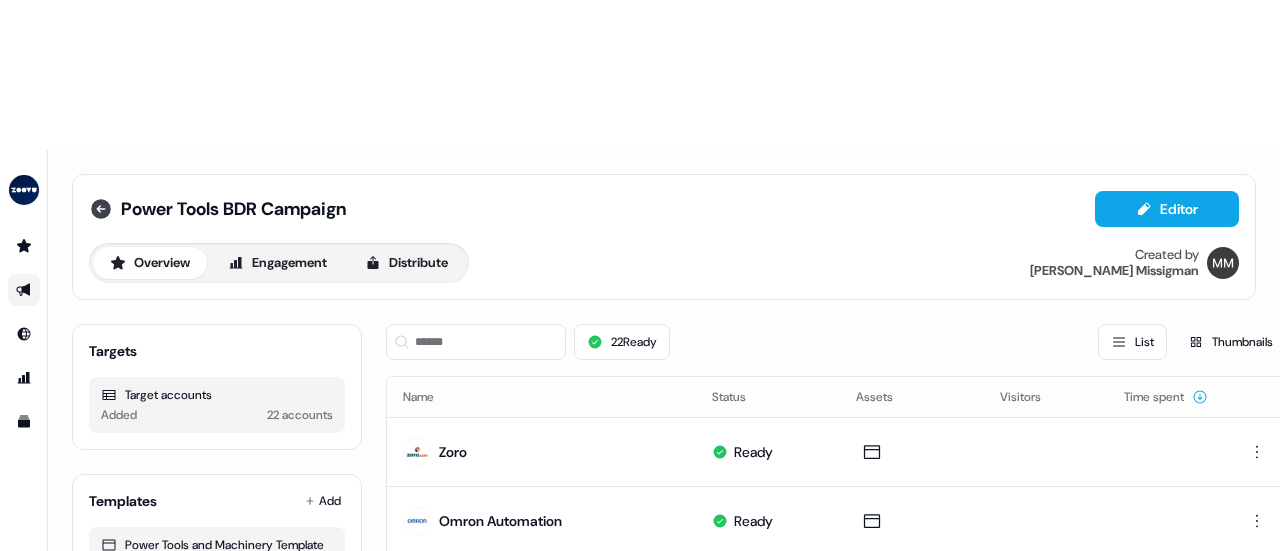click 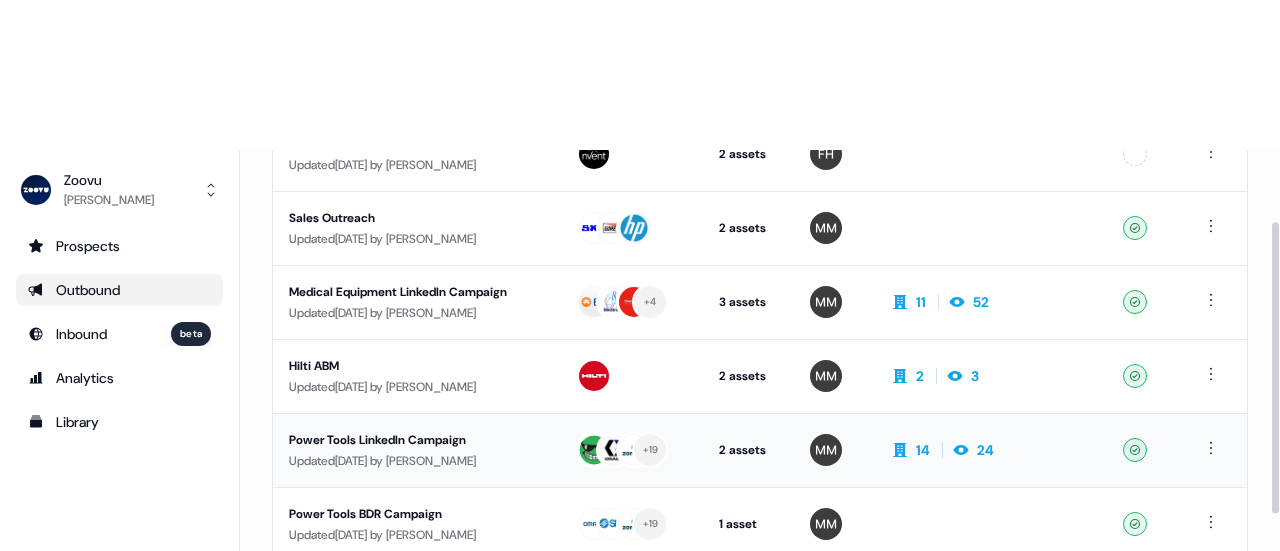 scroll, scrollTop: 0, scrollLeft: 0, axis: both 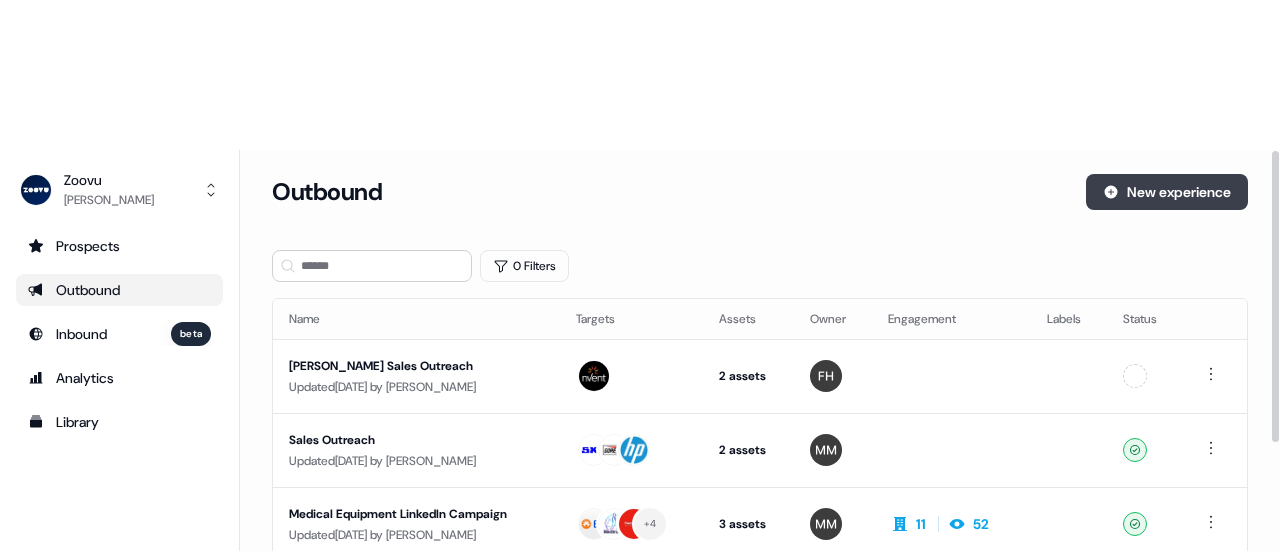click on "New experience" at bounding box center (1167, 192) 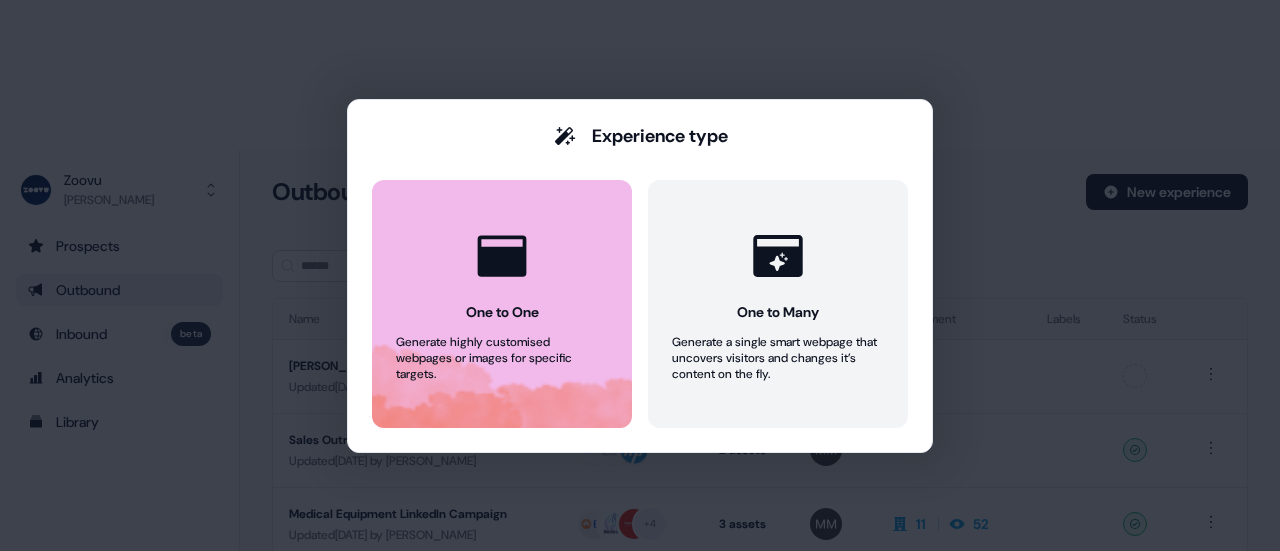 click 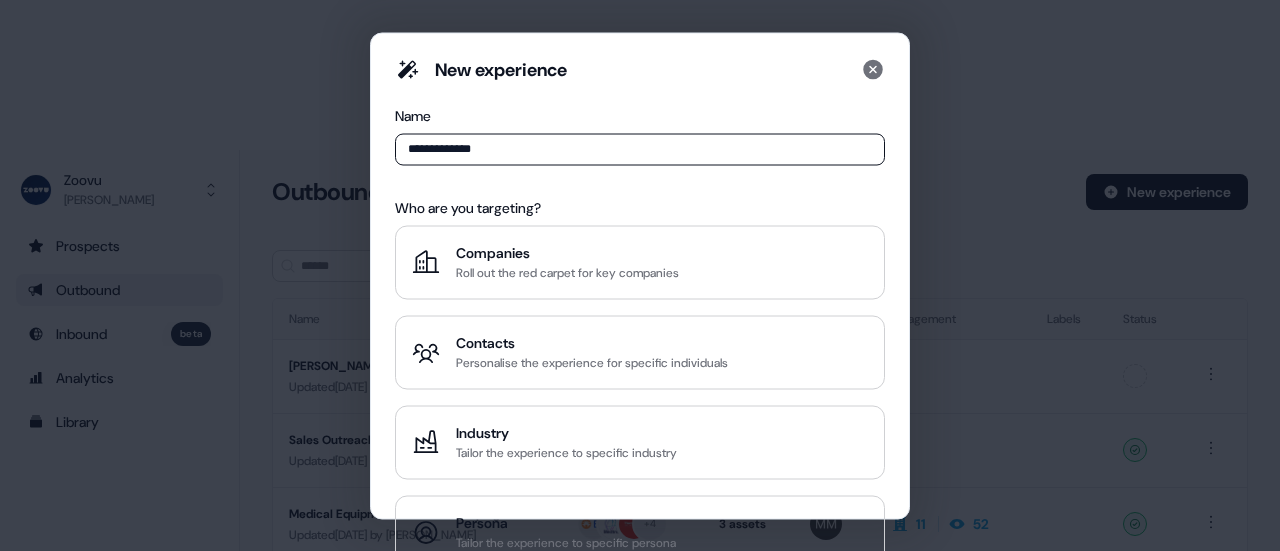 type on "**********" 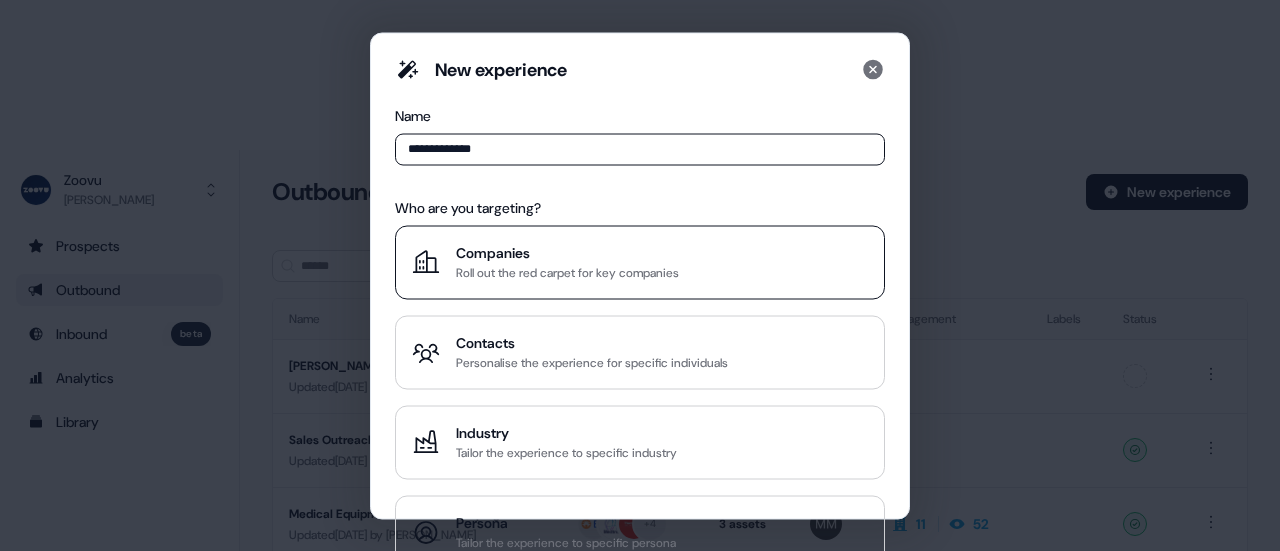 click on "Roll out the red carpet for key companies" at bounding box center (567, 272) 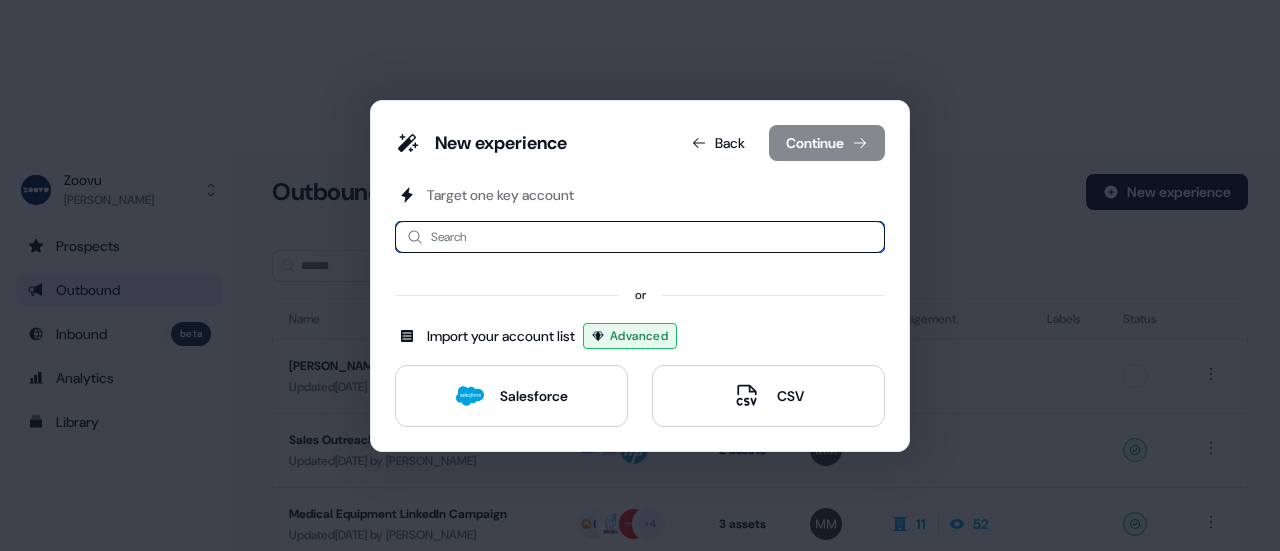 click at bounding box center (640, 237) 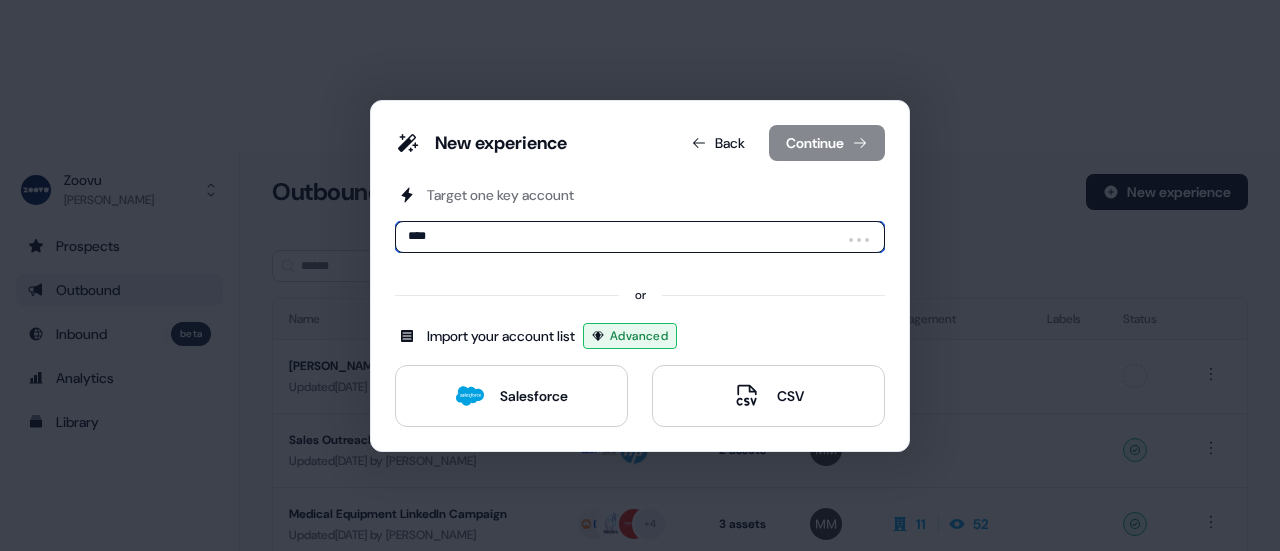 type on "*****" 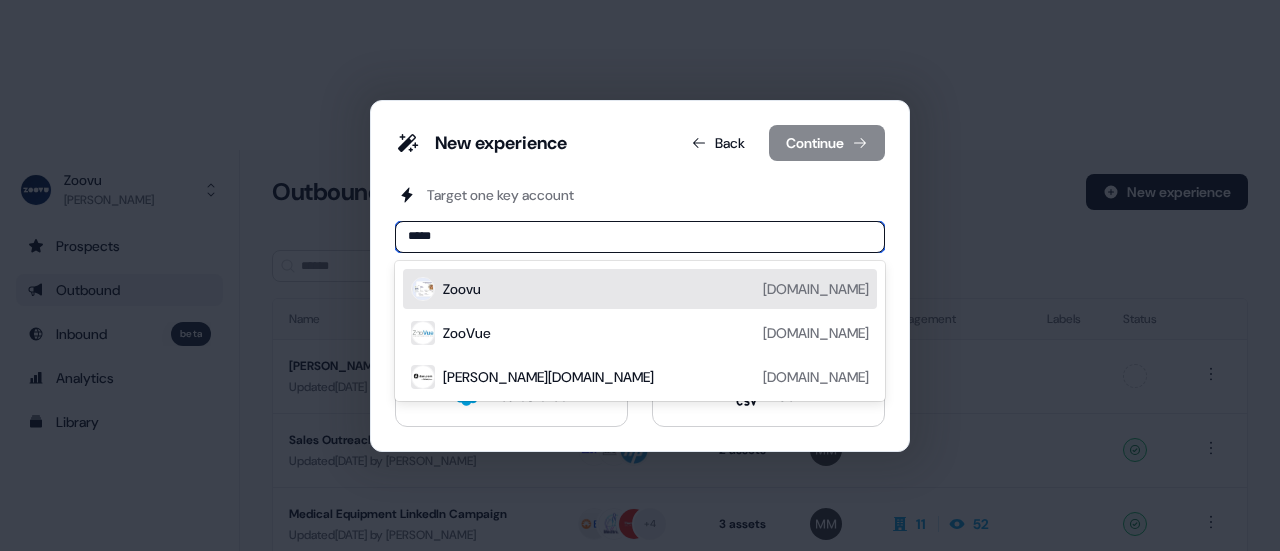 click on "Zoovu [DOMAIN_NAME]" at bounding box center (656, 289) 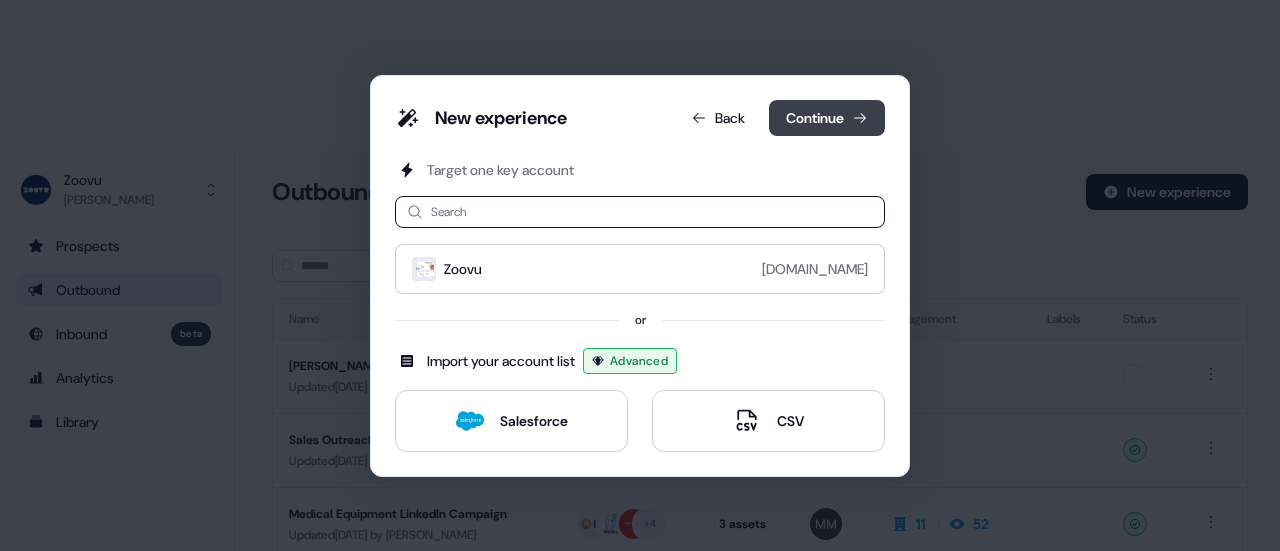 click on "Continue" at bounding box center [827, 118] 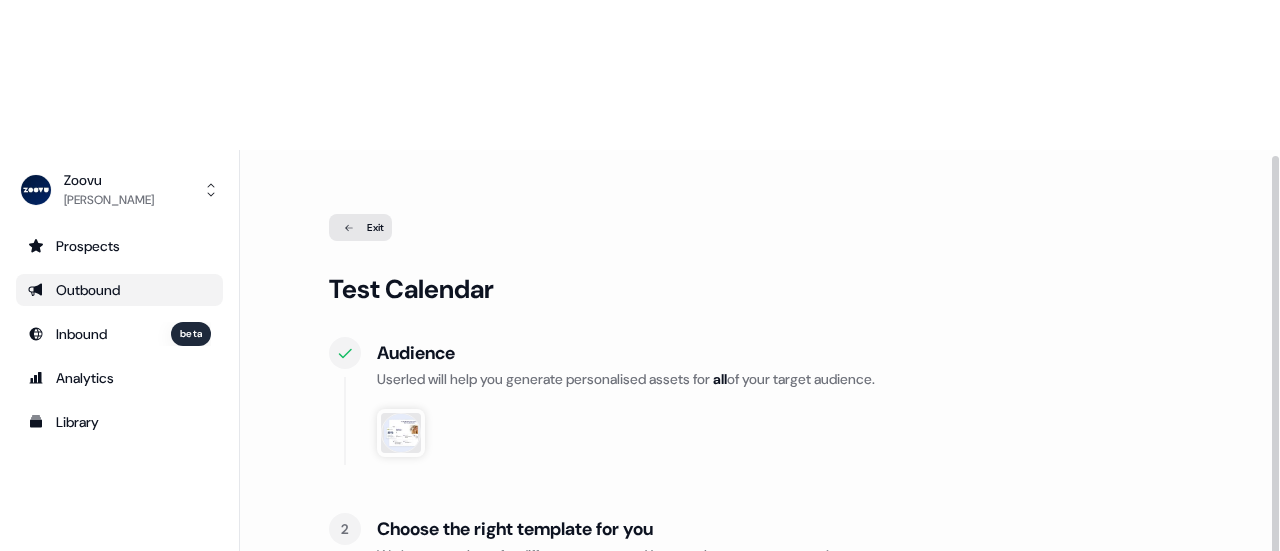 scroll, scrollTop: 92, scrollLeft: 0, axis: vertical 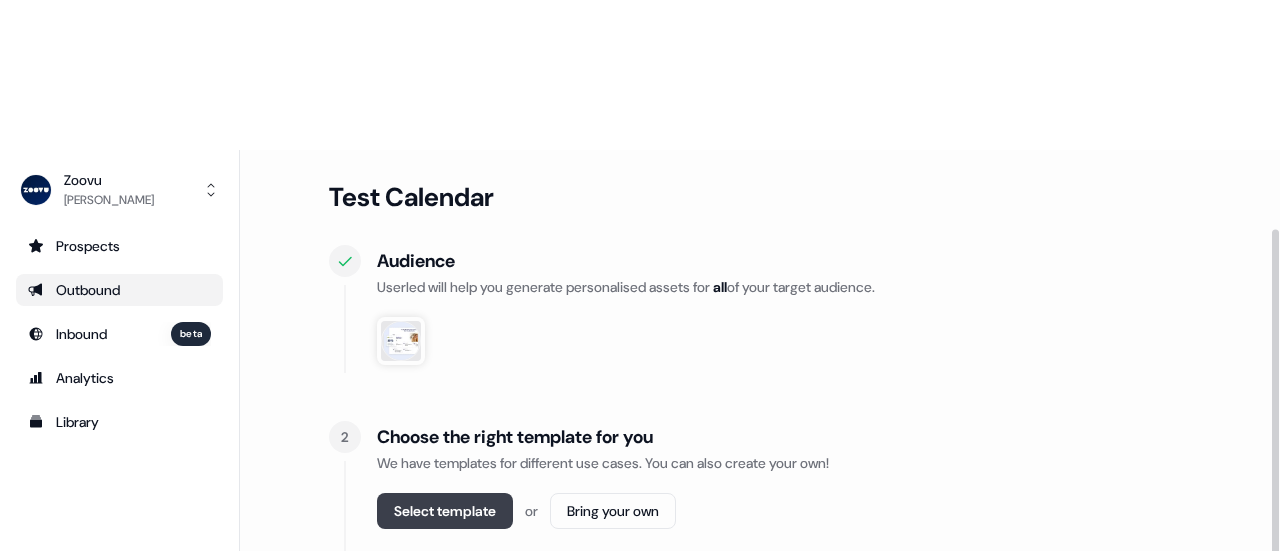click on "Select template" at bounding box center [445, 511] 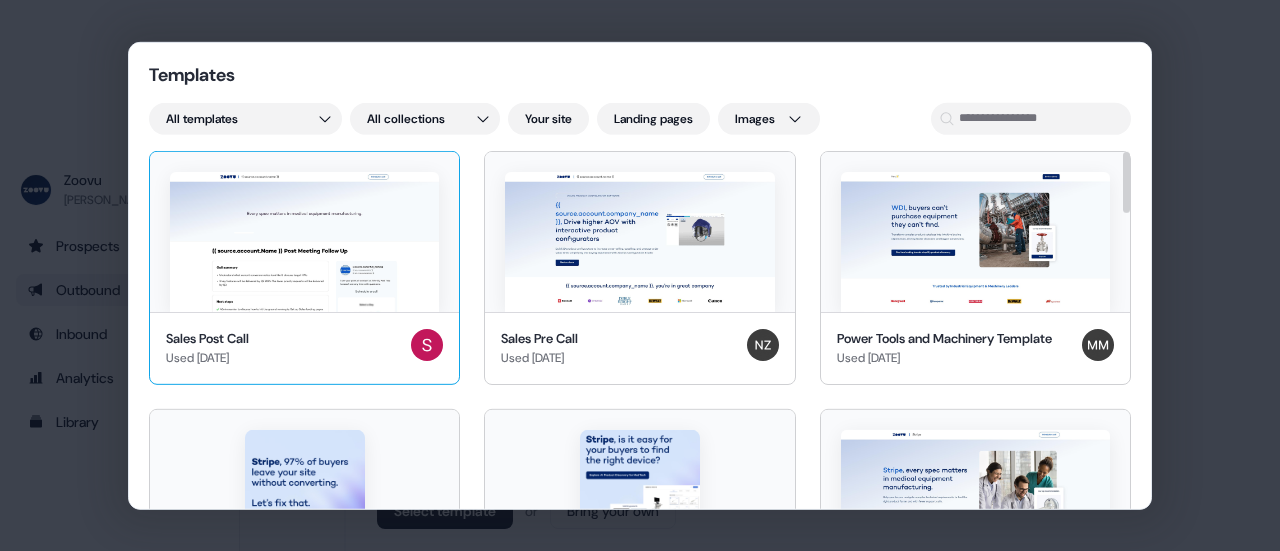 click at bounding box center [304, 241] 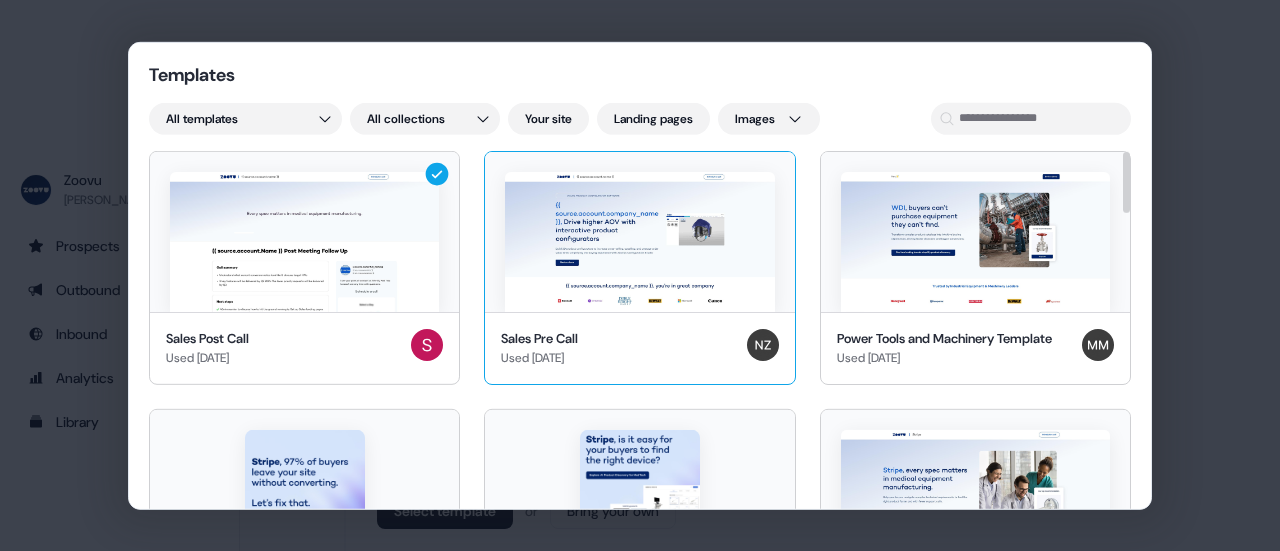 click at bounding box center [639, 241] 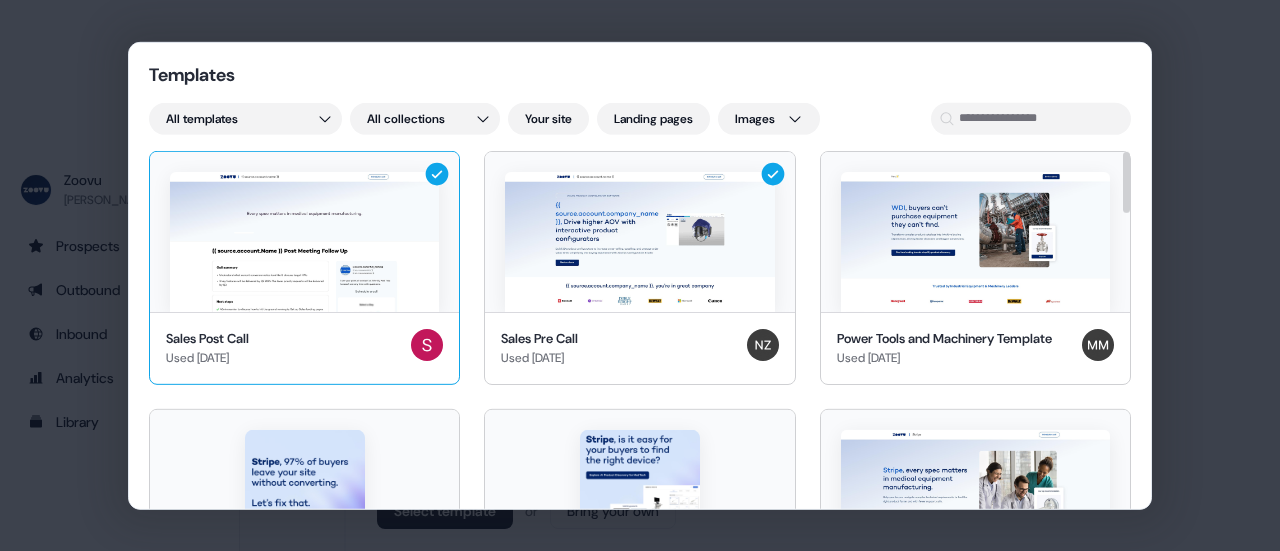 click at bounding box center (304, 231) 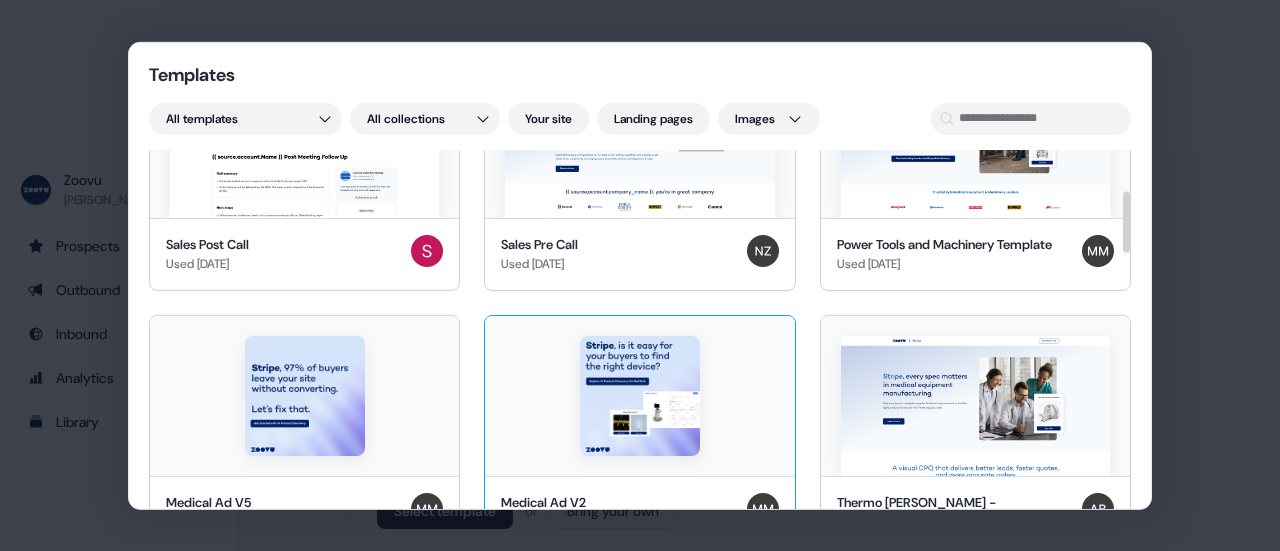 scroll, scrollTop: 0, scrollLeft: 0, axis: both 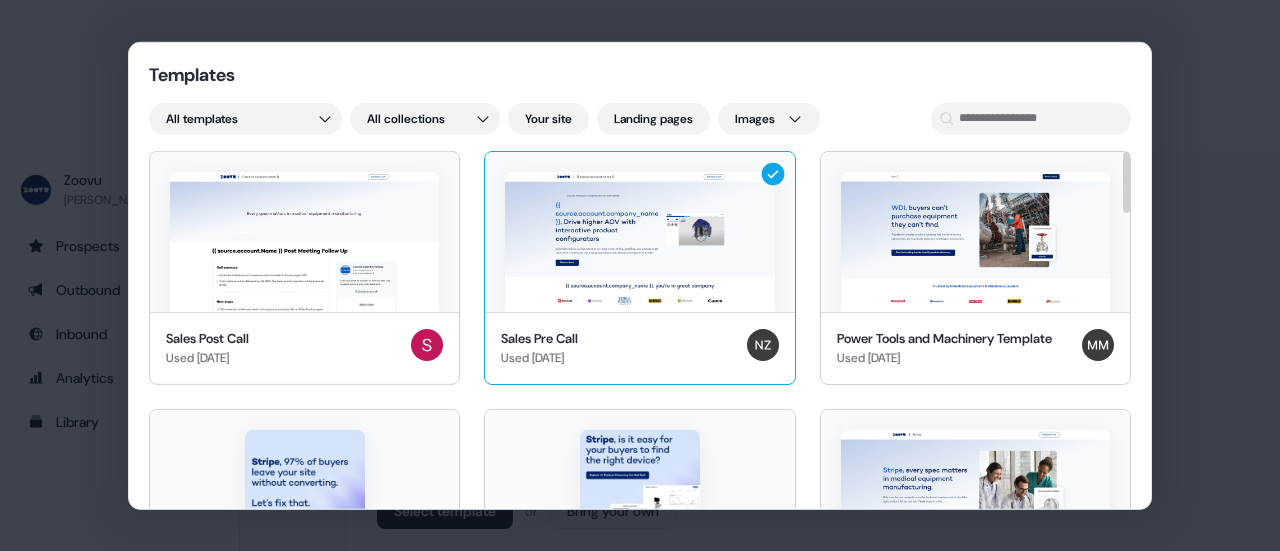 click on "Sales Pre Call Used [DATE]" at bounding box center [639, 347] 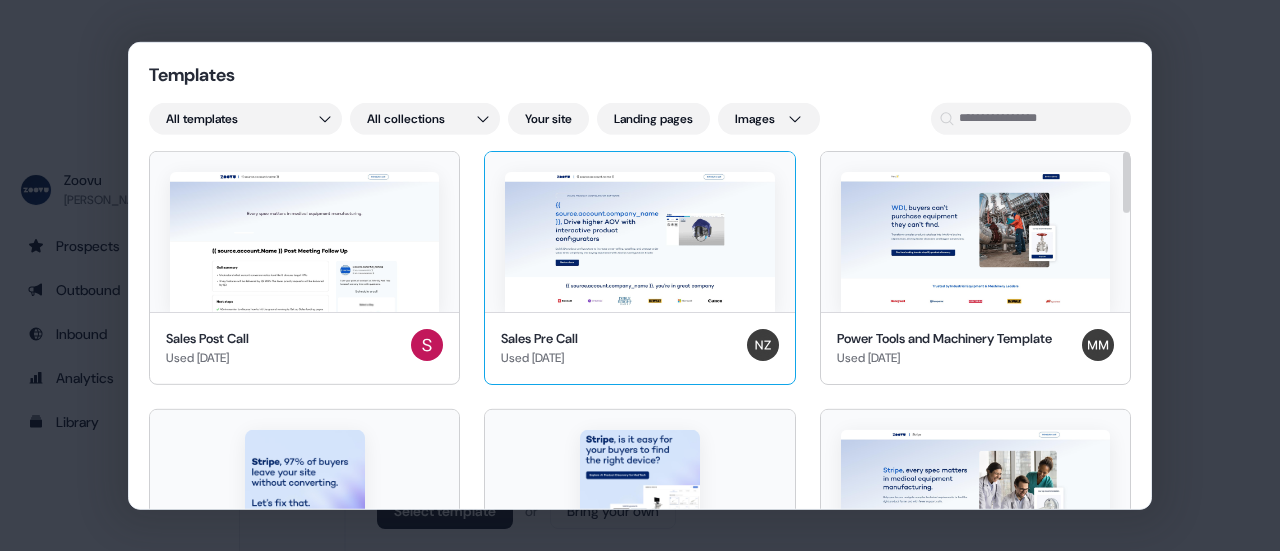 click on "Sales Pre Call Used [DATE]" at bounding box center (639, 347) 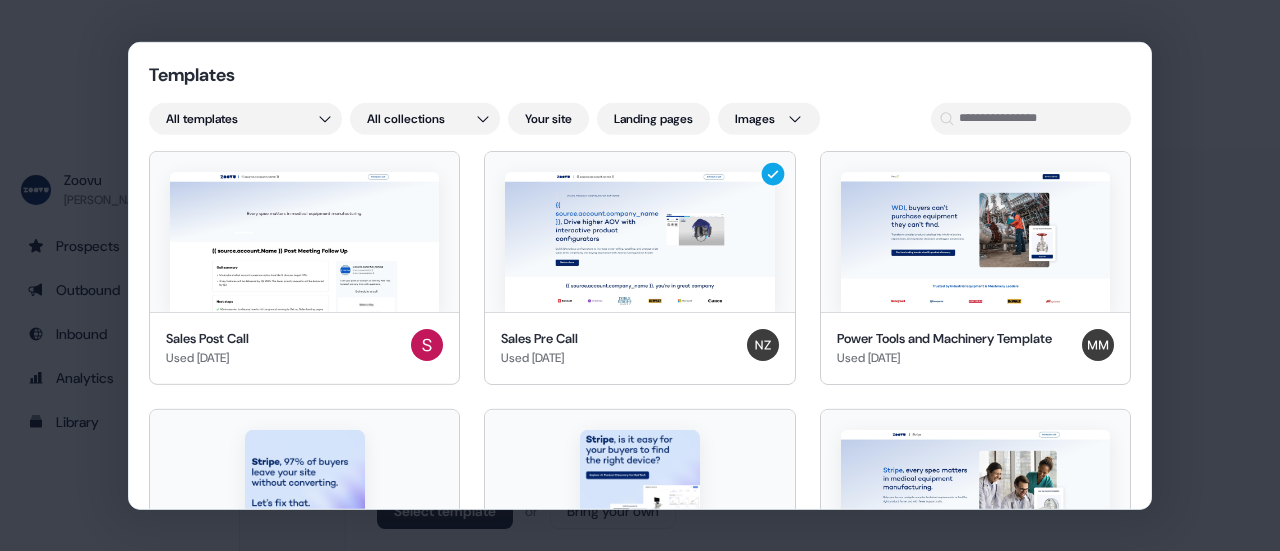click on "Templates All   templates All collections Your site Landing pages Images Sales Post Call Used [DATE] Sales Pre Call Used [DATE] Power Tools and Machinery Template  Used [DATE] Medical Ad V5 Used [DATE] Medical Ad V2 Used [DATE] Thermo [PERSON_NAME] - [PERSON_NAME]'s version Used [DATE] Medical Equipment Template Used [DATE] Search template Copy Updated [DATE] Guided Selling template Updated [DATE] Discovery Updated [DATE] New template Created [DATE] New template Created [DATE] [PERSON_NAME] Test Template Updated [DATE] Medical Ad V4 Updated [DATE] Medical Ad V3 Updated [DATE] Medical Ad V1 Updated [DATE] Outreach (Starter) Userled template Post-demo follow-up Userled template Post-discovery follow-up Userled template Webinar Userled template Industry (starter) Userled template LinkedIn Square Userled template LinkedIn Landscape Userled template Meta Square Userled template Meta Landscape Userled template Google Rectangle Userled template Google Banner Userled template 1" at bounding box center [640, 275] 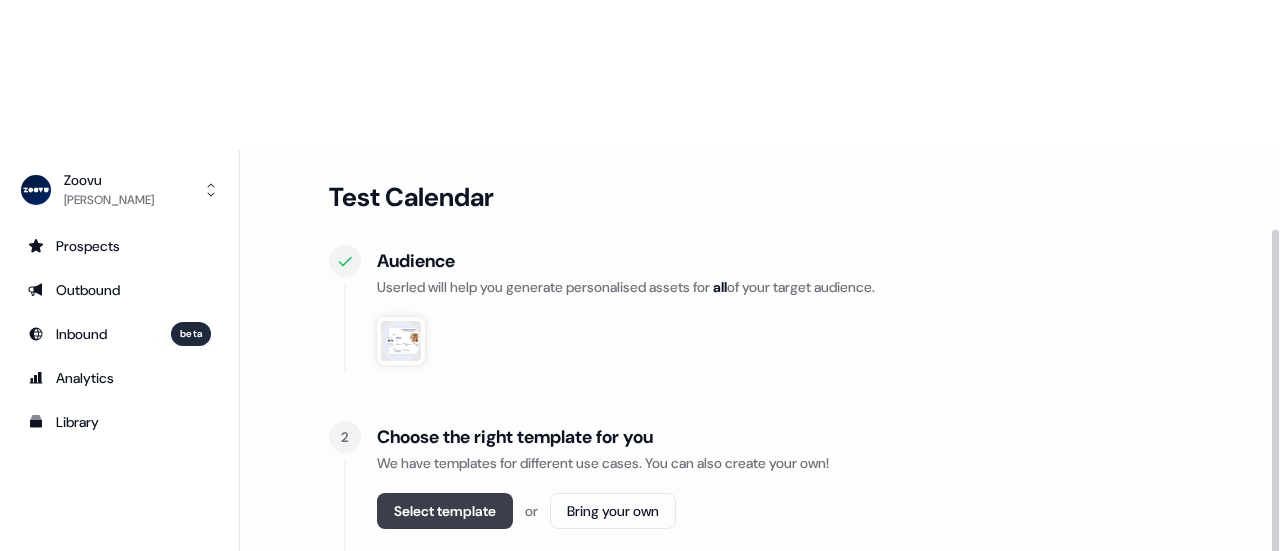 click on "Select template" at bounding box center [445, 511] 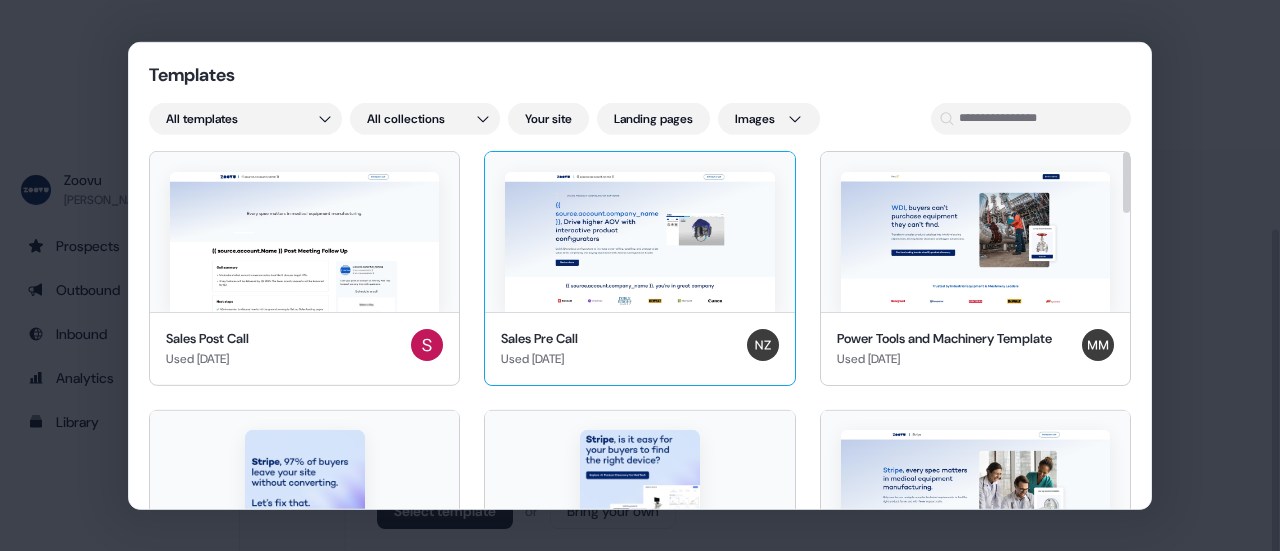 click on "Sales Pre Call Used [DATE]" at bounding box center (639, 348) 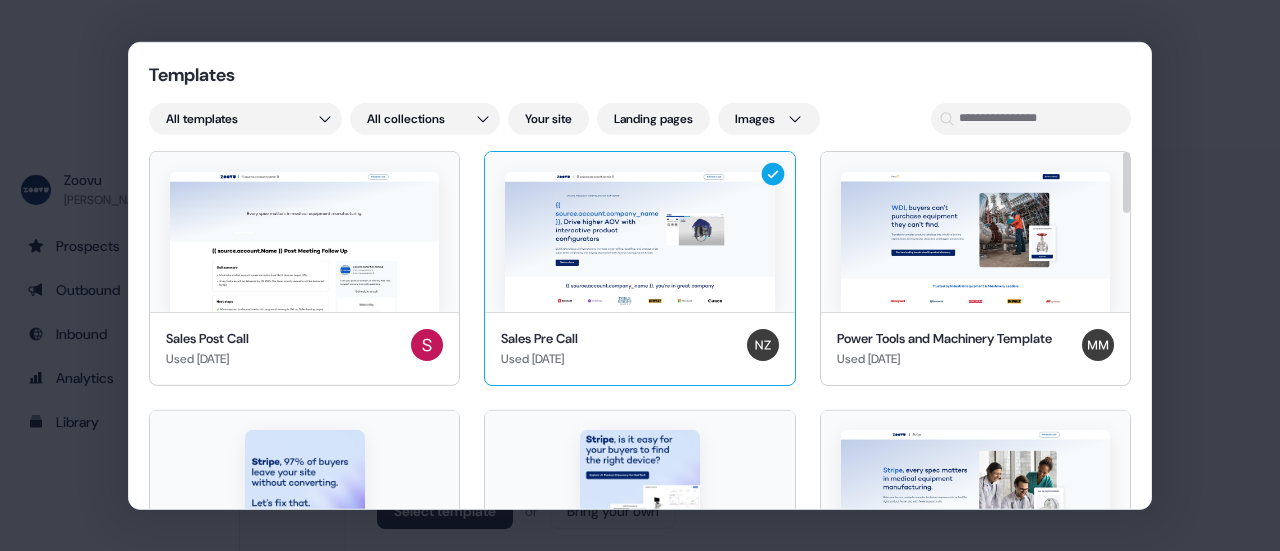 click on "Sales Pre Call Used [DATE]" at bounding box center (639, 348) 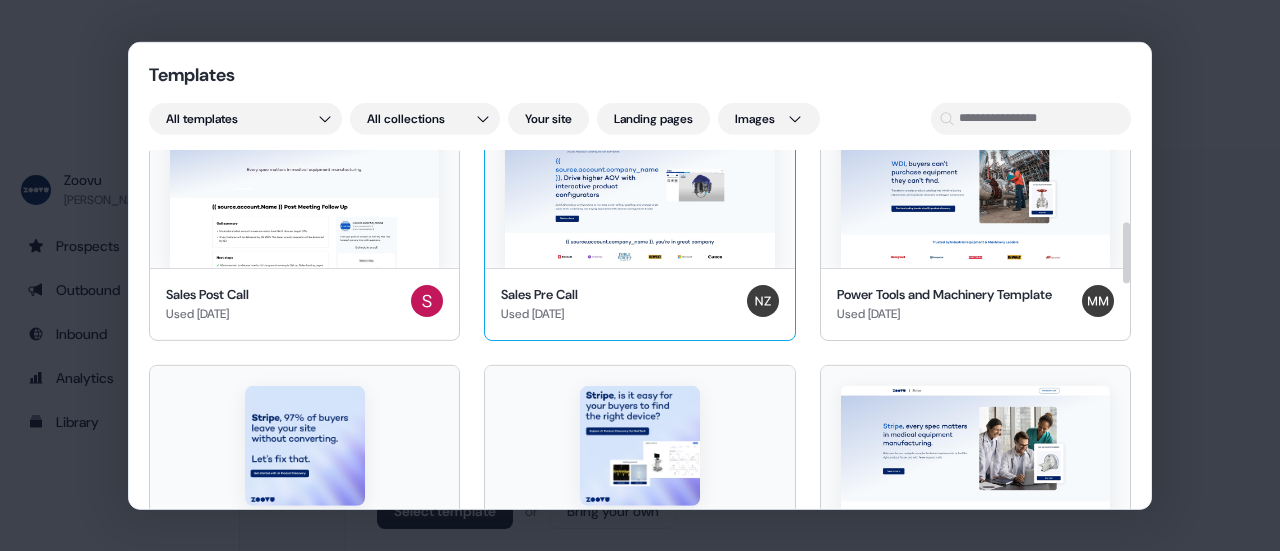 scroll, scrollTop: 0, scrollLeft: 0, axis: both 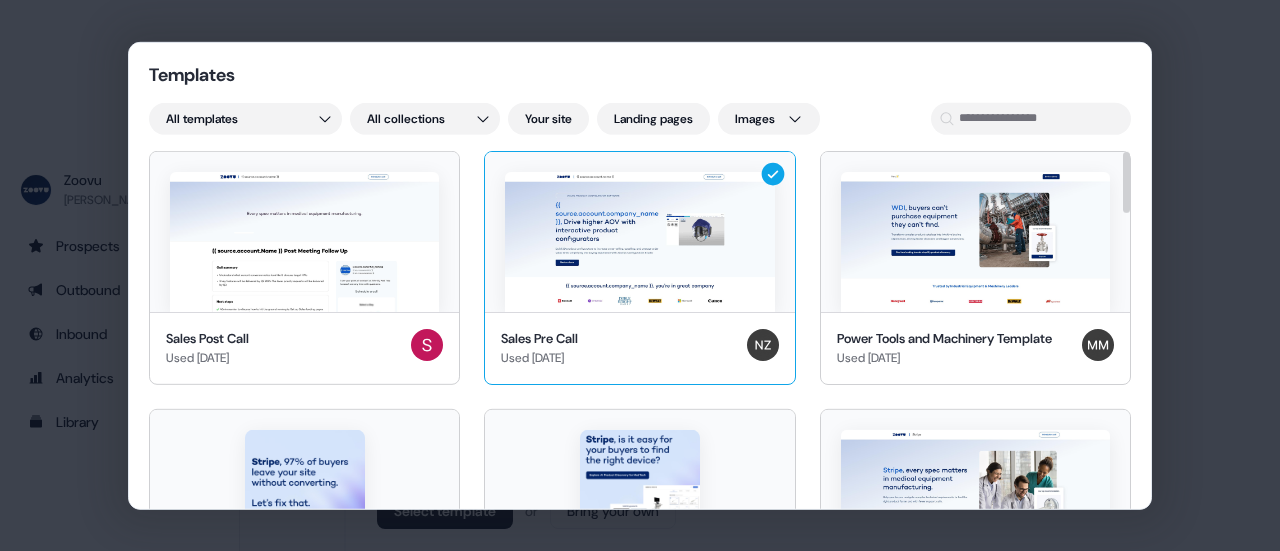click at bounding box center [639, 241] 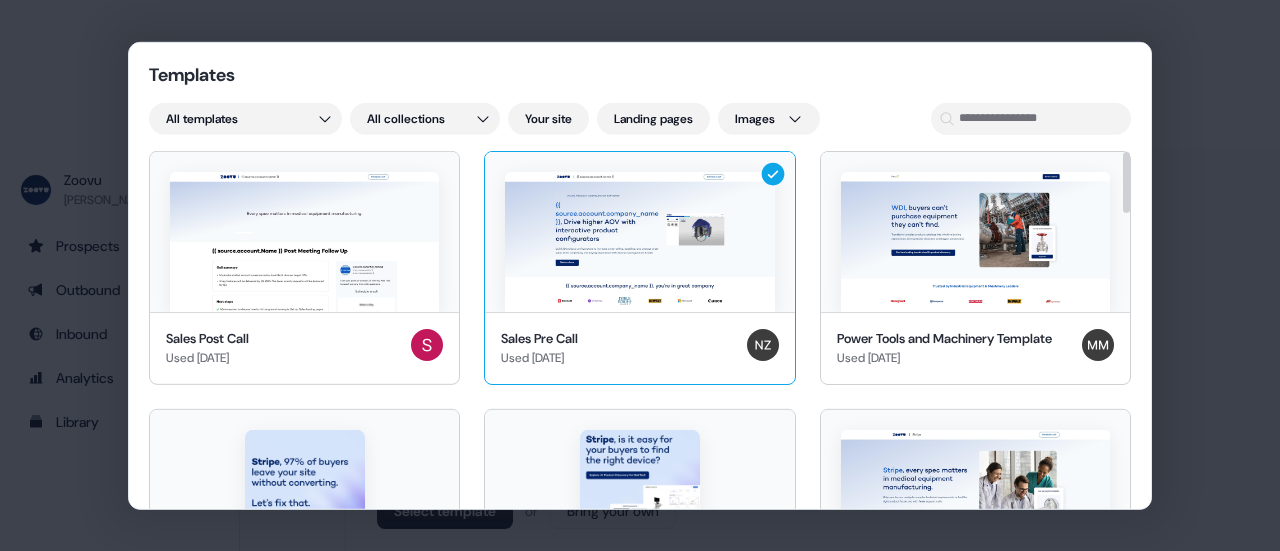 click at bounding box center (639, 241) 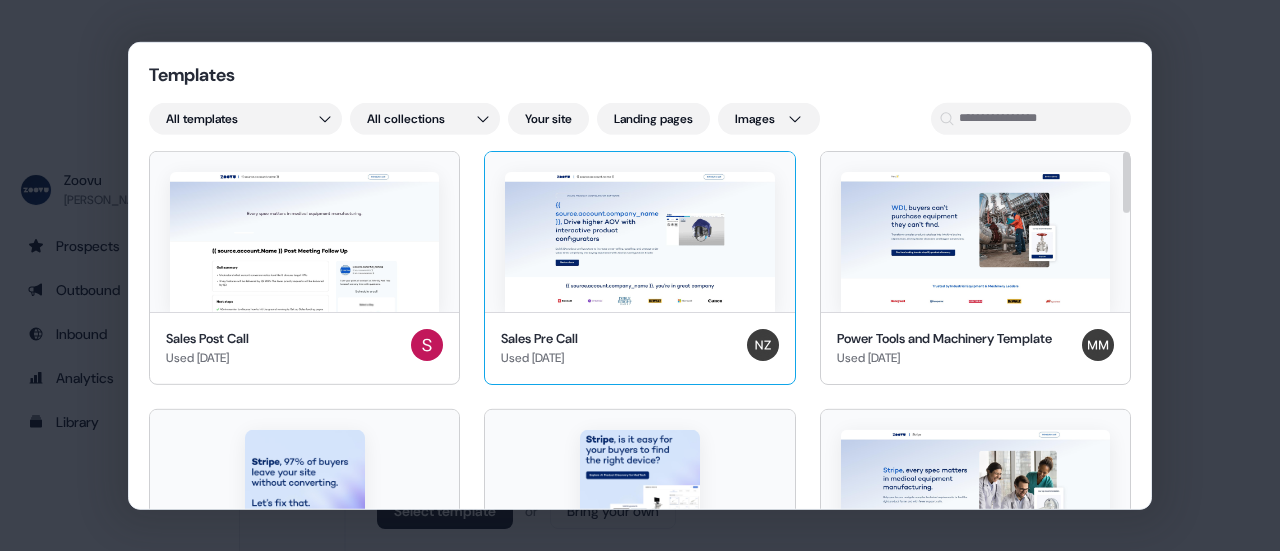 click on "Sales Pre Call Used [DATE]" at bounding box center [639, 348] 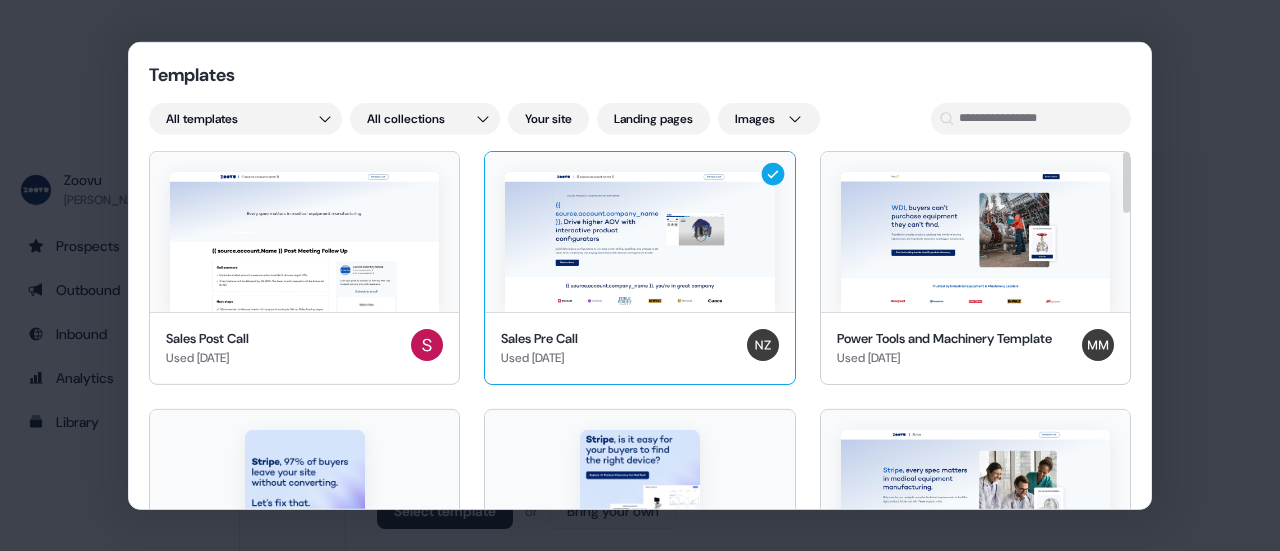 click at bounding box center [763, 344] 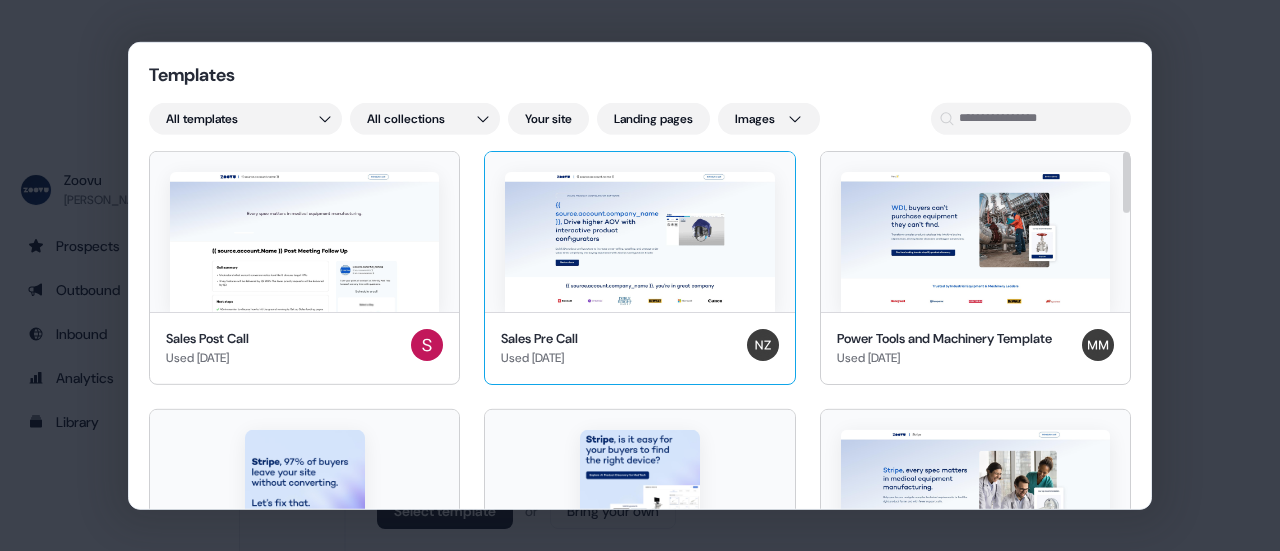 click on "Sales Pre Call" at bounding box center (539, 338) 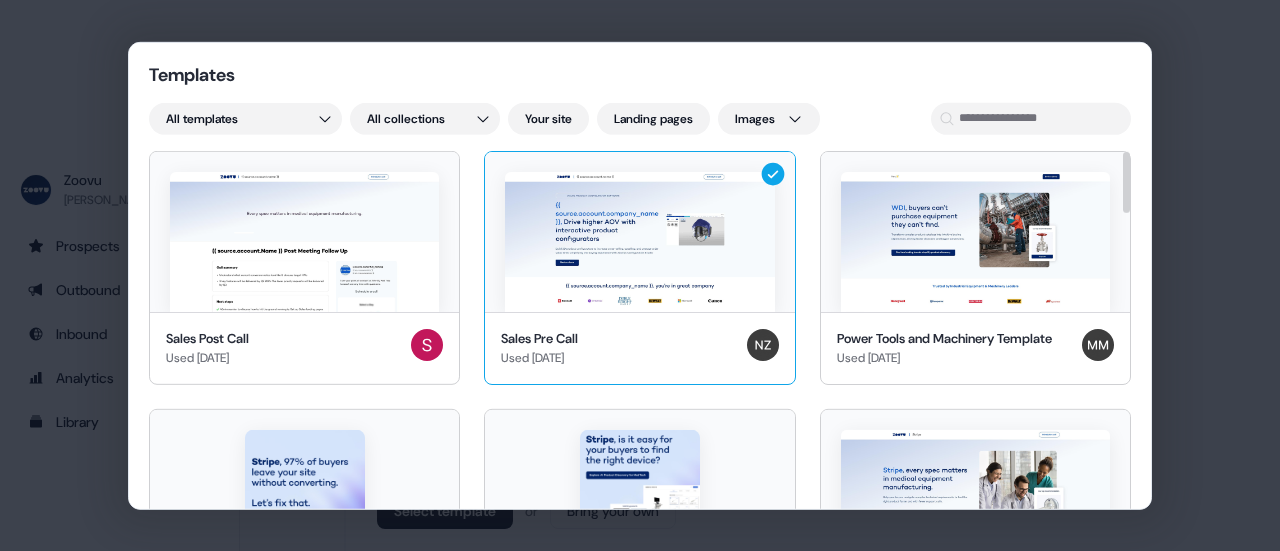 click on "Sales Pre Call" at bounding box center [539, 338] 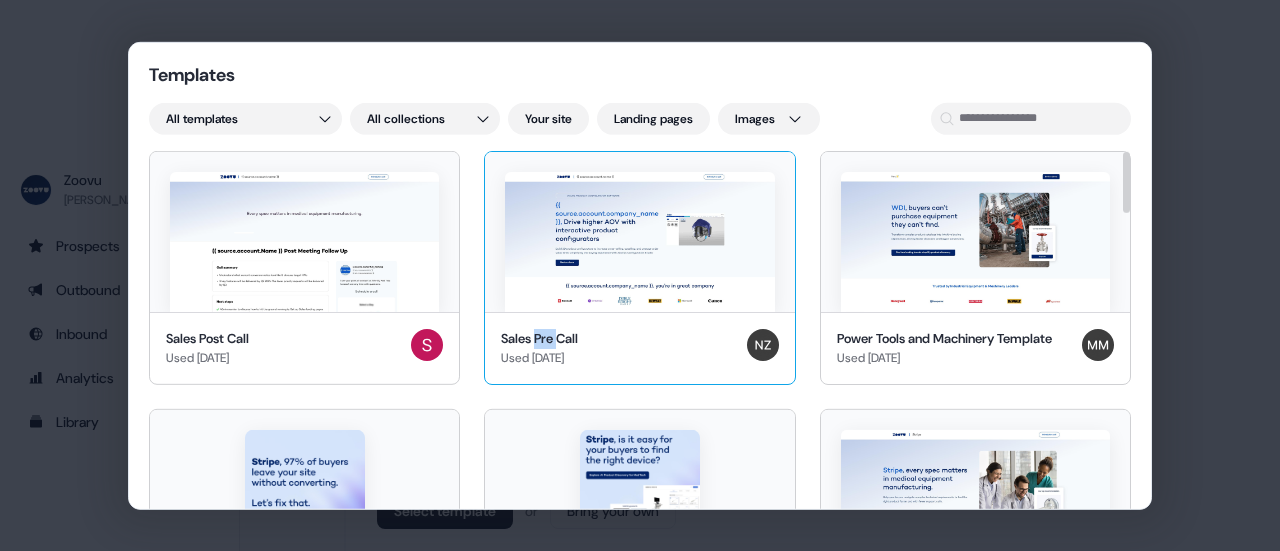 click on "Sales Pre Call" at bounding box center [539, 338] 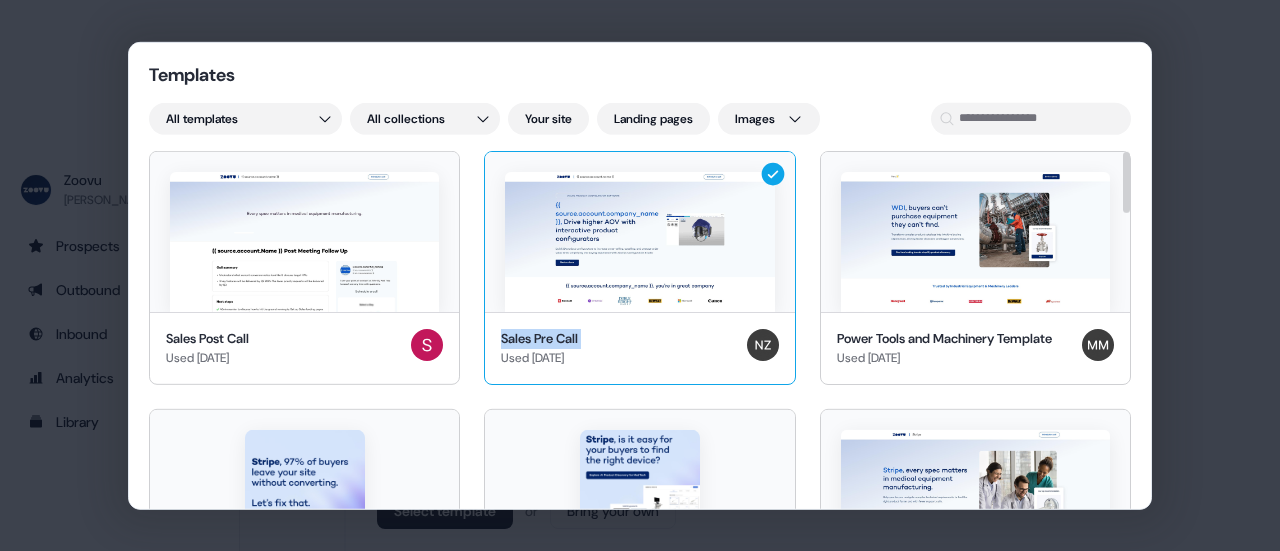 click on "Sales Pre Call" at bounding box center [539, 338] 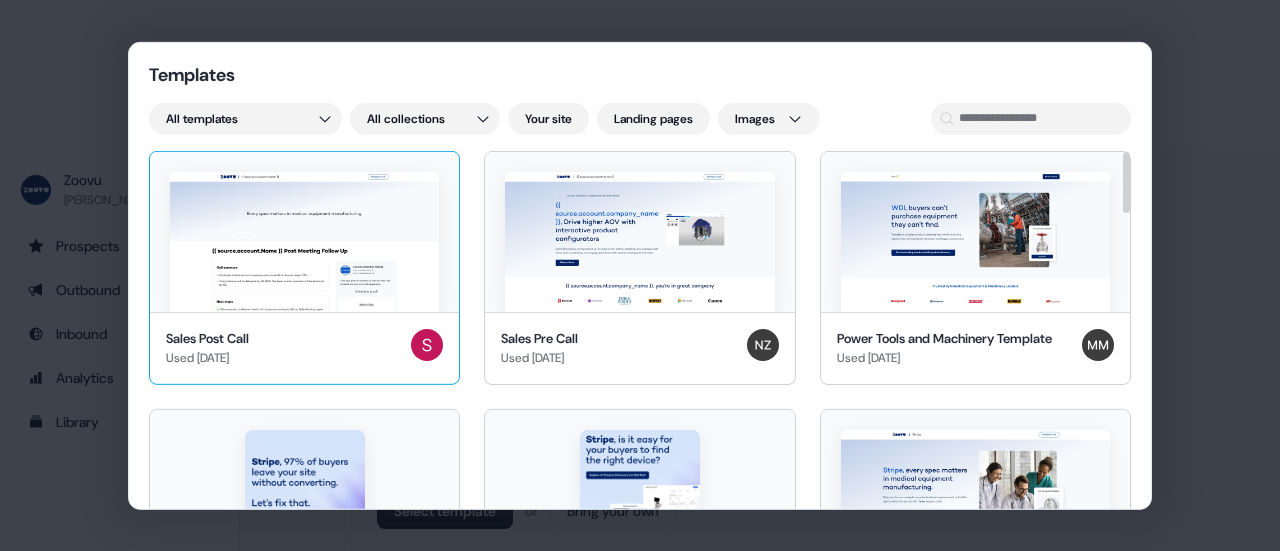 click on "Sales Post Call Used [DATE]" at bounding box center (304, 348) 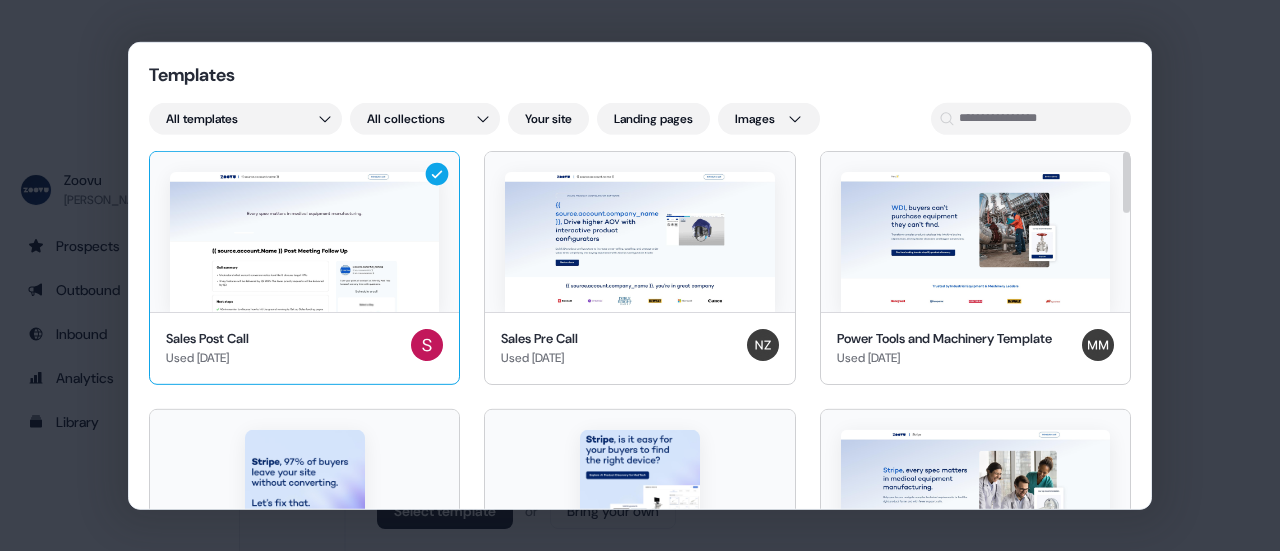 click on "Sales Post Call Used [DATE]" at bounding box center (304, 348) 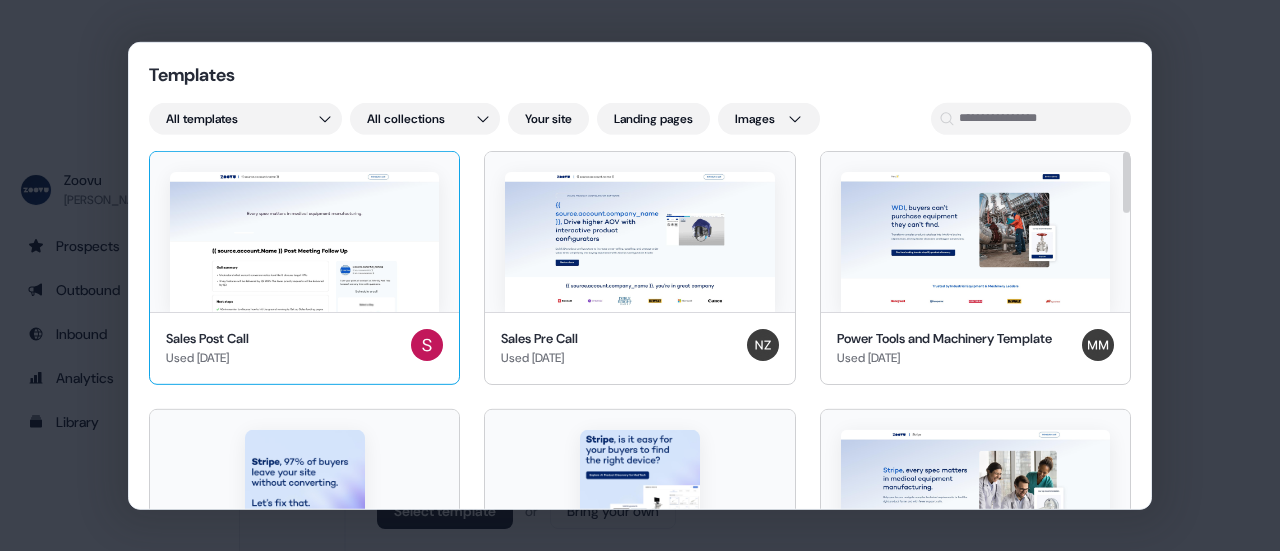 click on "Sales Post Call Used [DATE]" at bounding box center (304, 348) 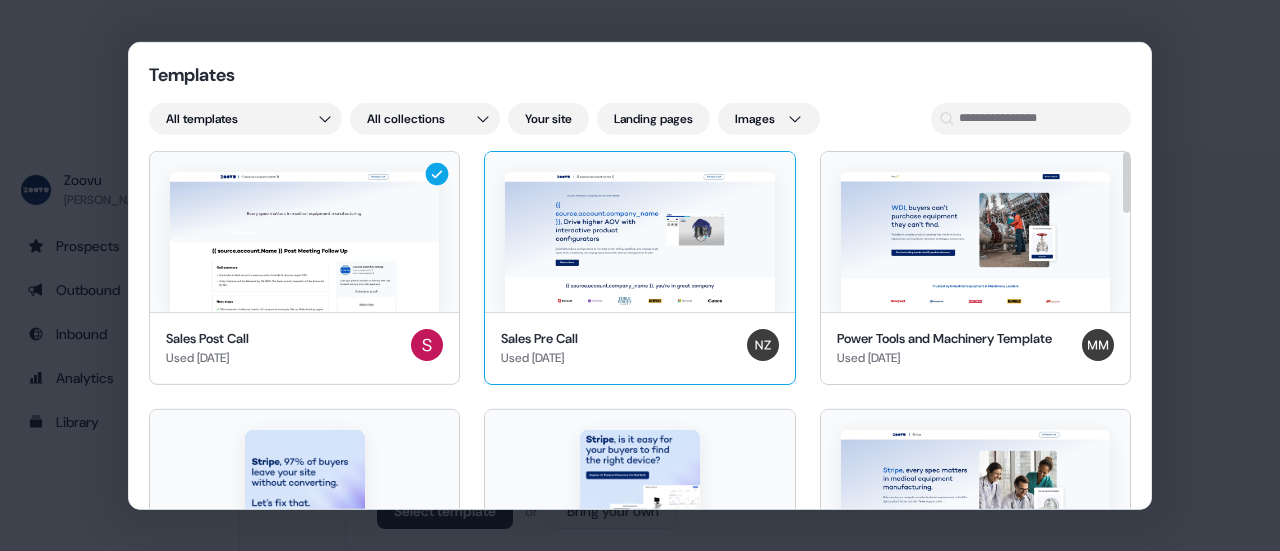 click on "Sales Pre Call Used [DATE]" at bounding box center [639, 348] 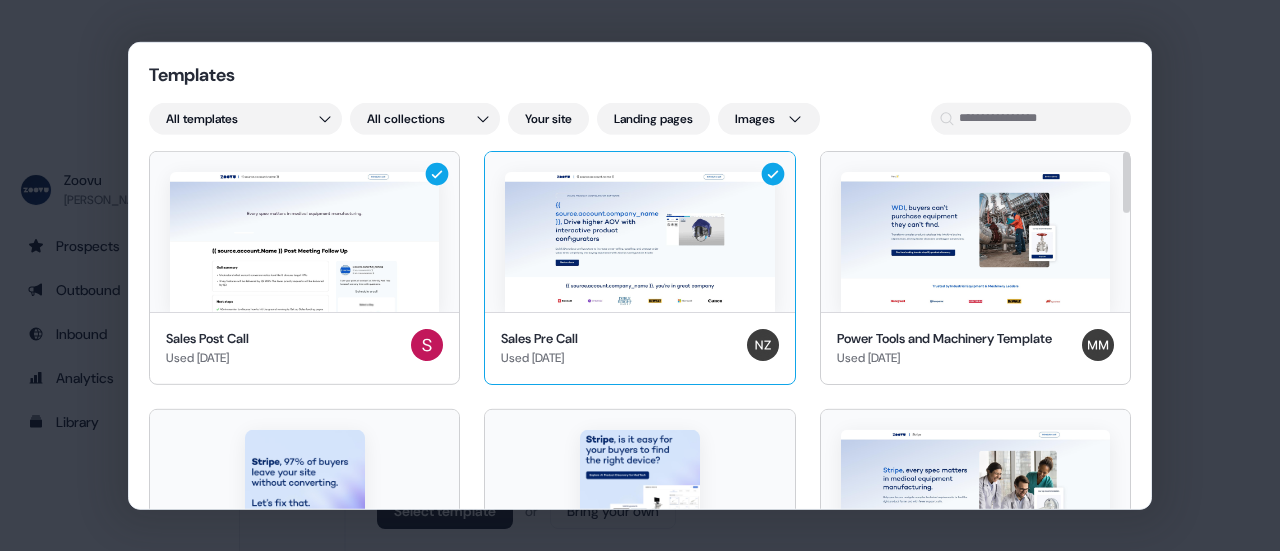 click on "Sales Pre Call Used [DATE]" at bounding box center [639, 348] 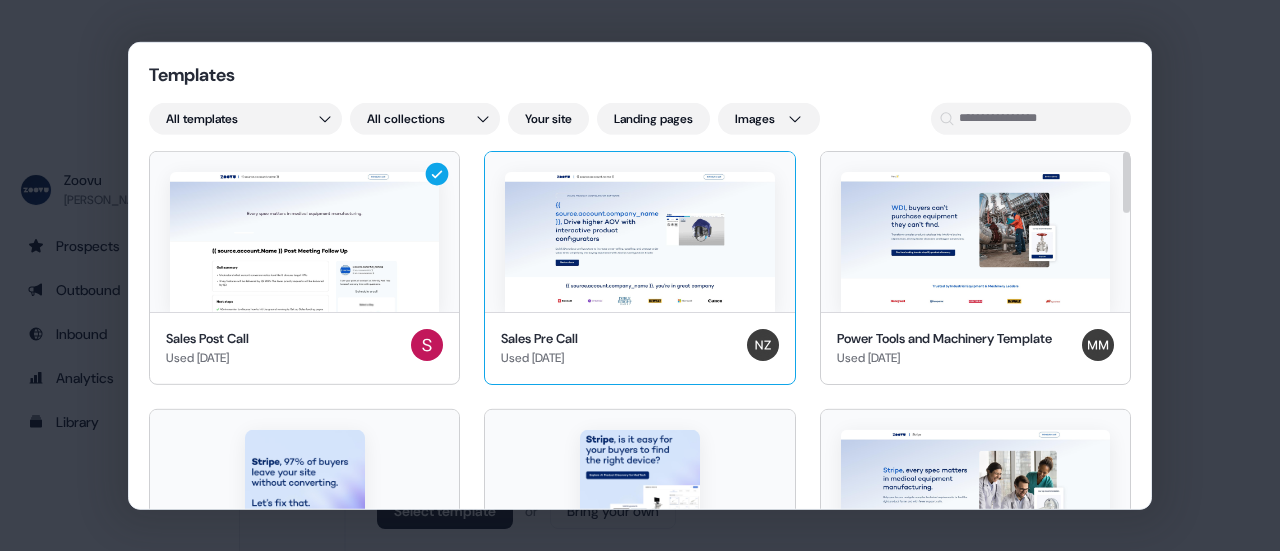 click at bounding box center (639, 241) 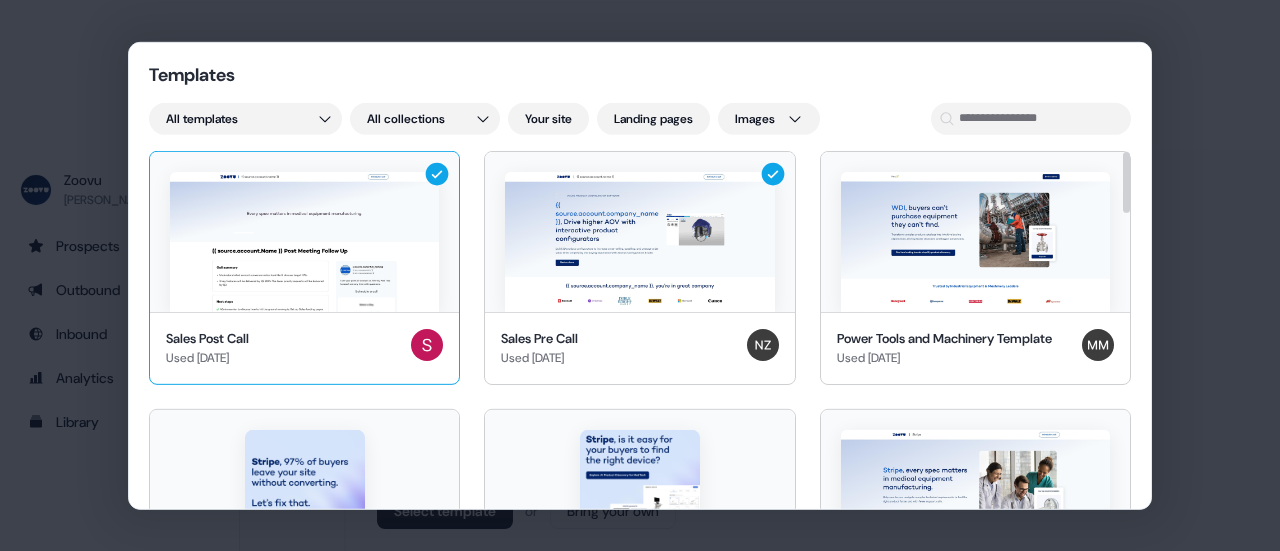 click on "Sales Post Call Used [DATE]" at bounding box center (304, 347) 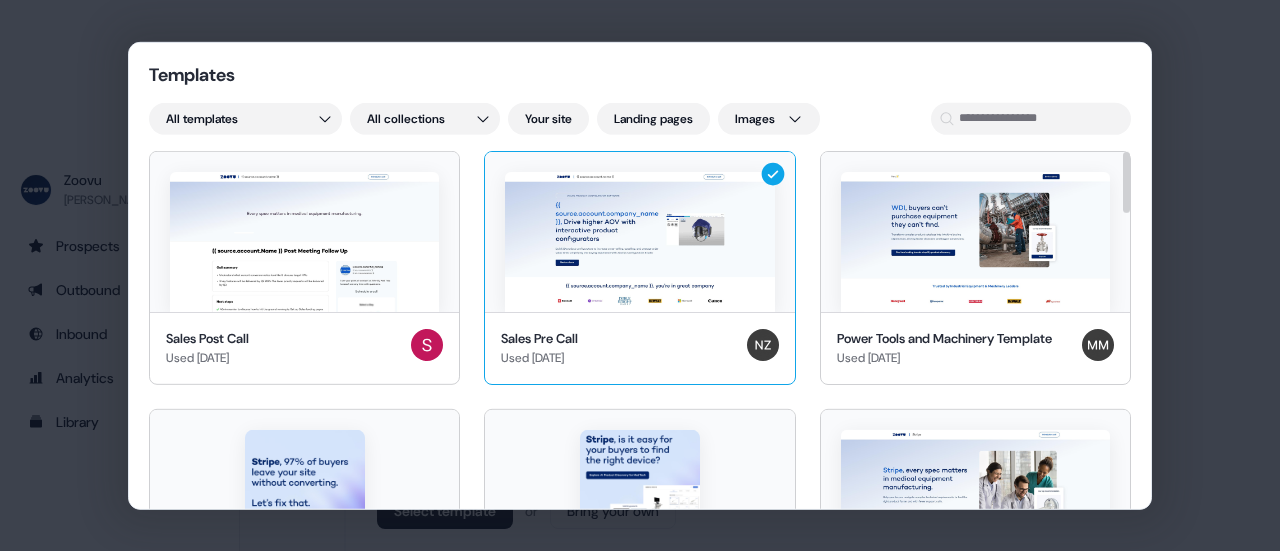 click on "Sales Pre Call Used [DATE]" at bounding box center [639, 347] 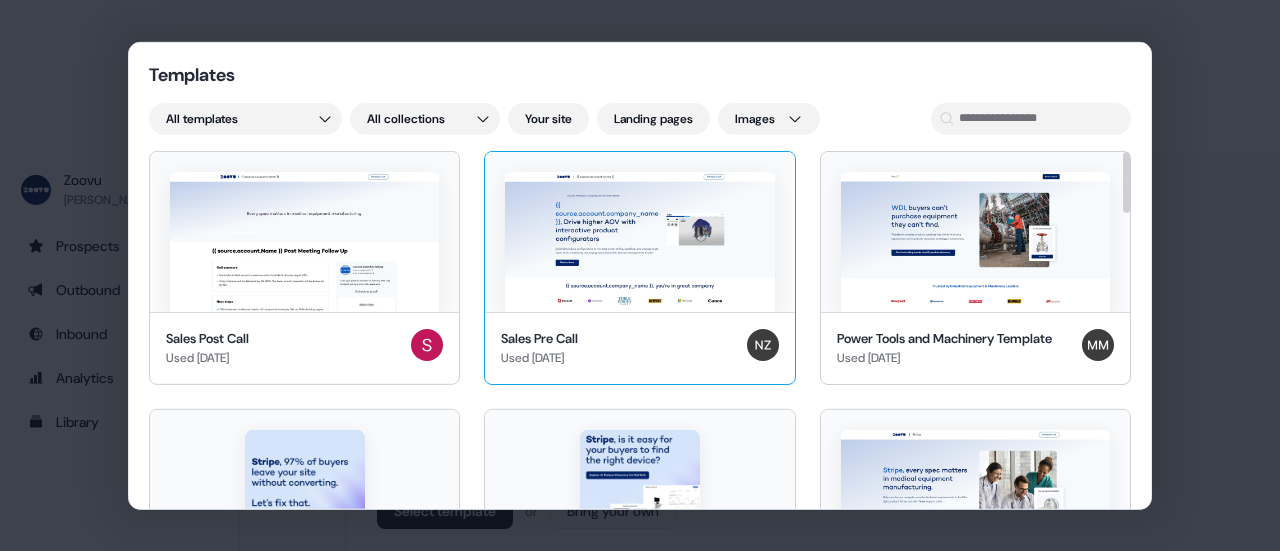 click on "Sales Pre Call Used [DATE]" at bounding box center [639, 348] 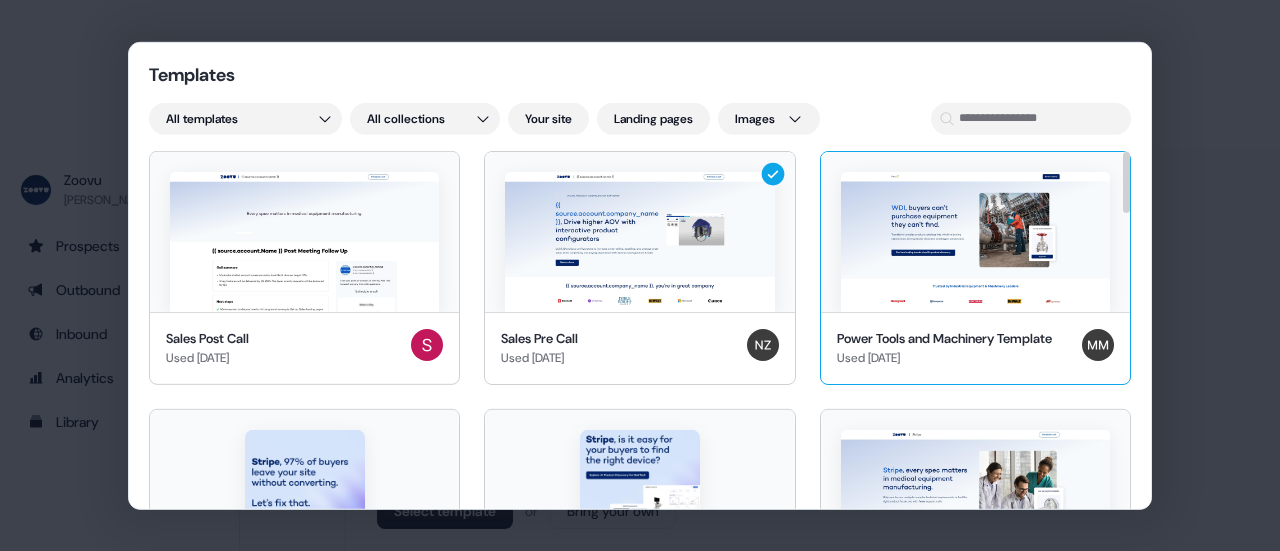 click on "Power Tools and Machinery Template  Used [DATE]" at bounding box center (975, 347) 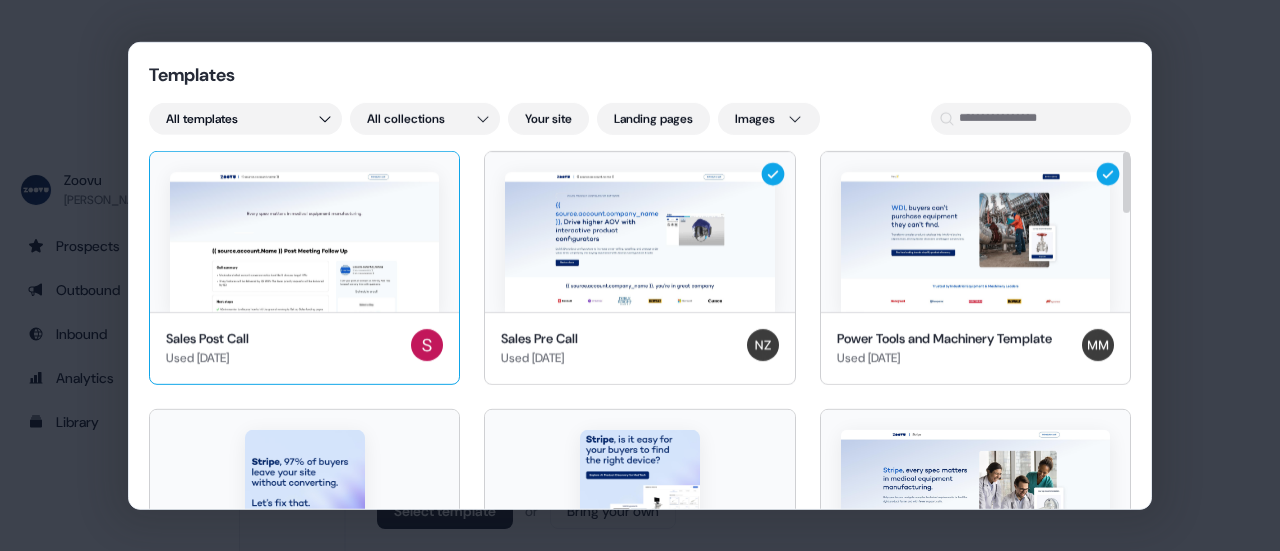 click on "Sales Post Call Used [DATE]" at bounding box center [304, 347] 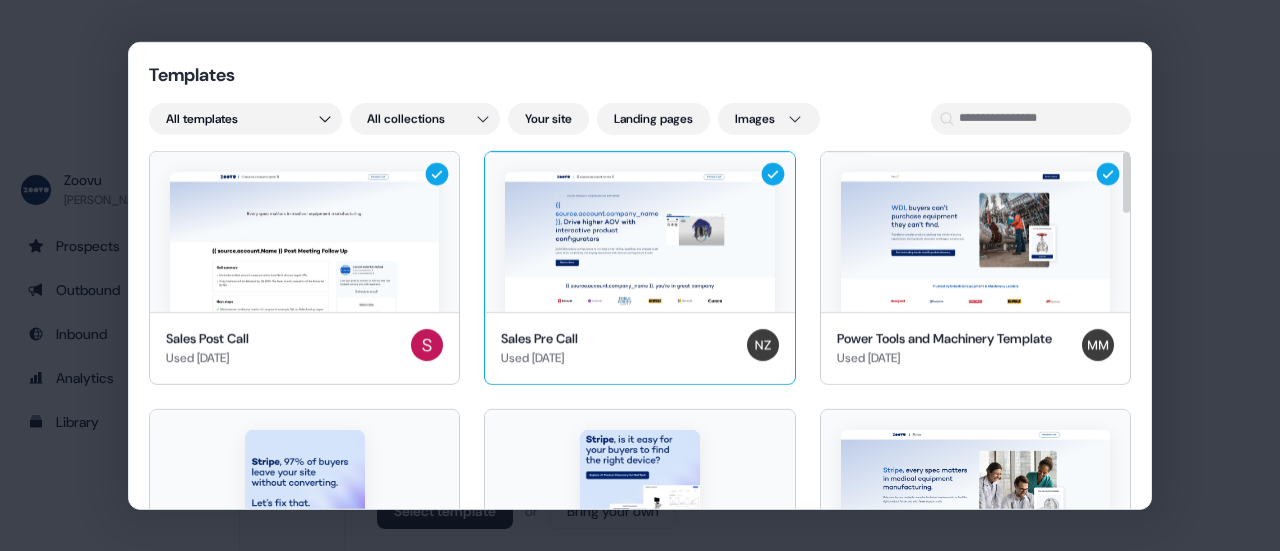 click on "Sales Pre Call Used [DATE]" at bounding box center (639, 347) 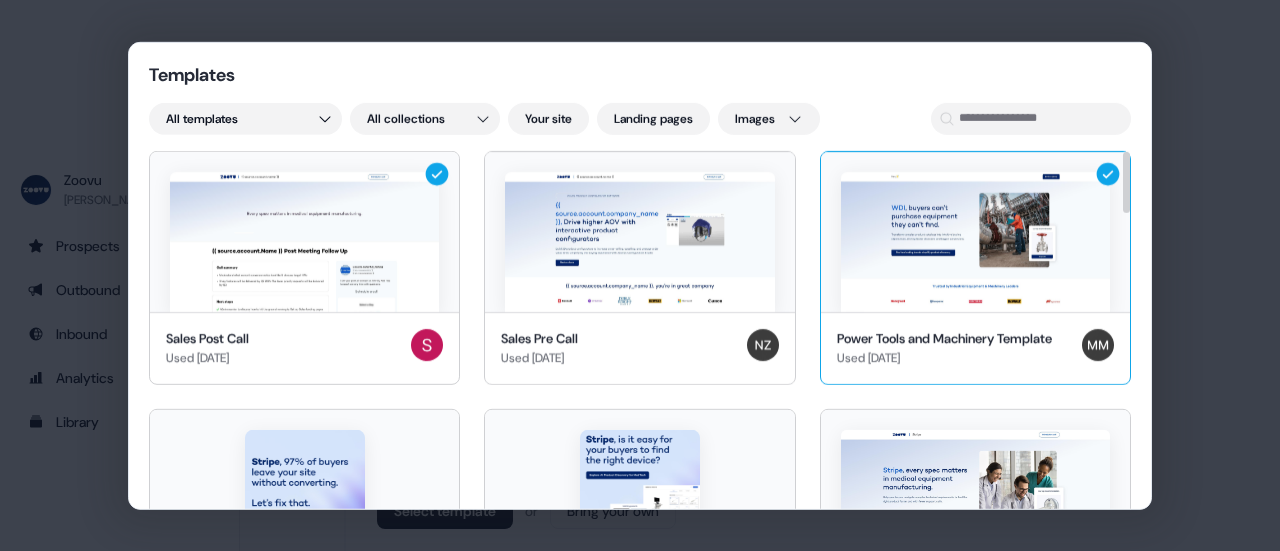 click at bounding box center (975, 241) 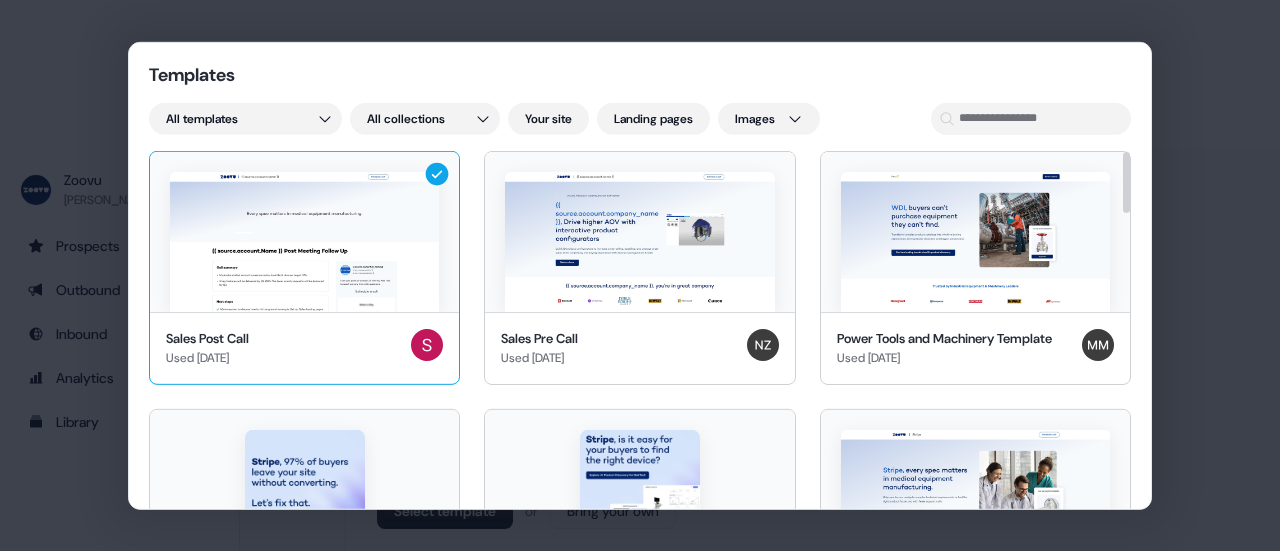 click at bounding box center [304, 241] 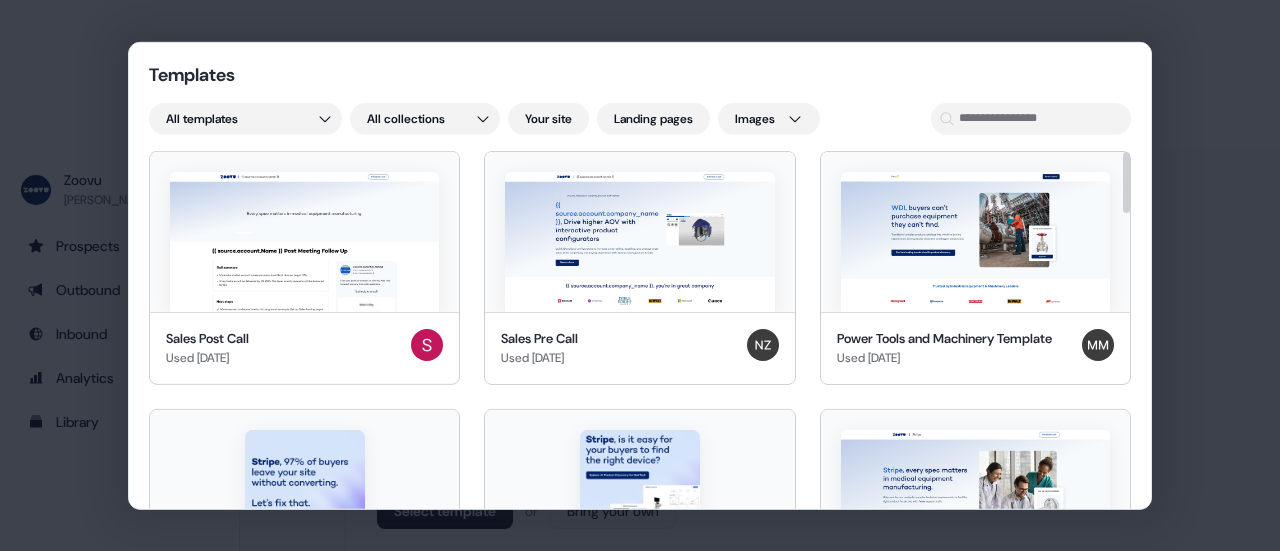 click on "Templates All   templates All collections Your site Landing pages Images Sales Post Call Used [DATE] Sales Pre Call Used [DATE] Power Tools and Machinery Template  Used [DATE] Medical Ad V5 Used [DATE] Medical Ad V2 Used [DATE] Thermo [PERSON_NAME] - [PERSON_NAME]'s version Used [DATE] Medical Equipment Template Used [DATE] Search template Copy Updated [DATE] Guided Selling template Updated [DATE] Discovery Updated [DATE] New template Created [DATE] New template Created [DATE] [PERSON_NAME] Test Template Updated [DATE] Medical Ad V4 Updated [DATE] Medical Ad V3 Updated [DATE] Medical Ad V1 Updated [DATE] Outreach (Starter) Userled template Post-demo follow-up Userled template Post-discovery follow-up Userled template Webinar Userled template Industry (starter) Userled template LinkedIn Square Userled template LinkedIn Landscape Userled template Meta Square Userled template Meta Landscape Userled template Google Rectangle Userled template Google Banner Userled template" at bounding box center [640, 275] 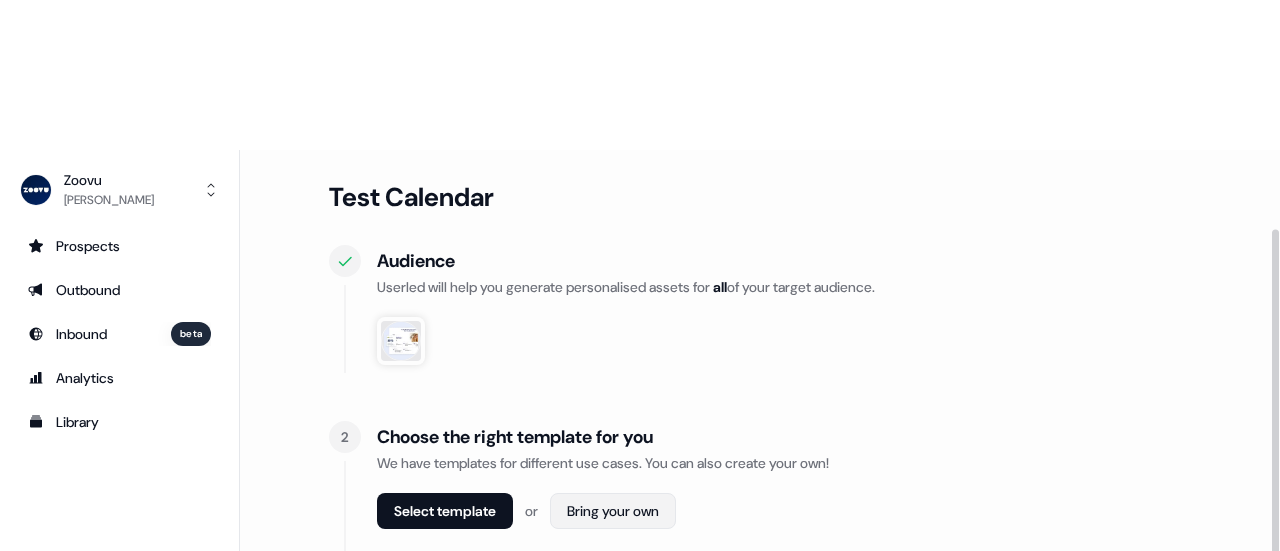 click on "For the best experience switch devices to a bigger screen. Go to [DOMAIN_NAME] Zoovu [PERSON_NAME] Prospects Outbound Inbound beta Analytics Library   Integrations Team Profile Loading... Exit Test Calendar Audience Userled will help you generate personalised assets for   all  of your target audience. 2 Choose the right template for you We have templates for different use cases. You can also create your own! Select template or Bring your own" at bounding box center (640, 350) 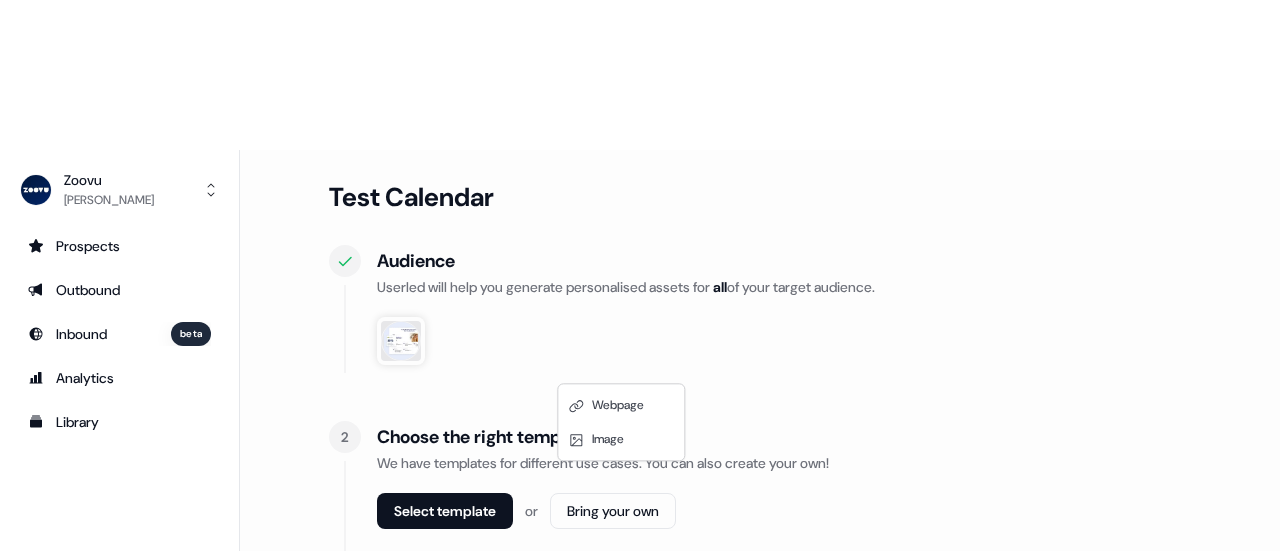 click on "For the best experience switch devices to a bigger screen. Go to [DOMAIN_NAME] Zoovu [PERSON_NAME] Prospects Outbound Inbound beta Analytics Library   Integrations Team Profile Loading... Exit Test Calendar Audience Userled will help you generate personalised assets for   all  of your target audience. 2 Choose the right template for you We have templates for different use cases. You can also create your own! Select template or Bring your own   Webpage Image" at bounding box center (640, 350) 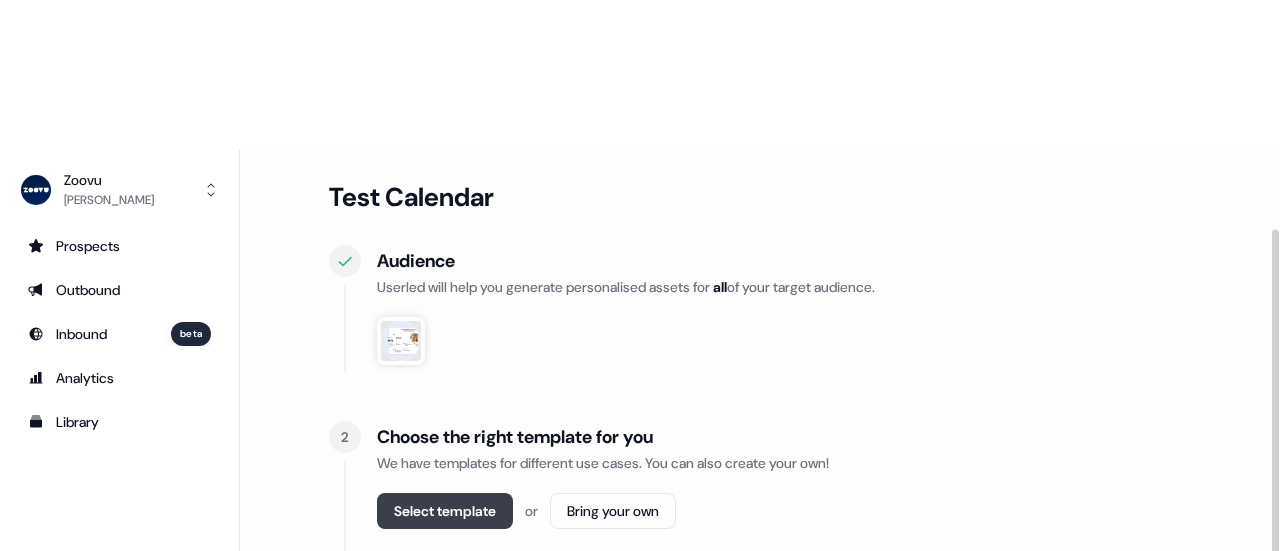 click on "Select template" at bounding box center [445, 511] 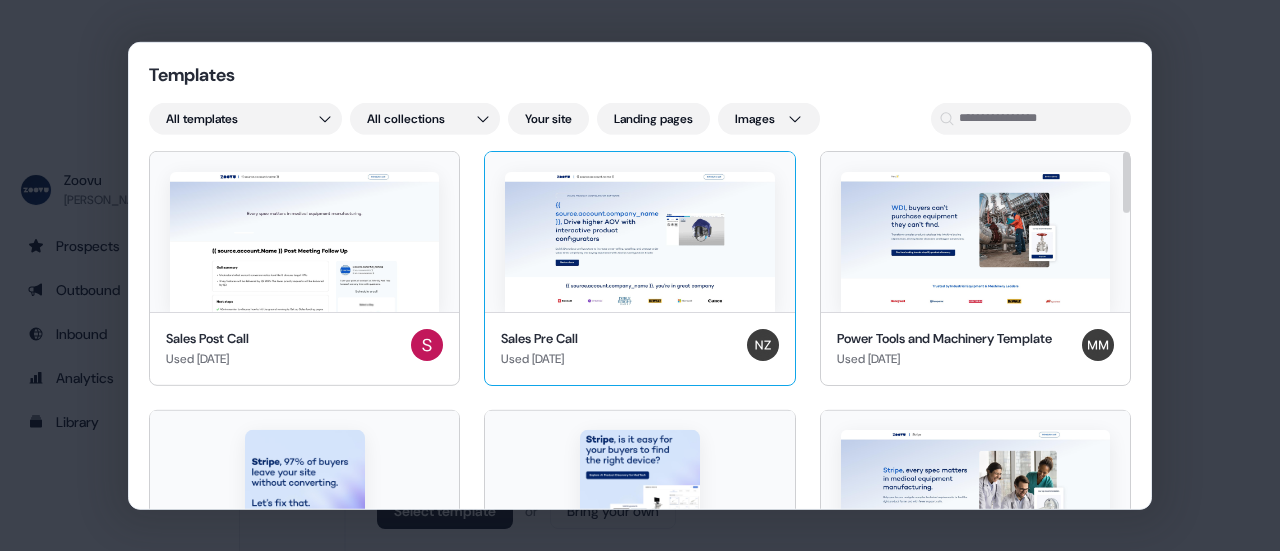 click at bounding box center [639, 241] 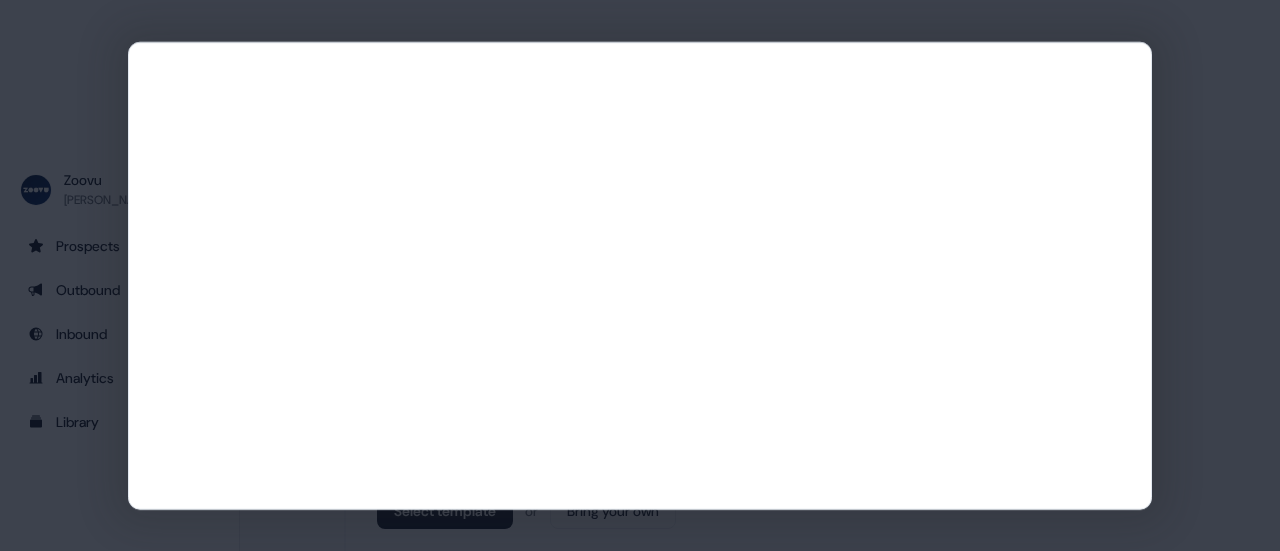 click at bounding box center (640, 275) 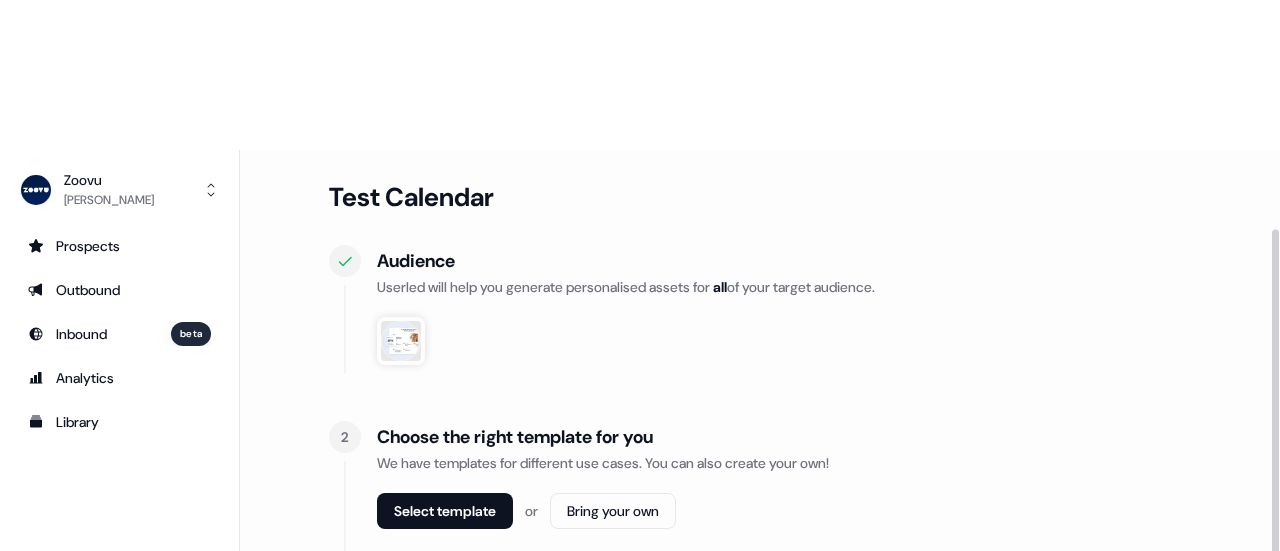 click at bounding box center (401, 341) 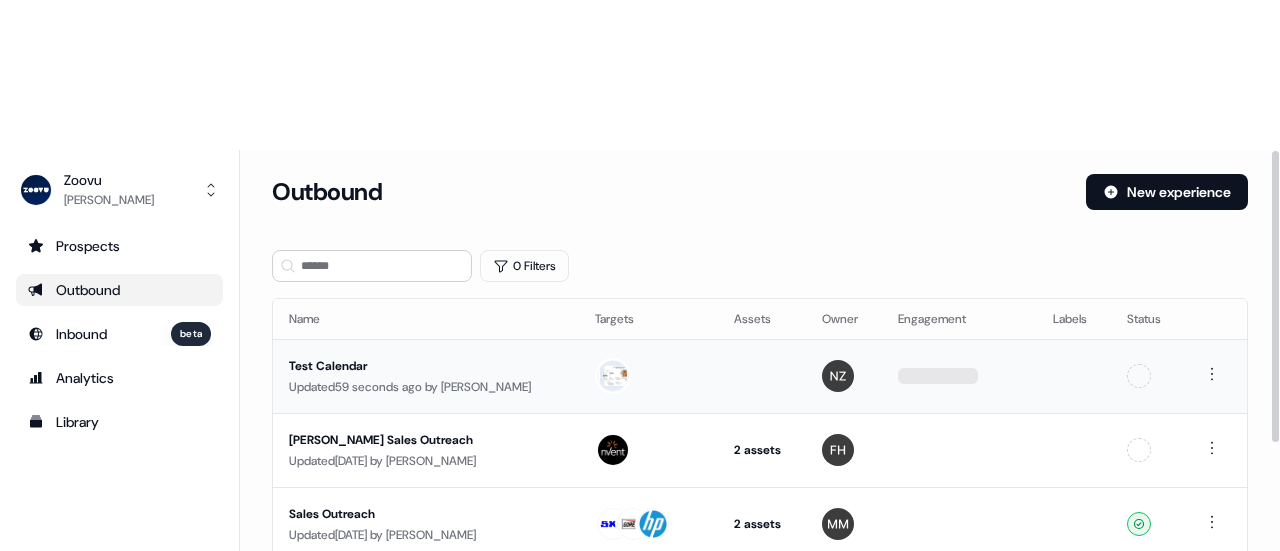 click on "Test Calendar" at bounding box center [426, 366] 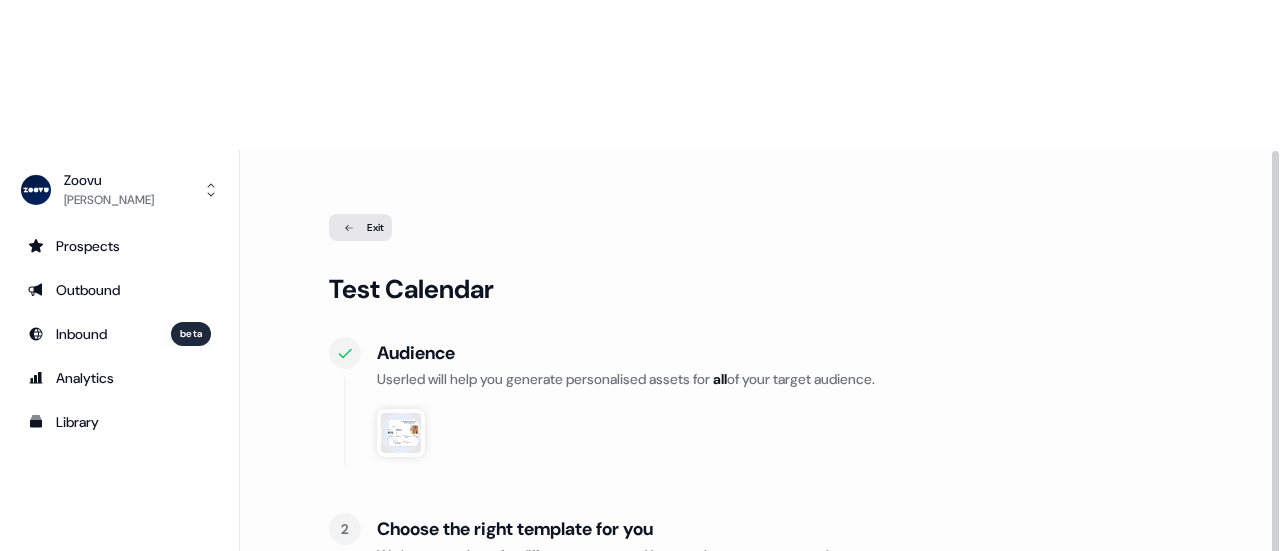 click on "Choose the right template for you We have templates for different use cases. You can also create your own! Select template or Bring your own" at bounding box center (783, 579) 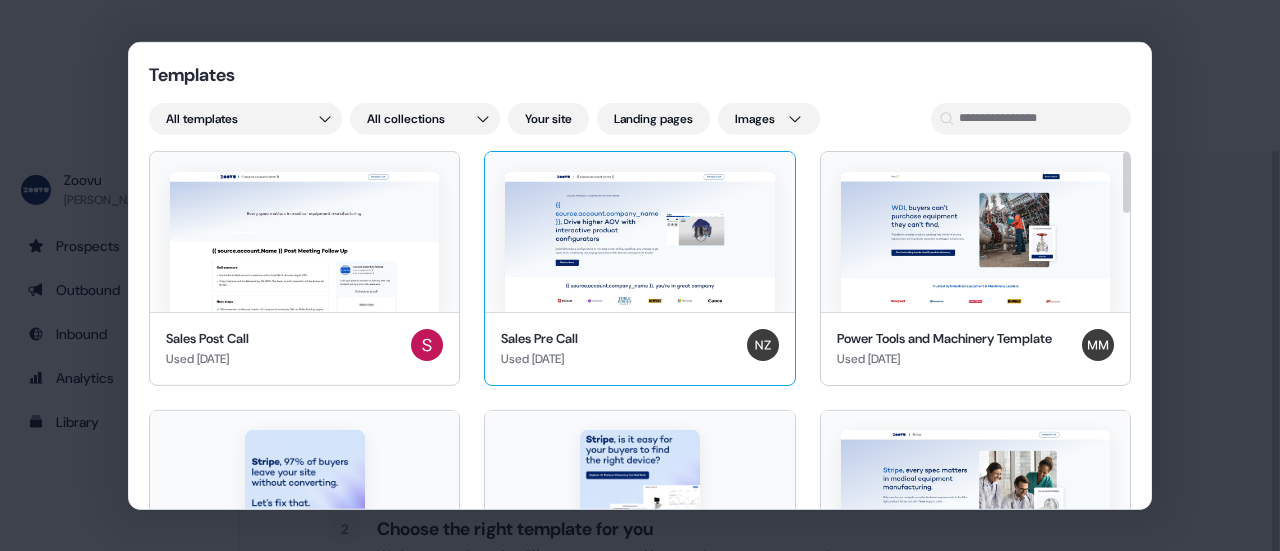 click at bounding box center (639, 241) 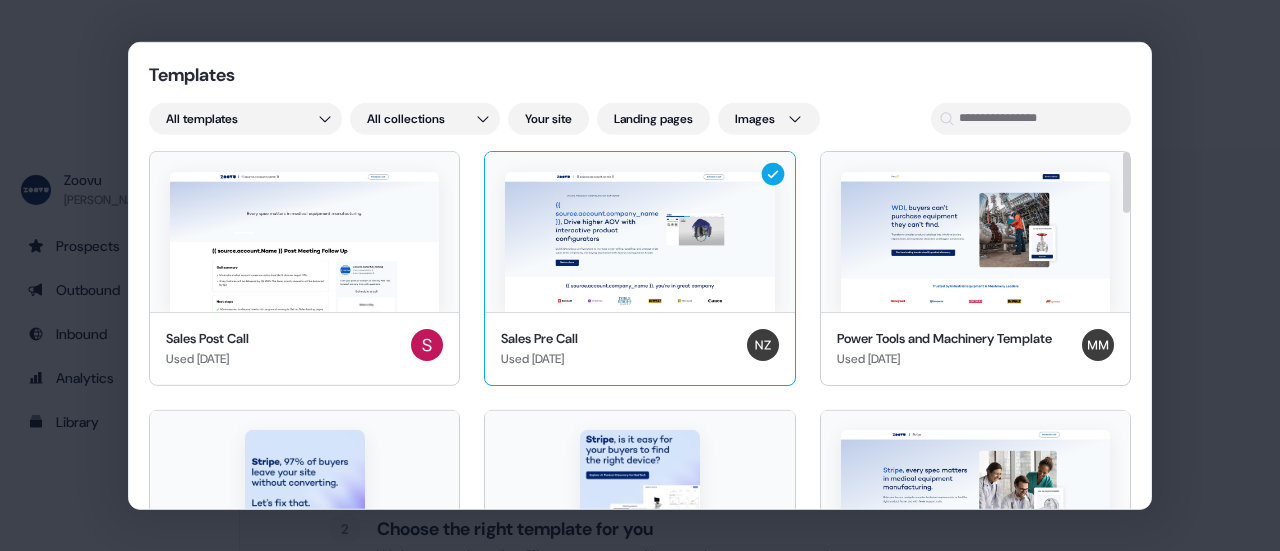 click at bounding box center (639, 241) 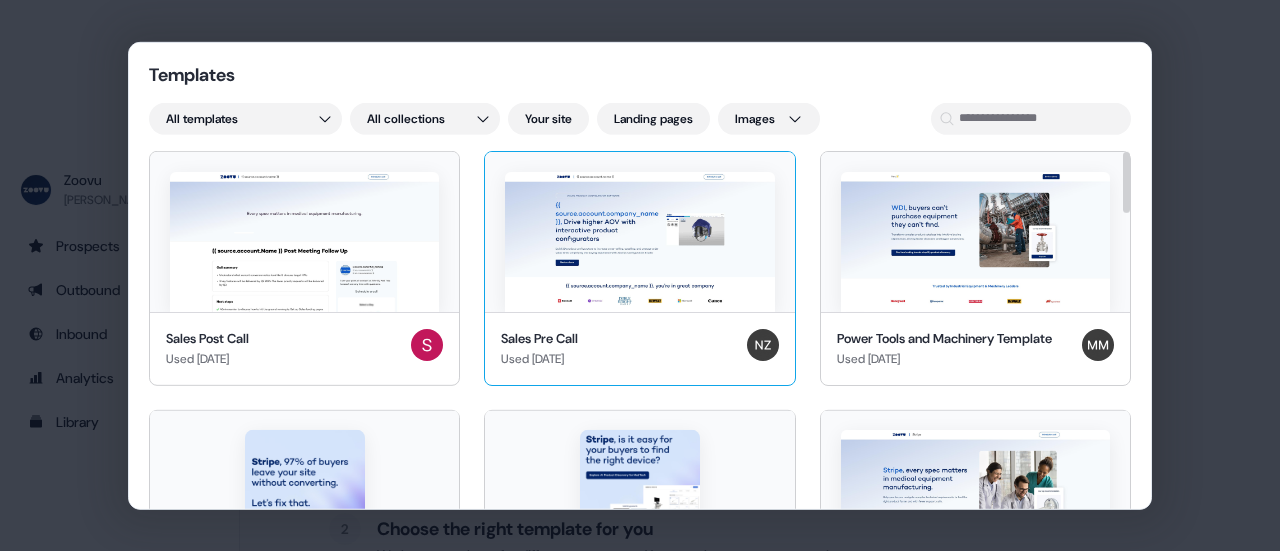 click at bounding box center (639, 241) 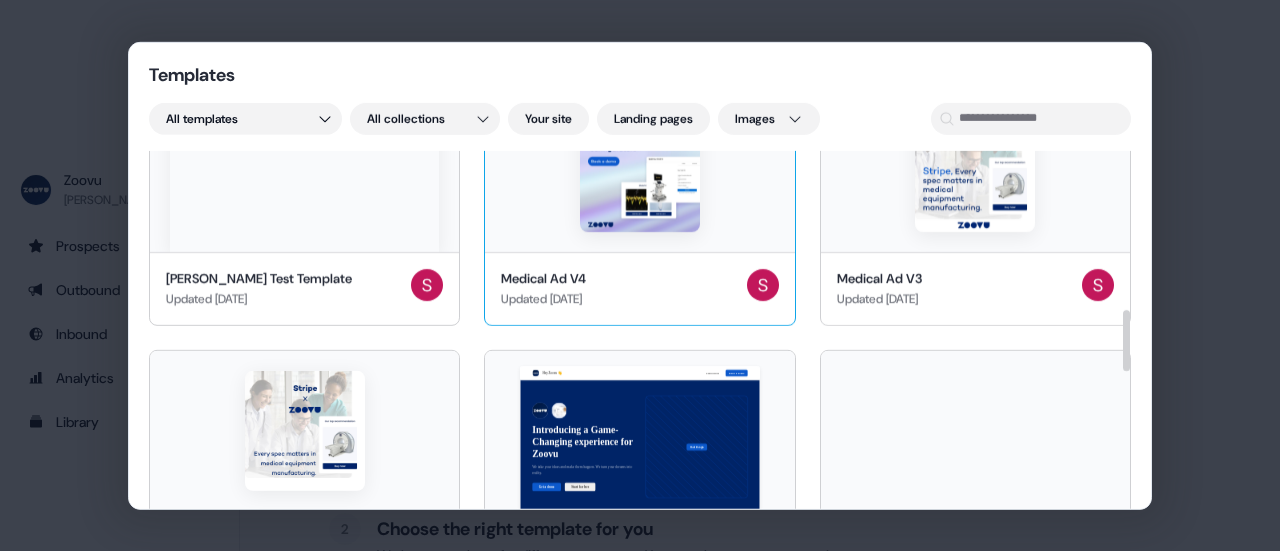 scroll, scrollTop: 1300, scrollLeft: 0, axis: vertical 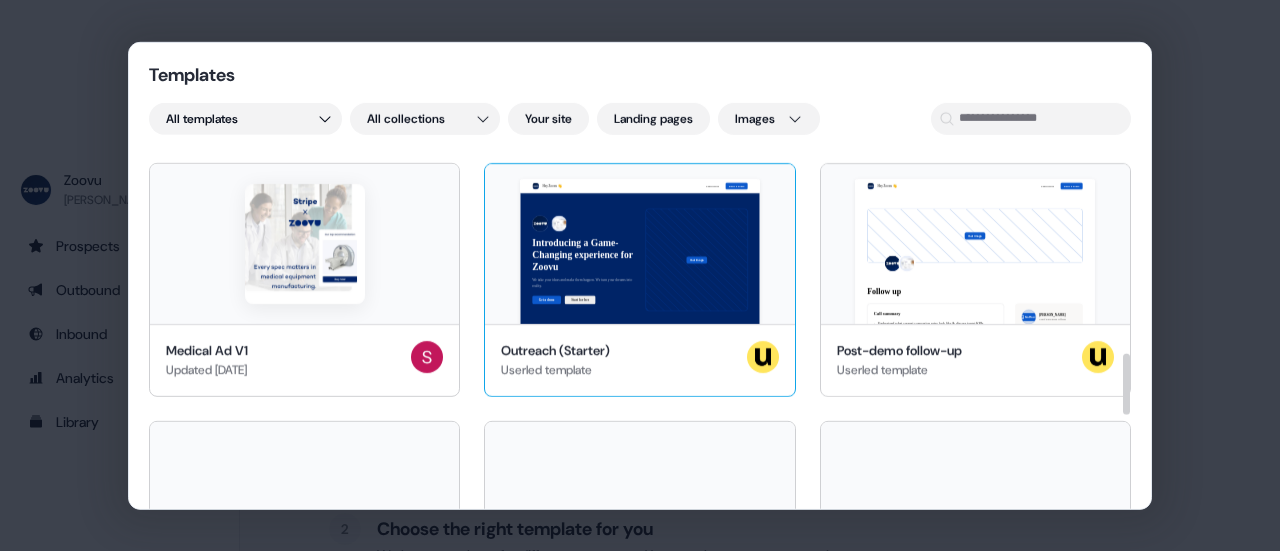 click on "Hey Zoovu 👋 Learn more Book a demo Introducing a Game-Changing experience for Zoovu We take your ideas and make them happen. We turn your dreams into reality. Get a demo Start for free Your image Zoovu, join our team of incredible partners" at bounding box center [639, 243] 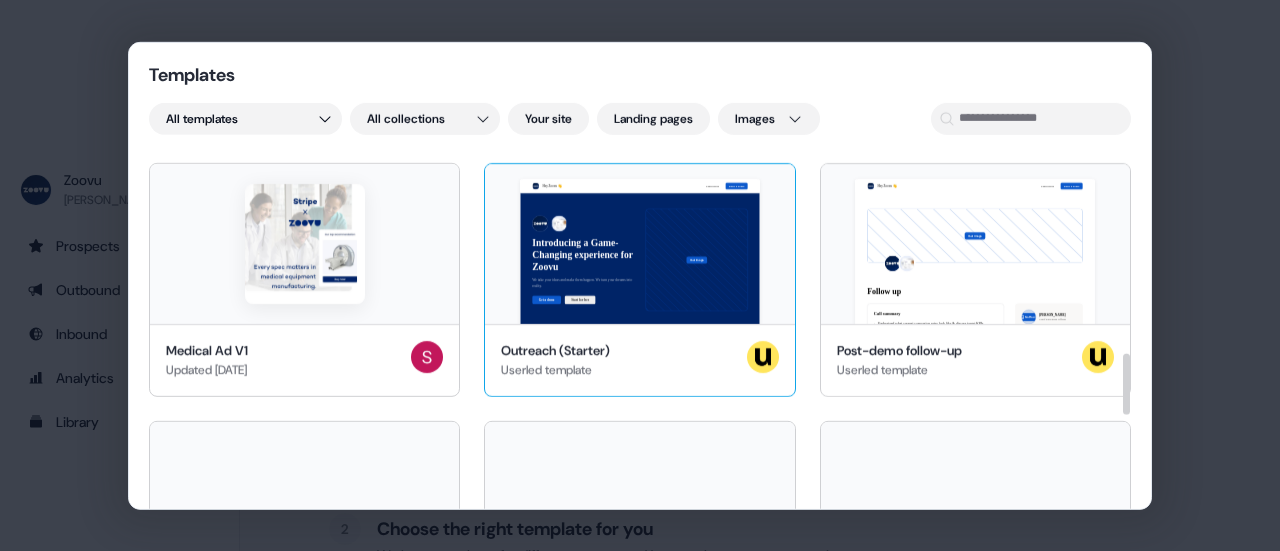 click on "Hey Zoovu 👋 Learn more Book a demo Introducing a Game-Changing experience for Zoovu We take your ideas and make them happen. We turn your dreams into reality. Get a demo Start for free Your image Zoovu, join our team of incredible partners" at bounding box center (639, 243) 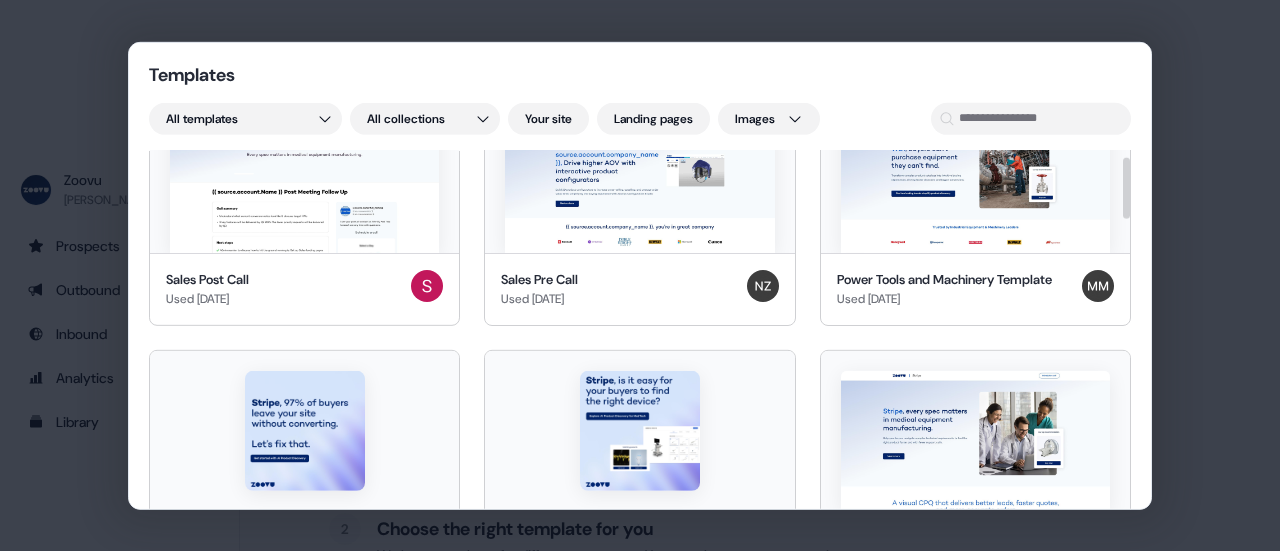 scroll, scrollTop: 0, scrollLeft: 0, axis: both 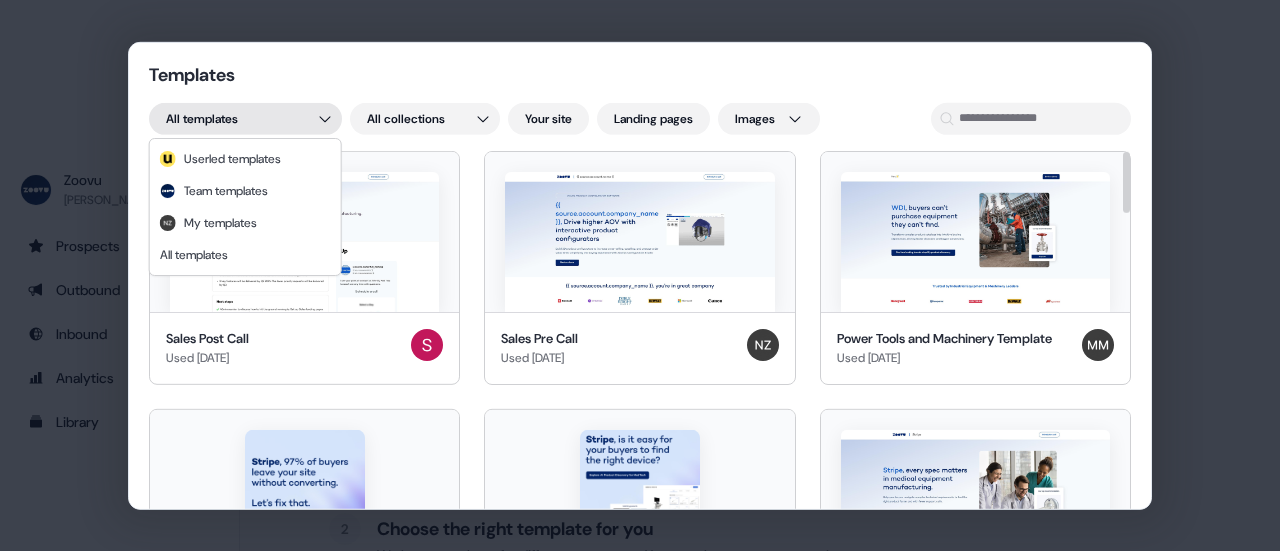 click on "Templates All   templates All collections Your site Landing pages Images Sales Post Call Used [DATE] Sales Pre Call Used [DATE] Power Tools and Machinery Template  Used [DATE] Medical Ad V5 Used [DATE] Medical Ad V2 Used [DATE] Thermo [PERSON_NAME] - [PERSON_NAME]'s version Used [DATE] Medical Equipment Template Used [DATE] Search template Copy Updated [DATE] Guided Selling template Updated [DATE] Discovery Updated [DATE] New template Created [DATE] New template Created [DATE] [PERSON_NAME] Test Template Updated [DATE] Medical Ad V4 Updated [DATE] Medical Ad V3 Updated [DATE] Medical Ad V1 Updated [DATE] Outreach (Starter) Userled template Post-demo follow-up Userled template Post-discovery follow-up Userled template Webinar Userled template Industry (starter) Userled template LinkedIn Square Userled template LinkedIn Landscape Userled template Meta Square Userled template Meta Landscape Userled template Google Rectangle Userled template Google Banner Userled template" at bounding box center (640, 275) 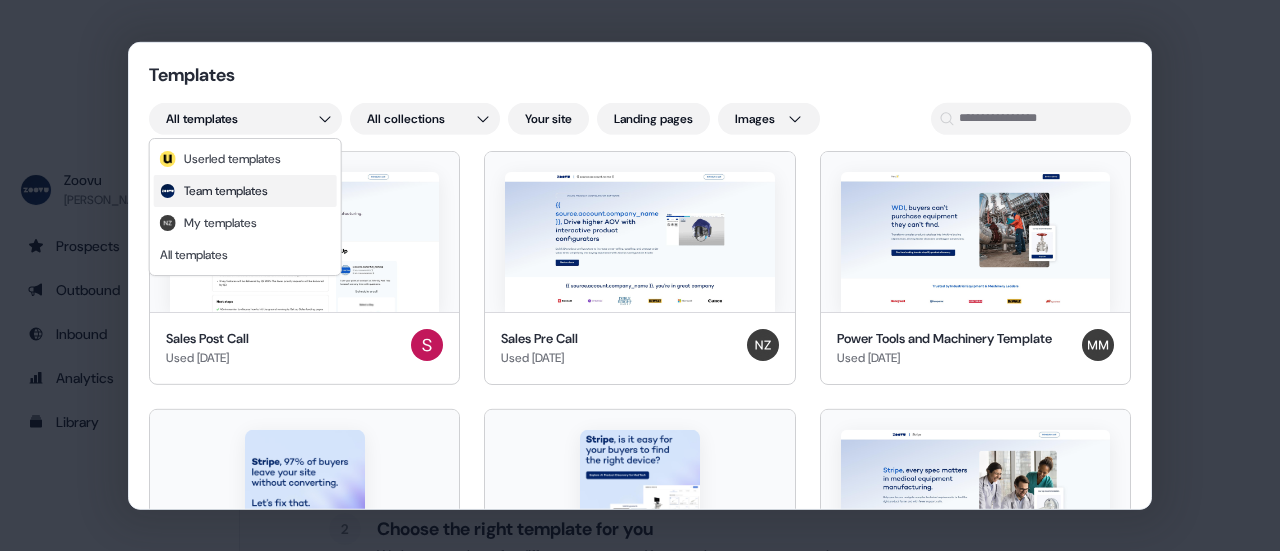 click on "Team templates" at bounding box center [226, 191] 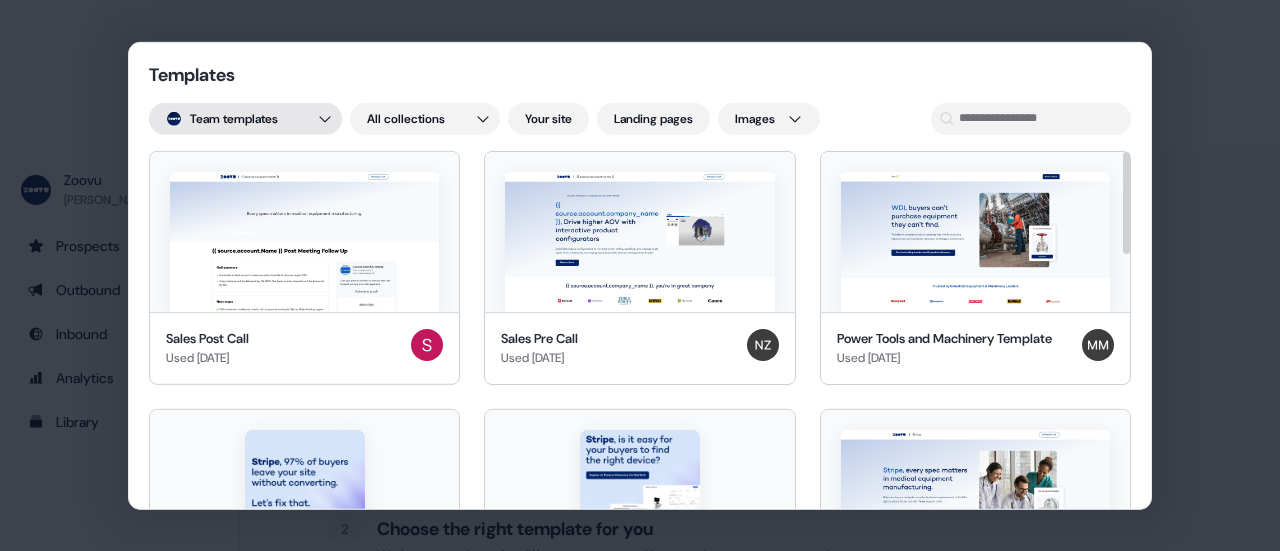 click on "Templates Team   templates All collections Your site Landing pages Images Sales Post Call Used [DATE] Sales Pre Call Used [DATE] Power Tools and Machinery Template  Used [DATE] Medical Ad V5 Used [DATE] Medical Ad V2 Used [DATE] Thermo [PERSON_NAME] - [PERSON_NAME]'s version Used [DATE] Medical Equipment Template Used [DATE] Search template Copy Updated [DATE] Guided Selling template Updated [DATE] Discovery Updated [DATE] New template Created [DATE] New template Created [DATE] [PERSON_NAME] Test Template Updated [DATE] Medical Ad V4 Updated [DATE] Medical Ad V3 Updated [DATE] Medical Ad V1 Updated [DATE] Cancel Done" at bounding box center (640, 275) 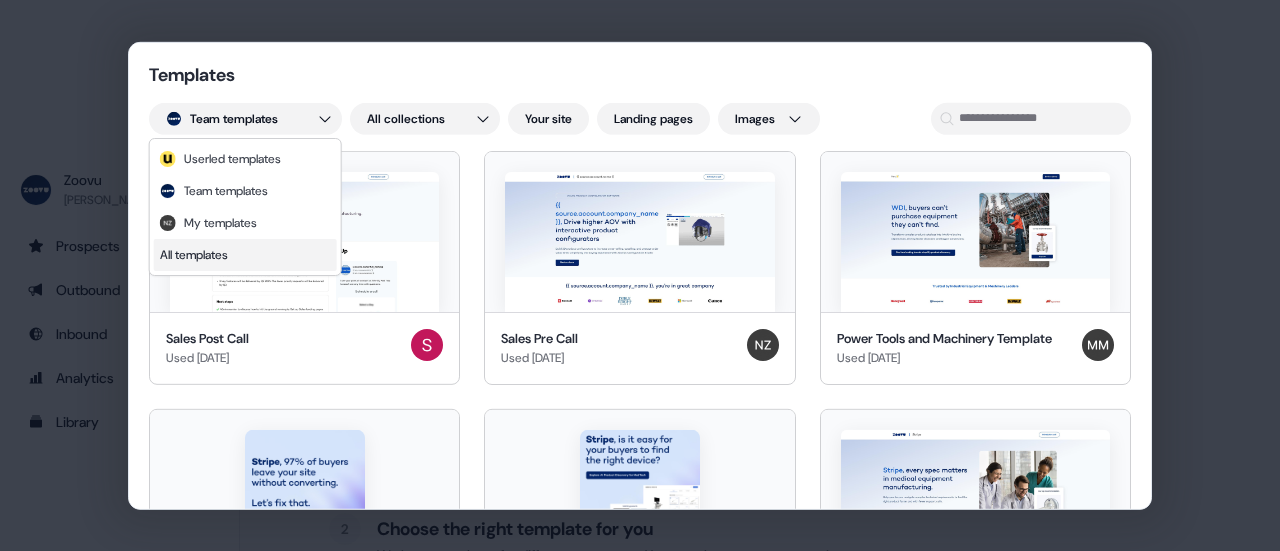click on "All templates" at bounding box center [194, 255] 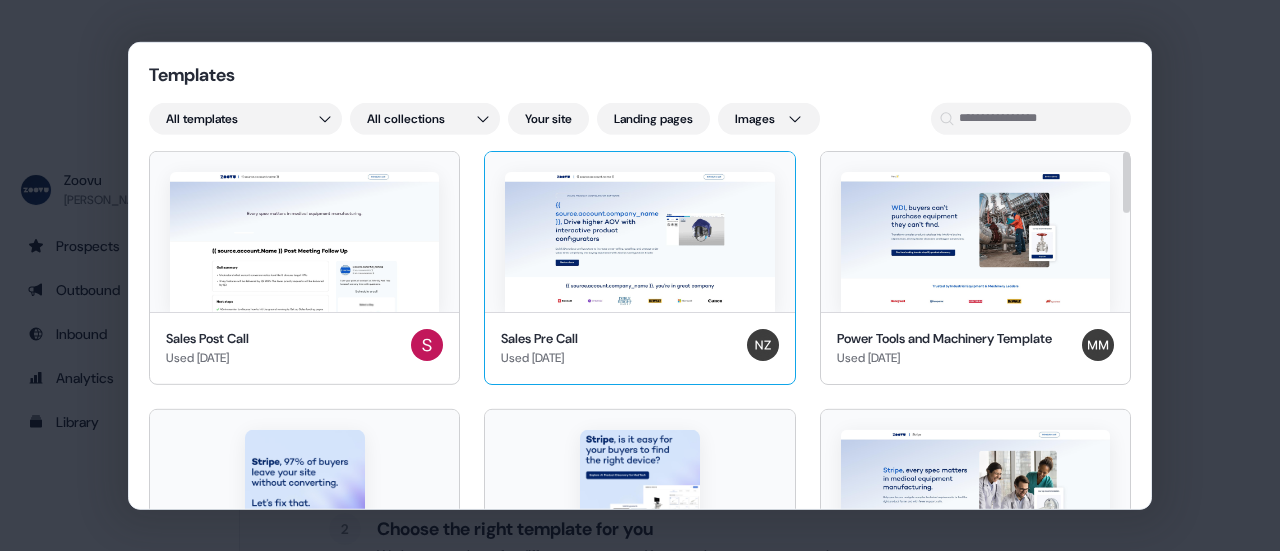 click at bounding box center [639, 241] 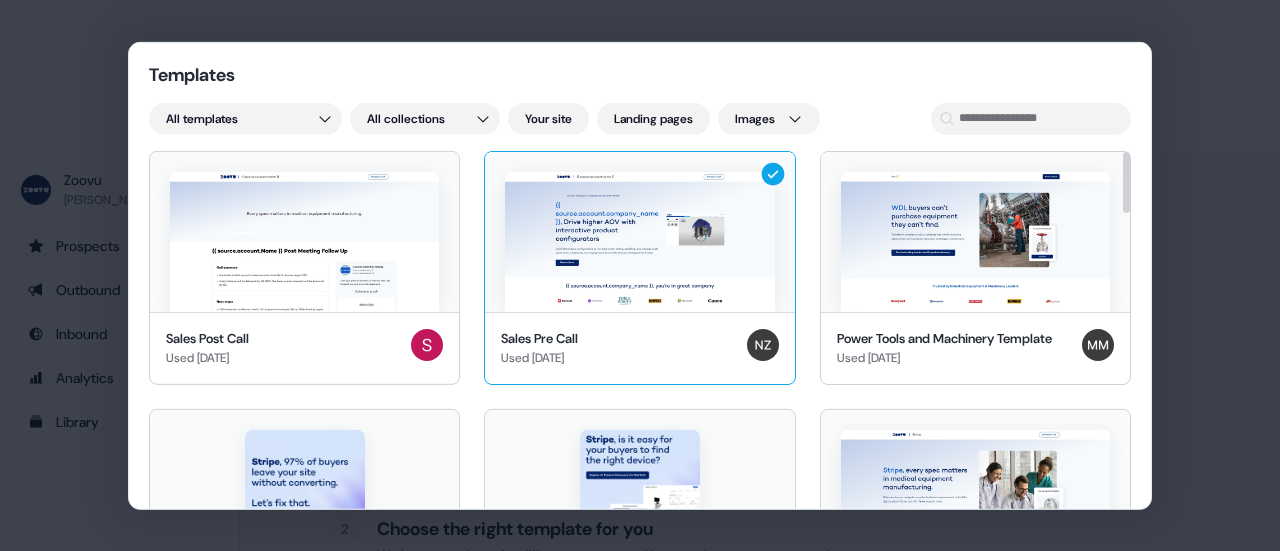click at bounding box center (639, 241) 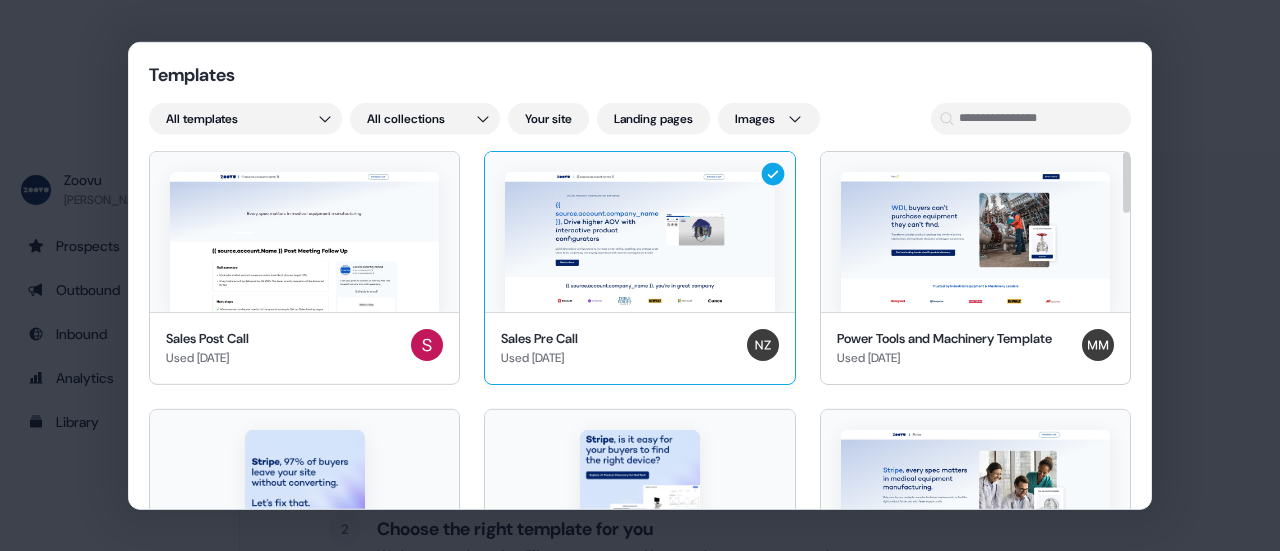 click at bounding box center (639, 241) 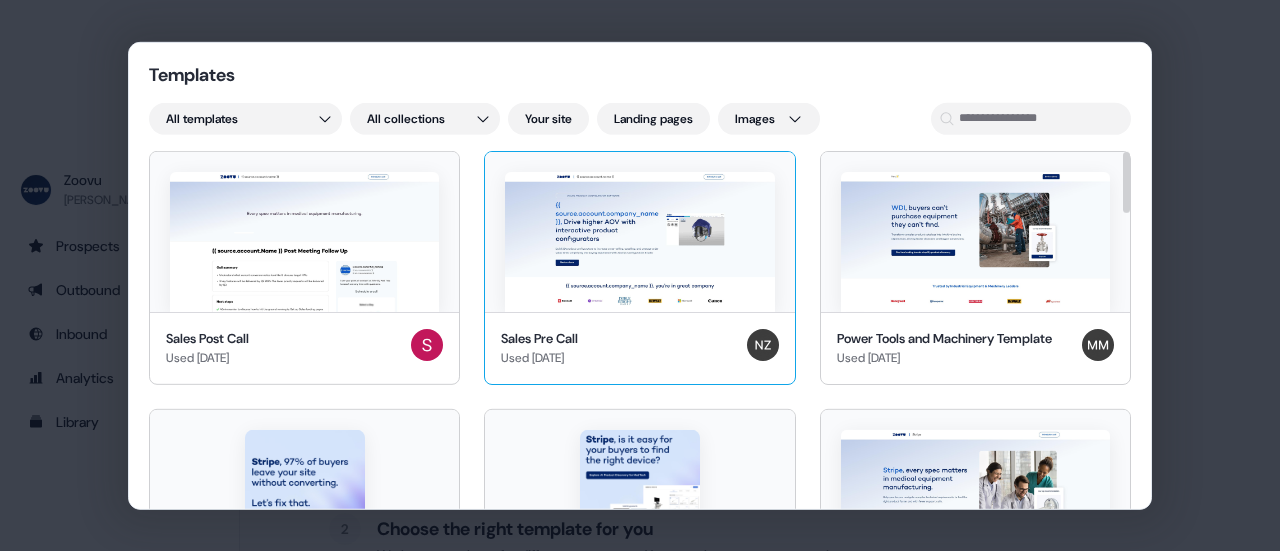 click at bounding box center (639, 241) 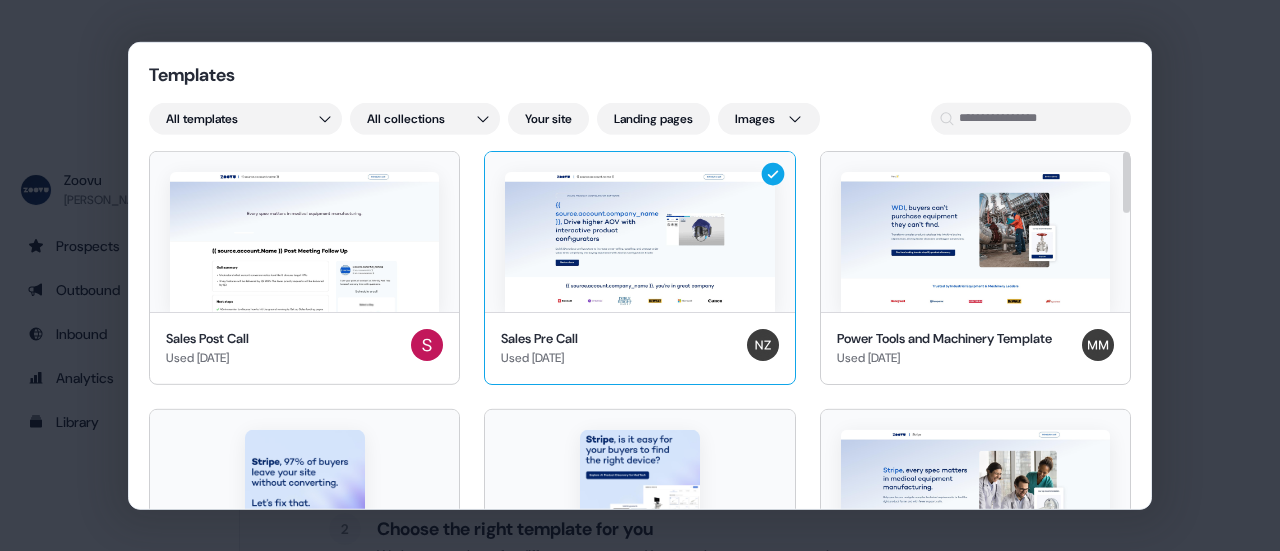 click 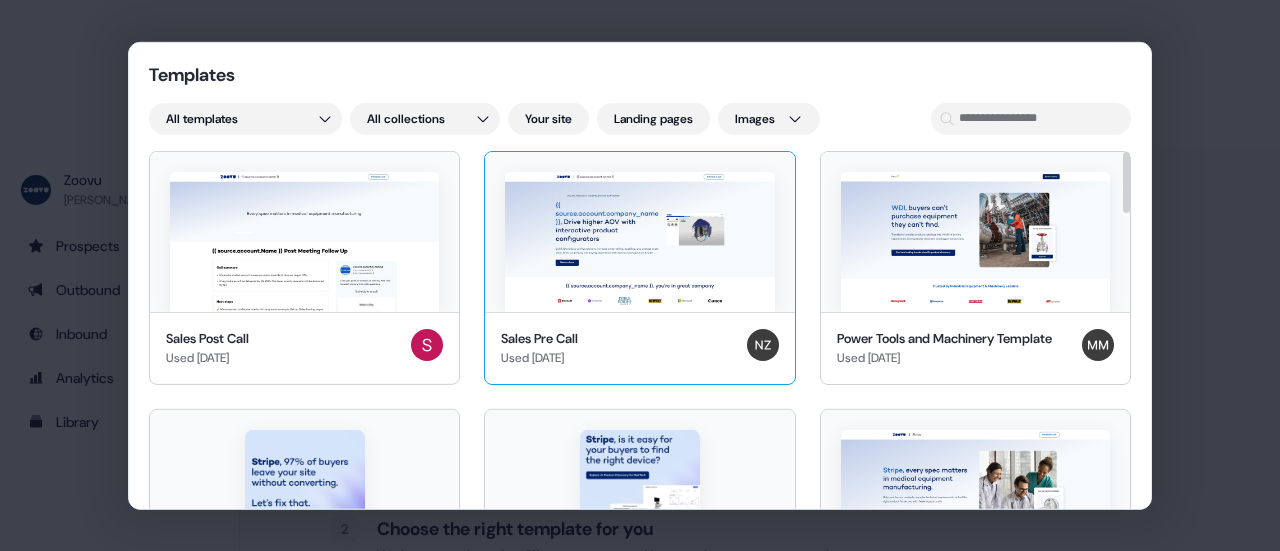 click at bounding box center [639, 231] 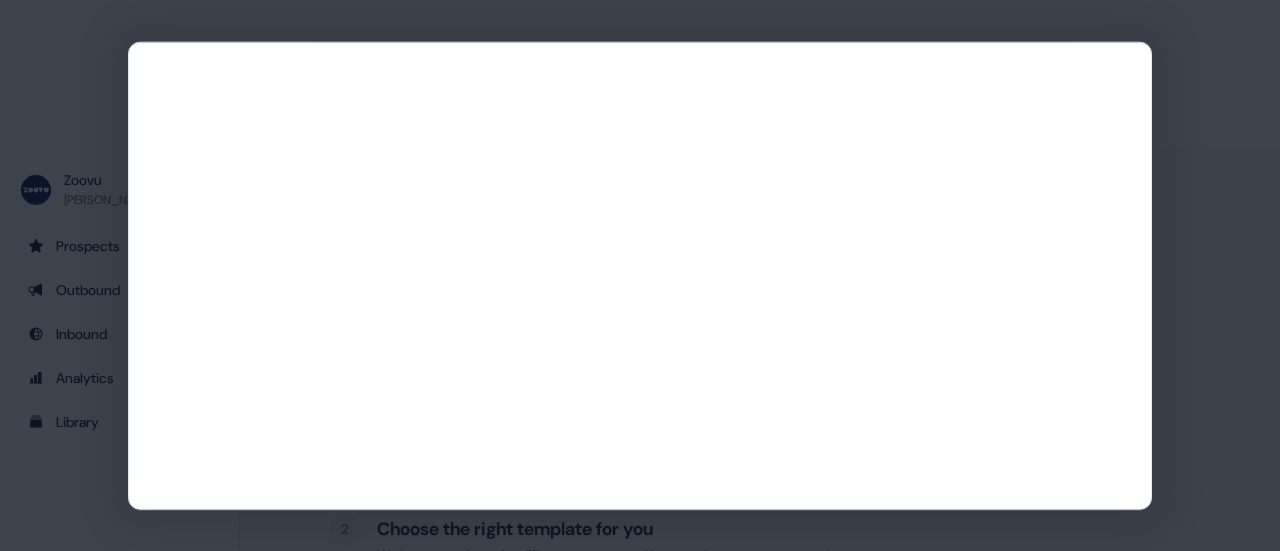 click at bounding box center (640, 275) 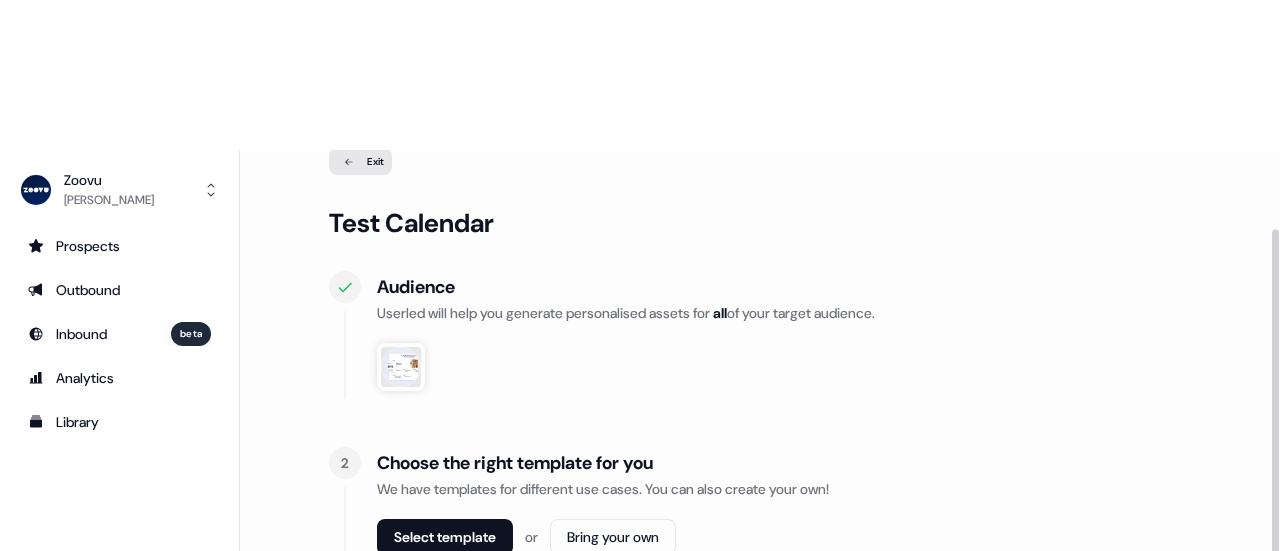 scroll, scrollTop: 92, scrollLeft: 0, axis: vertical 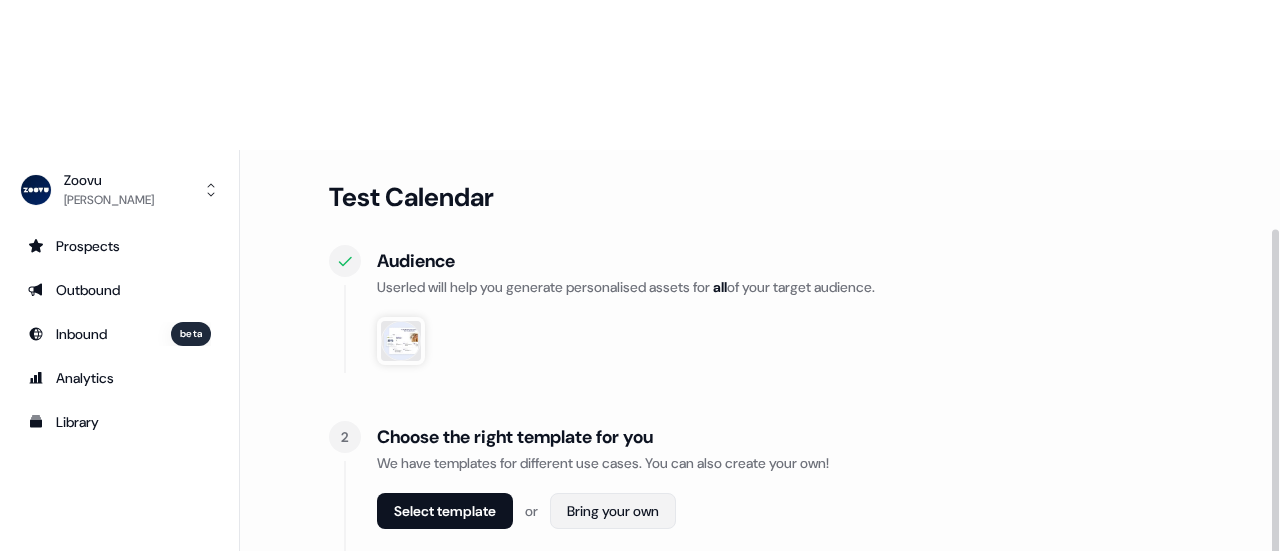 click on "For the best experience switch devices to a bigger screen. Go to [DOMAIN_NAME] Zoovu [PERSON_NAME] Prospects Outbound Inbound beta Analytics Library   Integrations Team Profile Loading... Exit Test Calendar Audience Userled will help you generate personalised assets for   all  of your target audience. 2 Choose the right template for you We have templates for different use cases. You can also create your own! Select template or Bring your own" at bounding box center [640, 350] 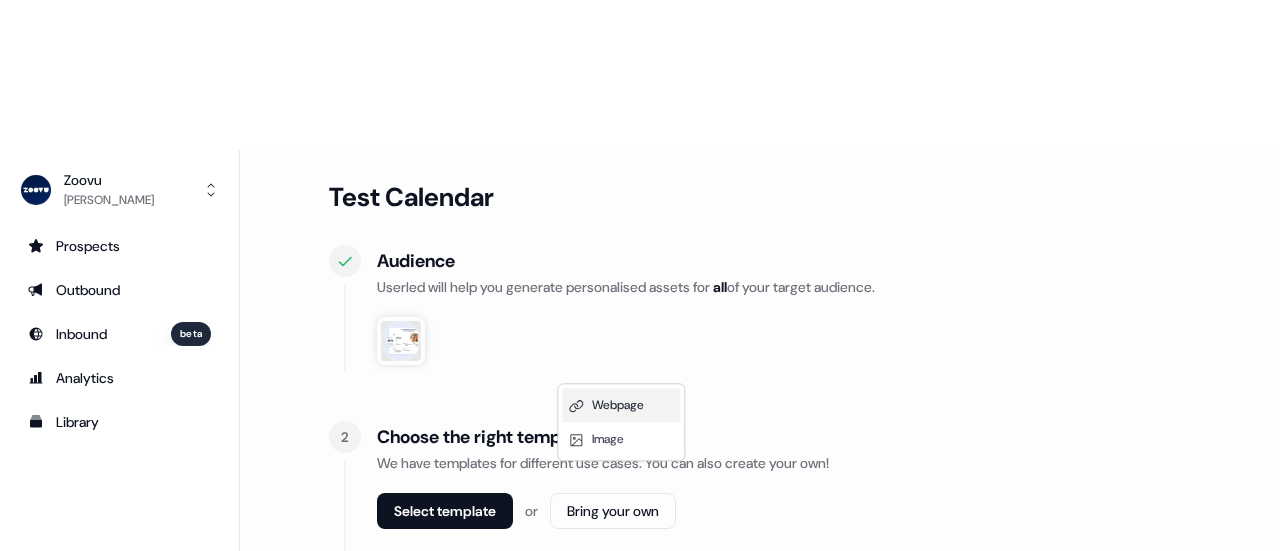 click on "Webpage" at bounding box center (618, 405) 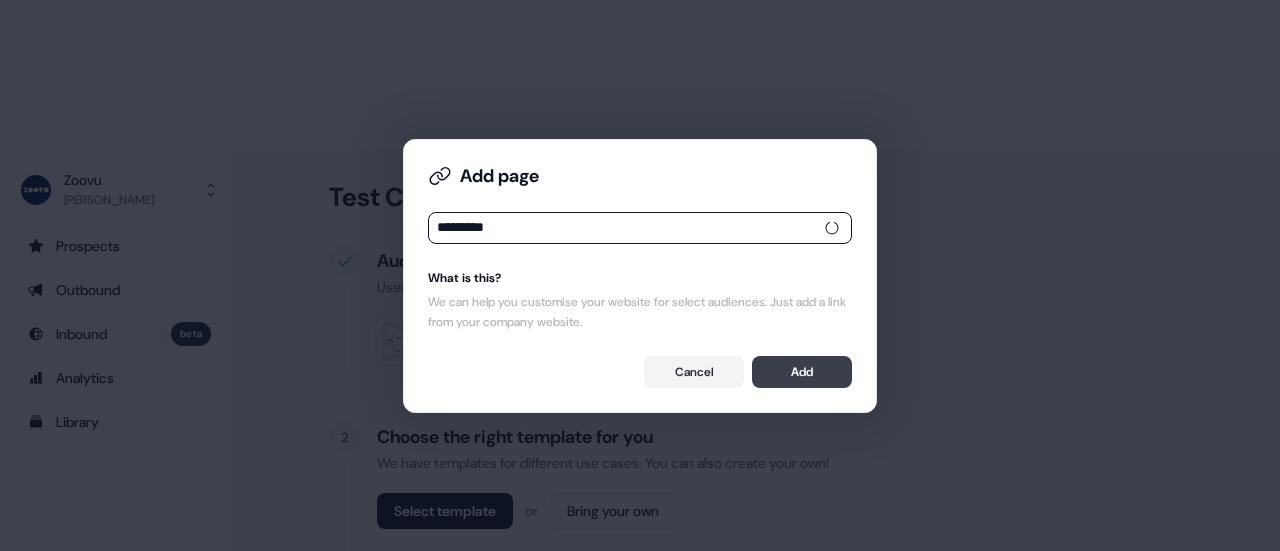 type on "*********" 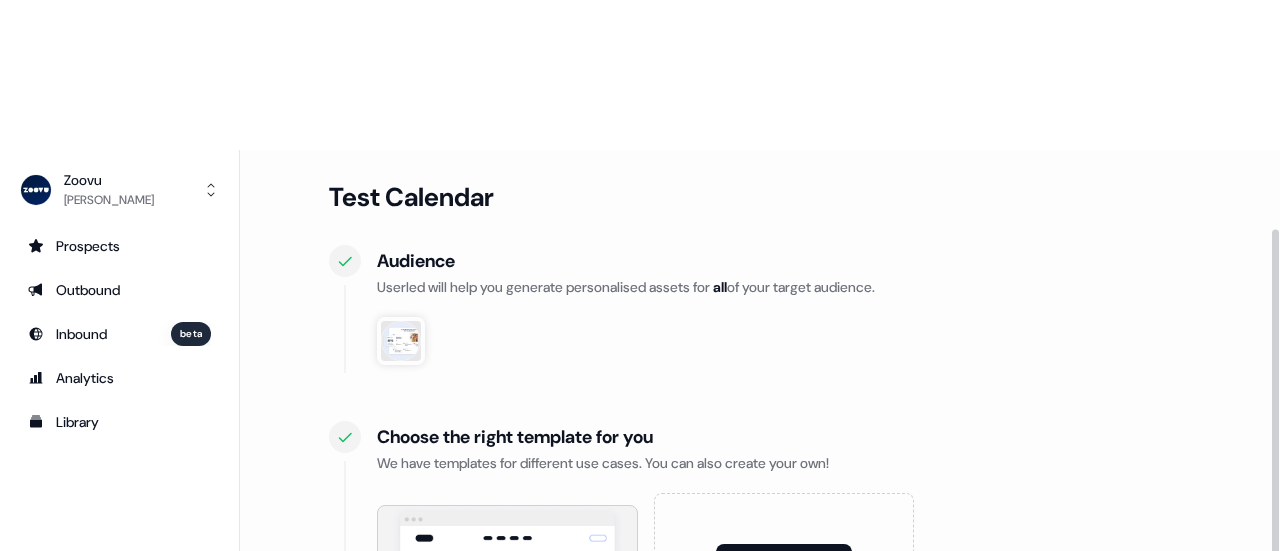 scroll, scrollTop: 292, scrollLeft: 0, axis: vertical 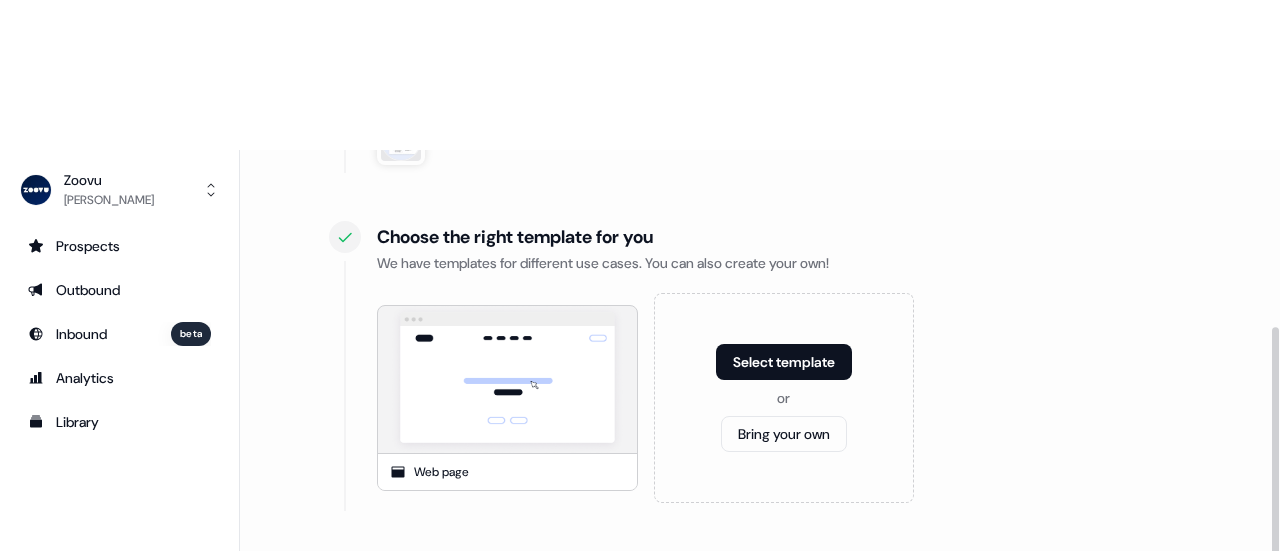 click on "Continue" at bounding box center [407, 597] 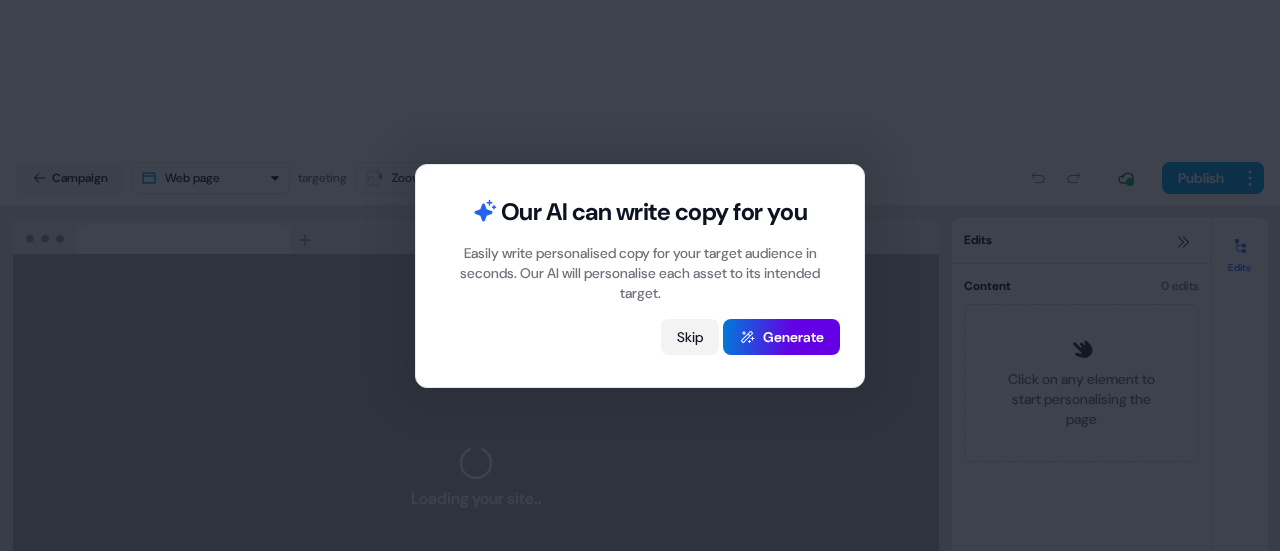 click on "Skip" at bounding box center [690, 337] 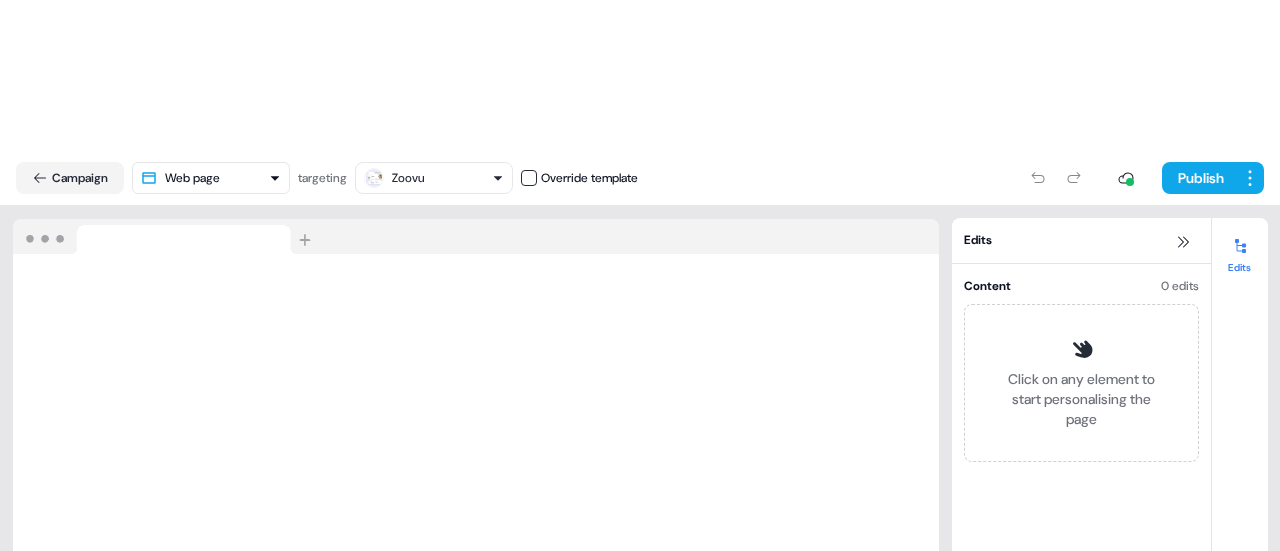 click on "Zoovu" at bounding box center (408, 178) 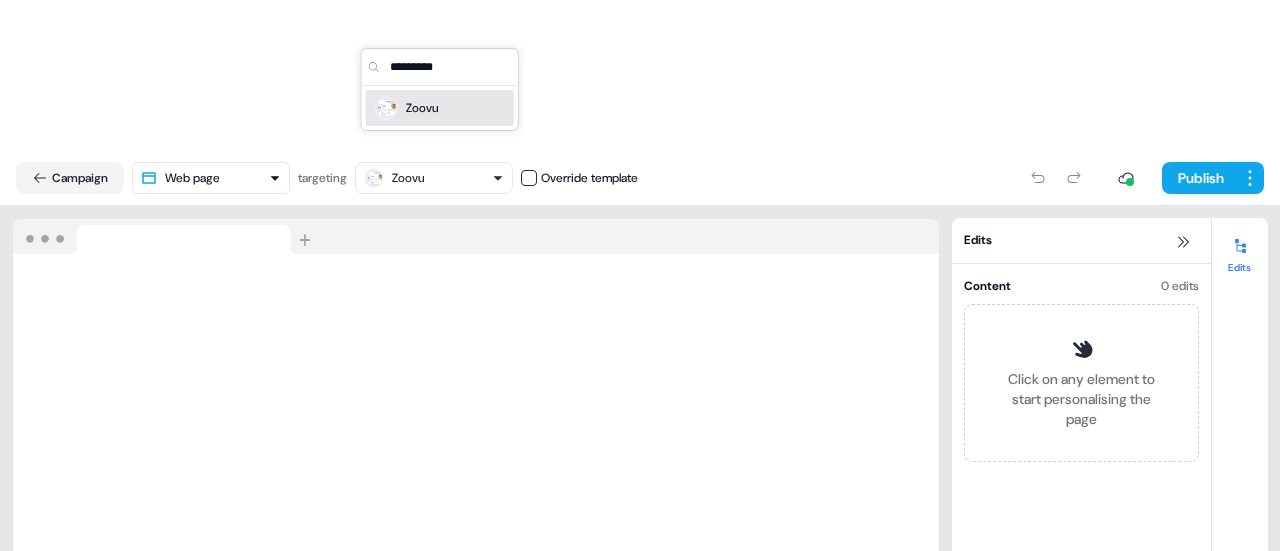 click on "Zoovu" at bounding box center [408, 178] 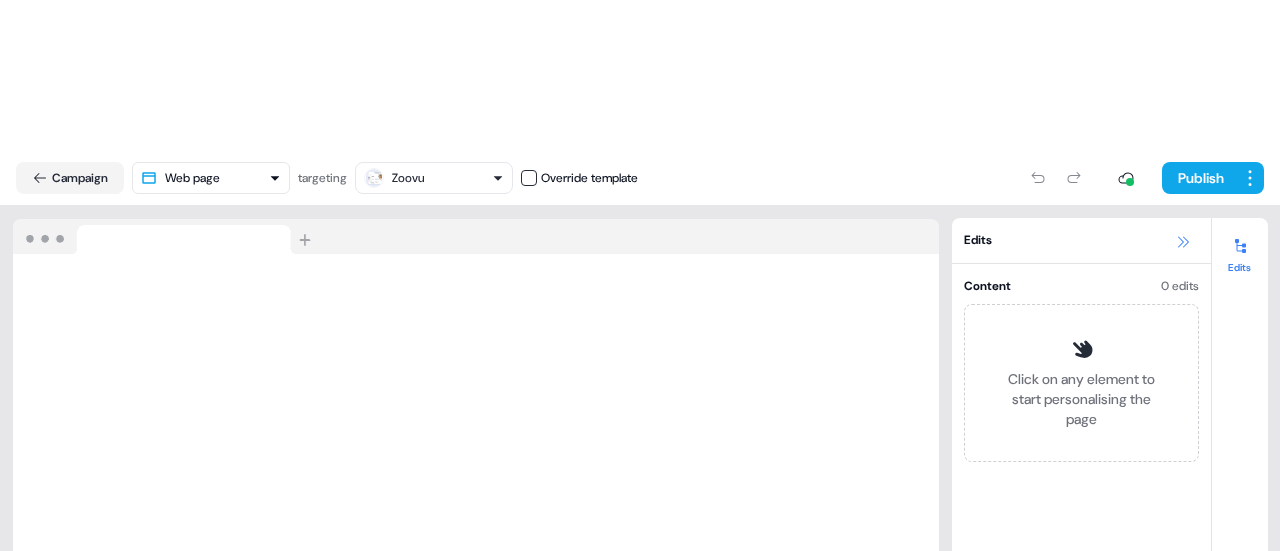 click 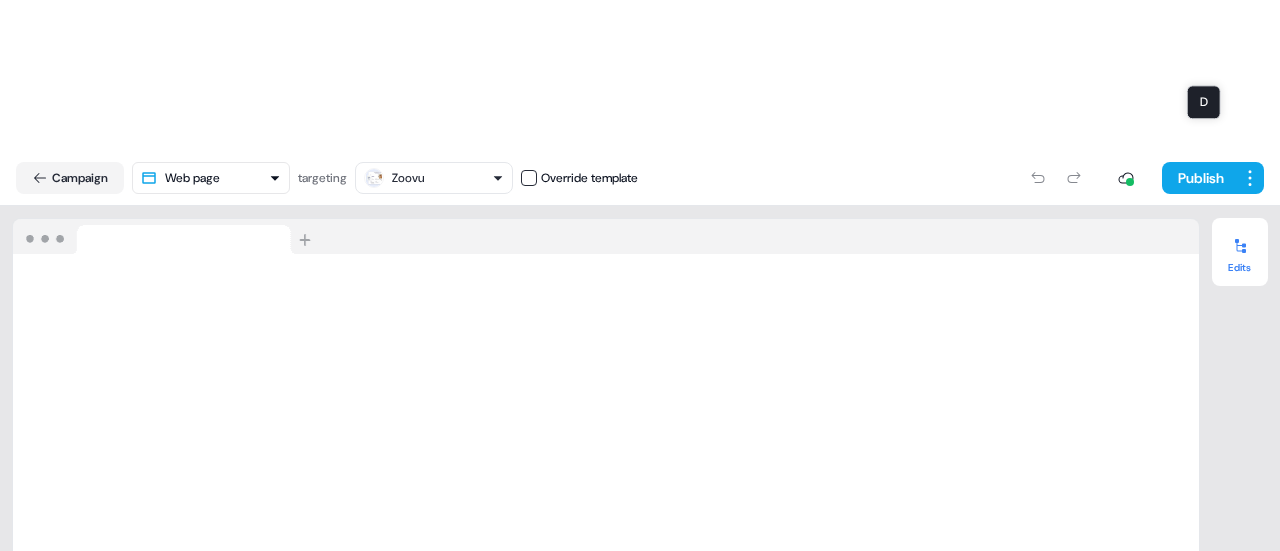 click 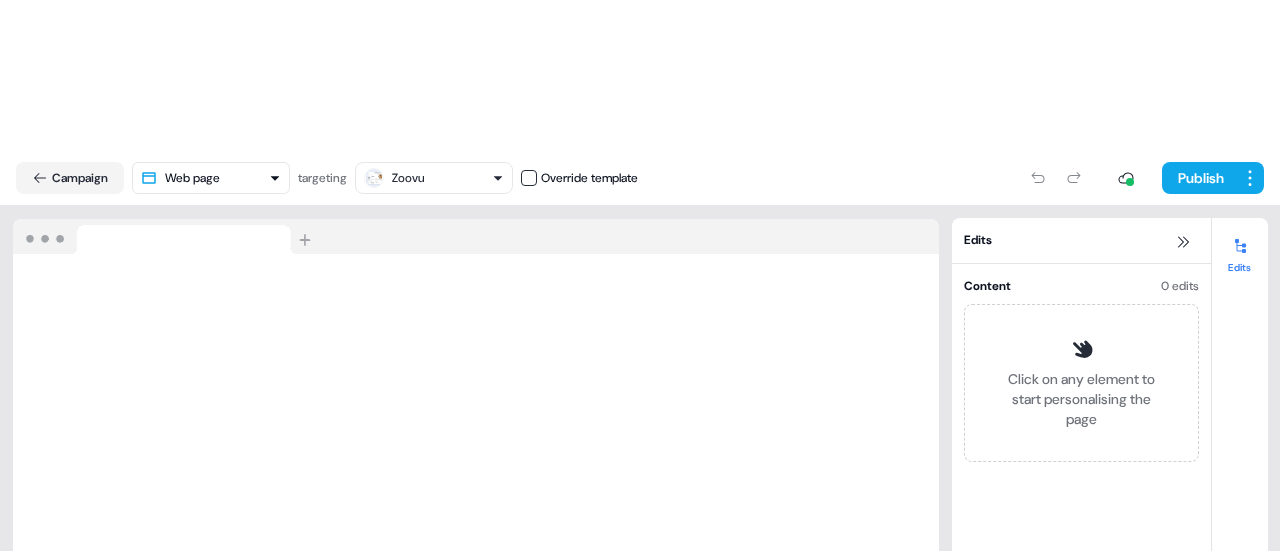 click on "Click on any element to start personalising the page" at bounding box center (1081, 399) 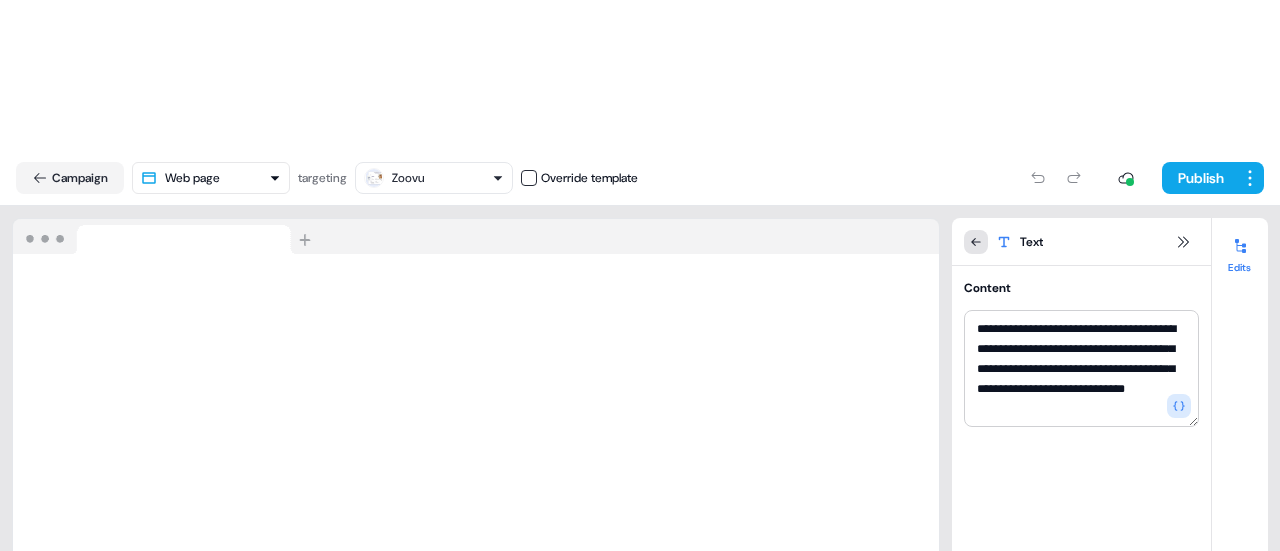 click at bounding box center (976, 242) 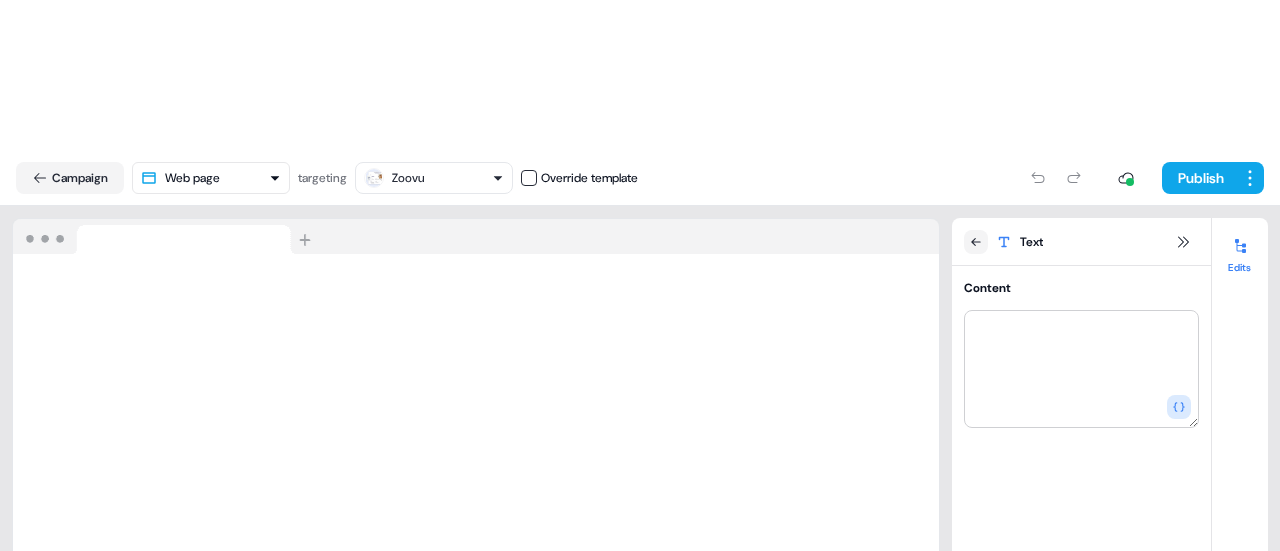 click at bounding box center (976, 242) 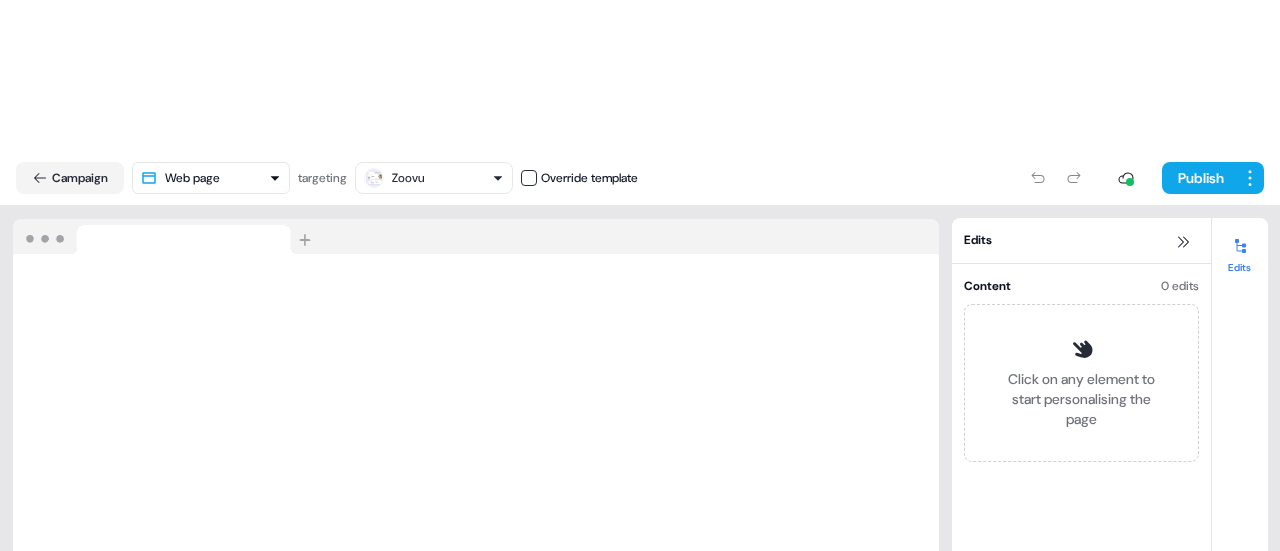 click on "Click on any element to start personalising the page" at bounding box center (1081, 399) 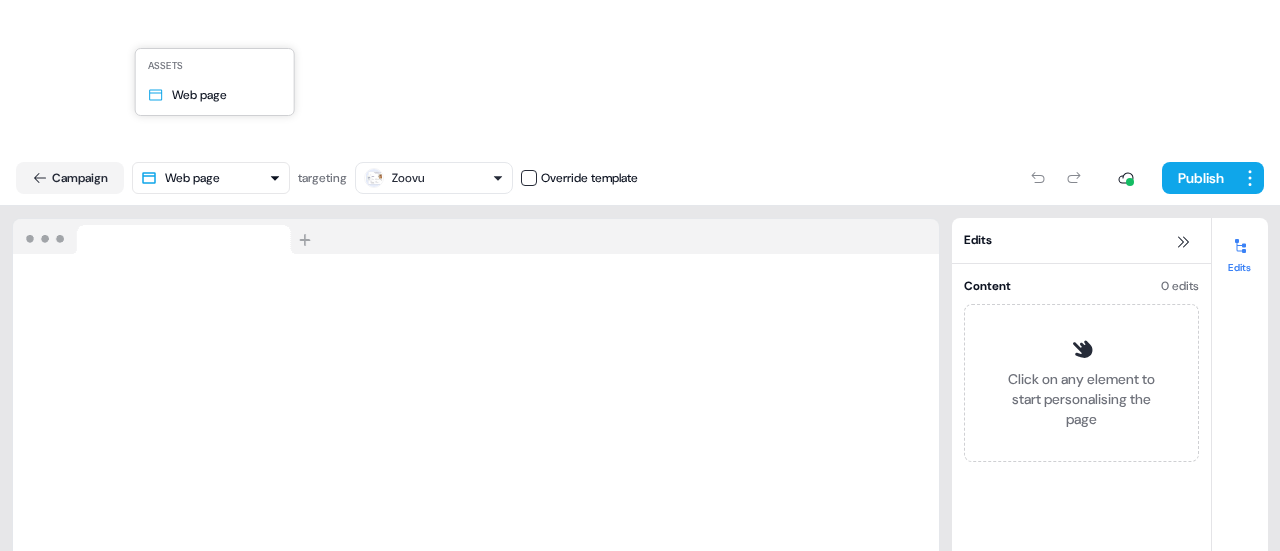 click on "For the best experience switch devices to a bigger screen. Go to [DOMAIN_NAME]   Test Calendar Editor Overview Engagement Distribute Created by [PERSON_NAME] Loading... Campaign Web page targeting Zoovu Override template Publish Loading your site.. Edits Content 0   edits Click on any element to start personalising the page Edits   Assets Web page" at bounding box center [640, 350] 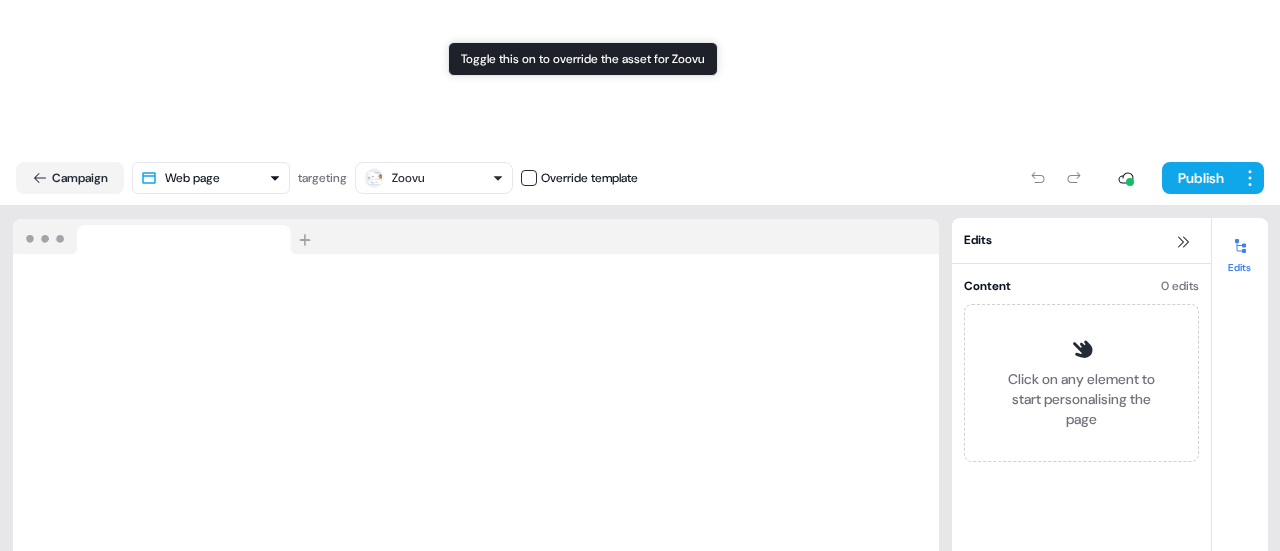 click on "Override template" at bounding box center [589, 178] 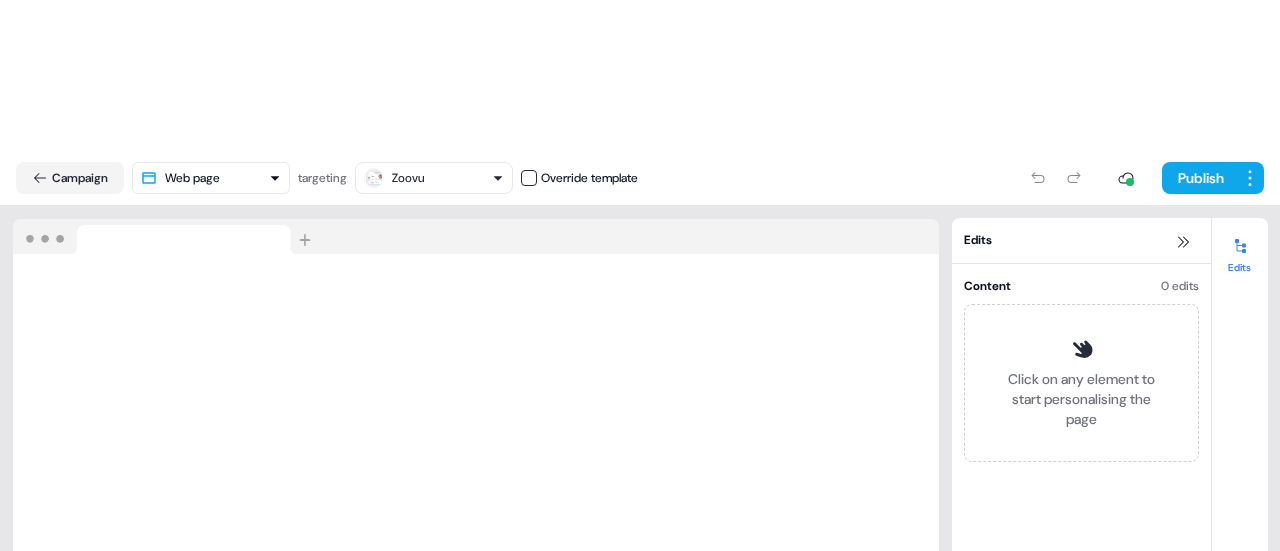 click at bounding box center (529, 178) 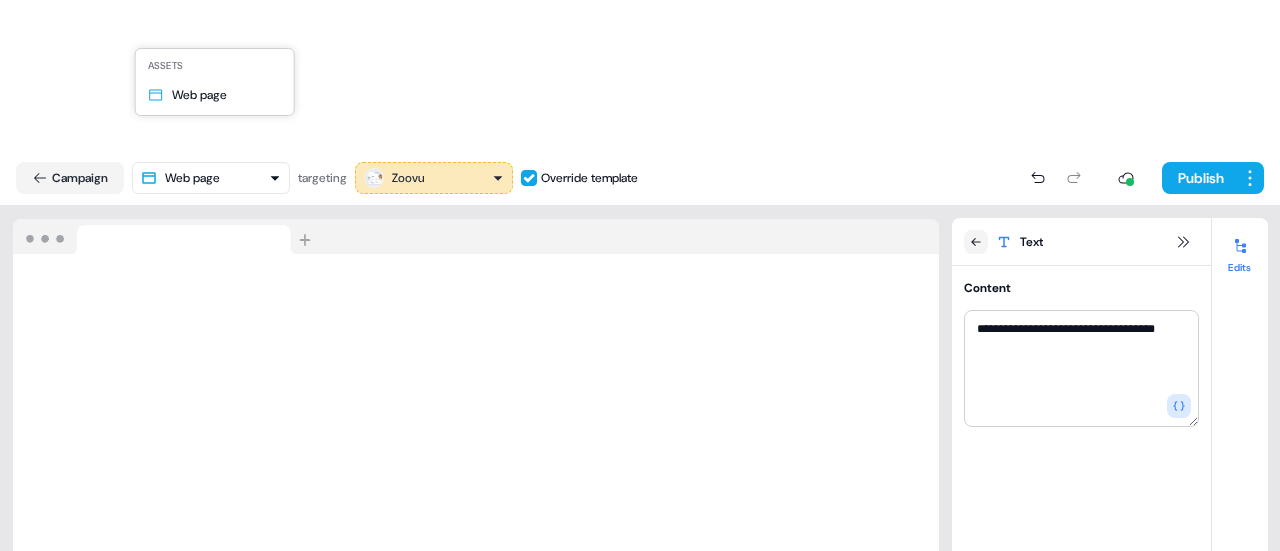 click on "**********" at bounding box center (640, 350) 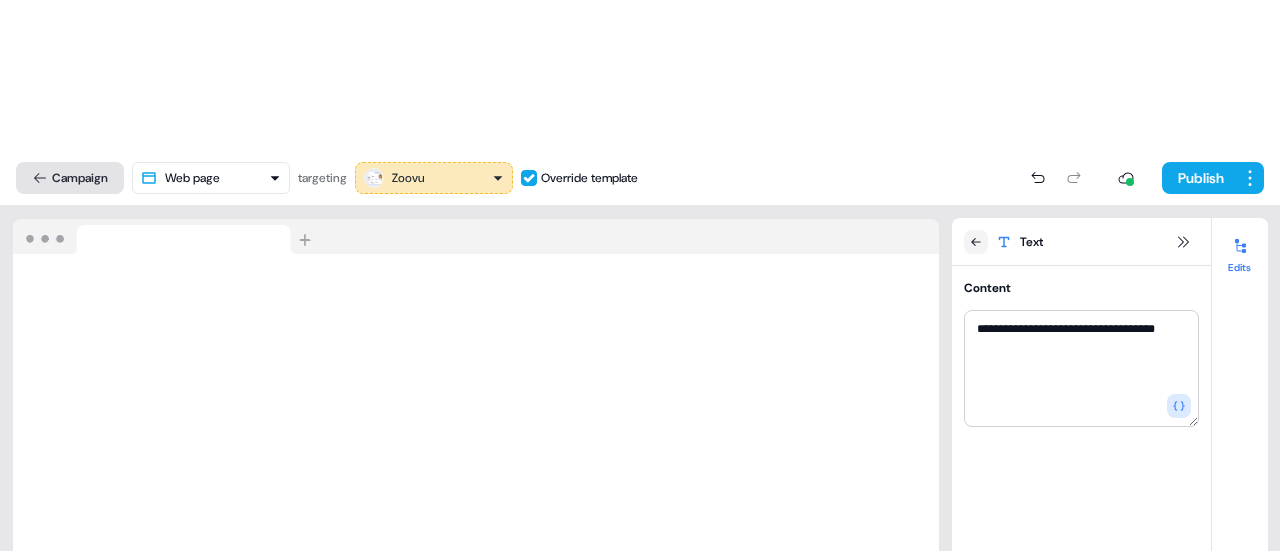 click on "Campaign" at bounding box center [70, 178] 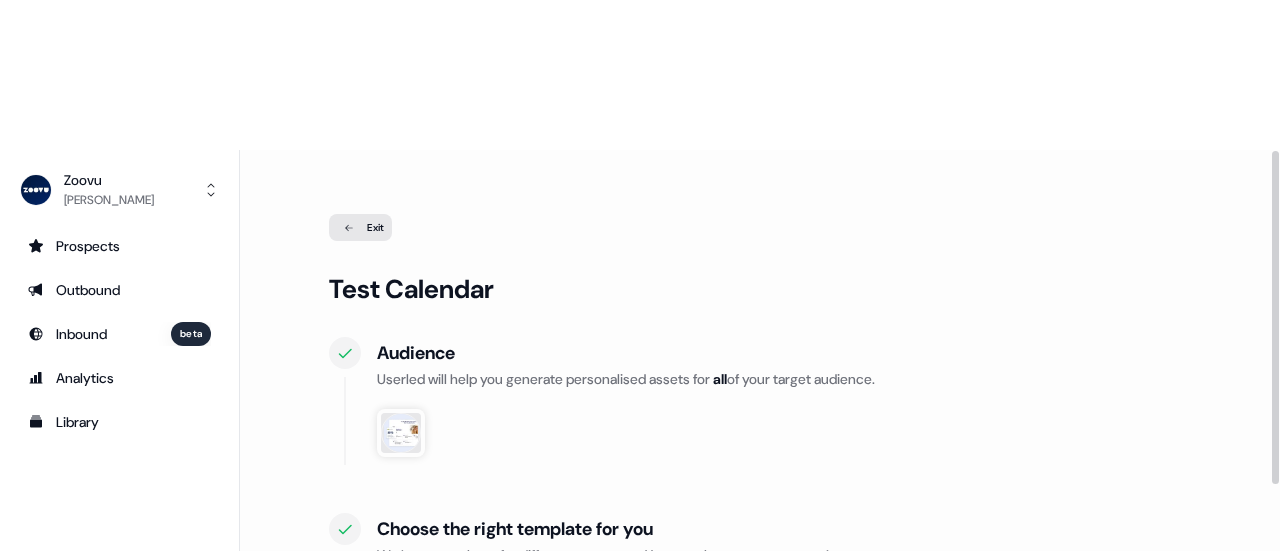 scroll, scrollTop: 300, scrollLeft: 0, axis: vertical 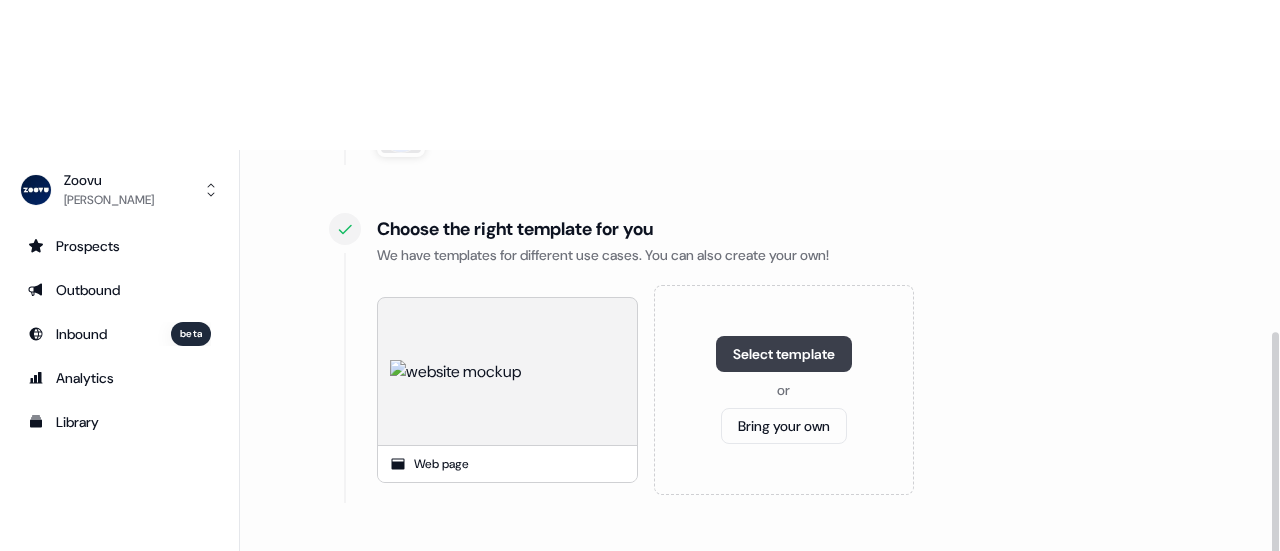 click on "Select template" at bounding box center (784, 354) 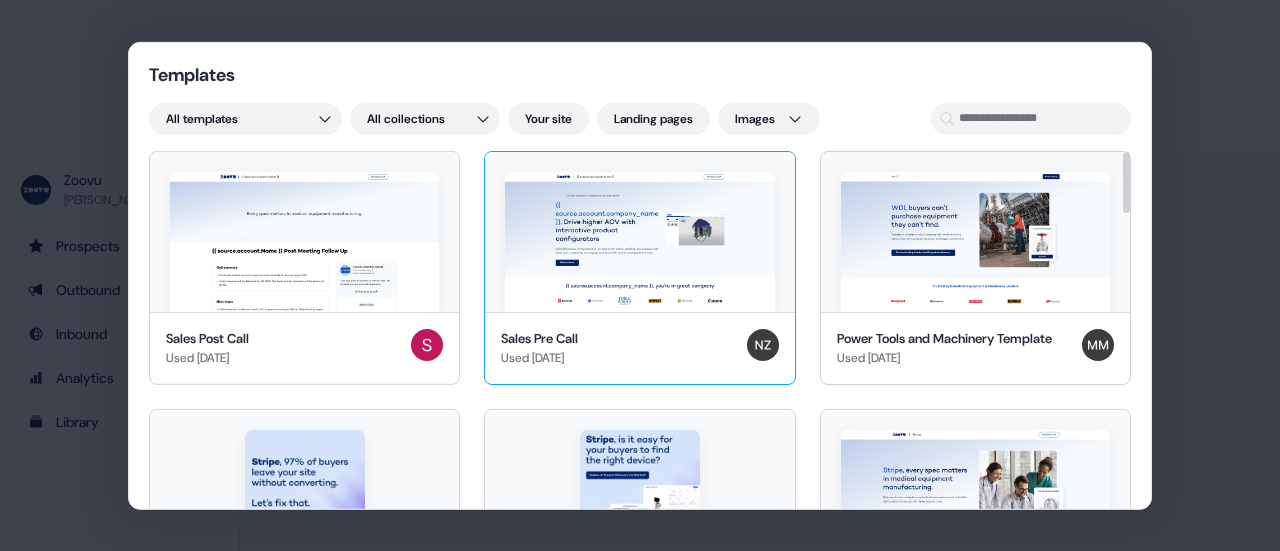 click at bounding box center (639, 241) 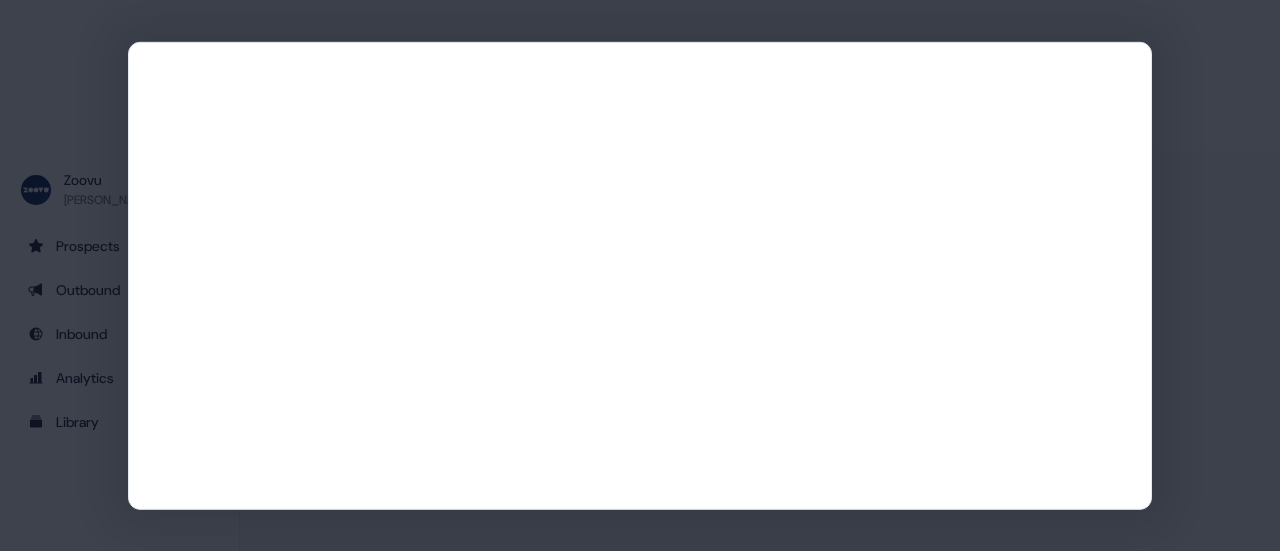 click at bounding box center [640, 275] 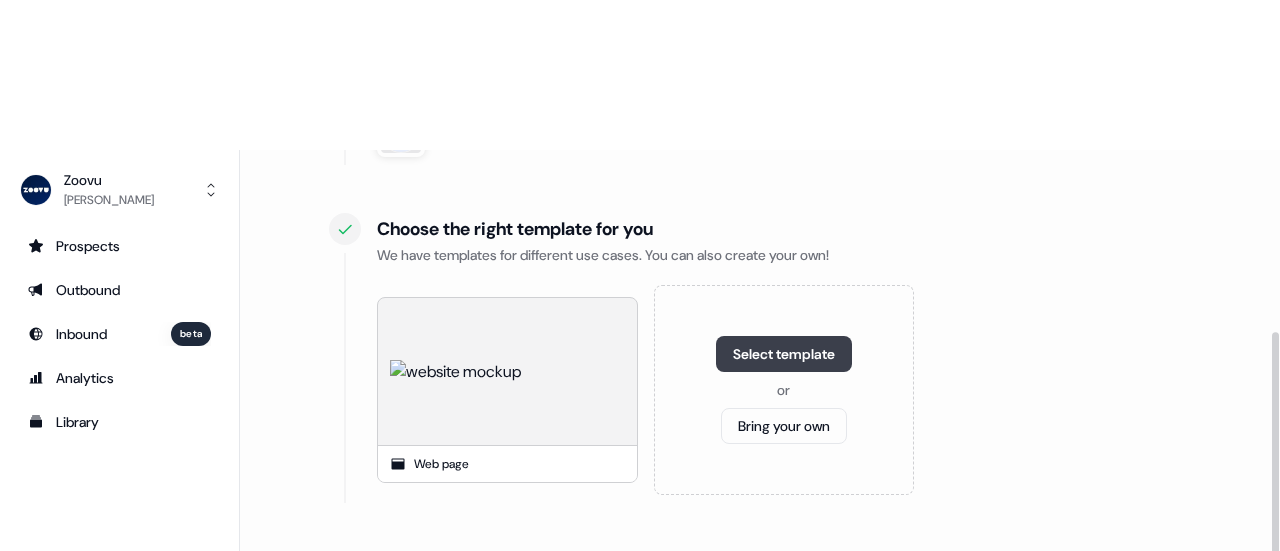 click on "Select template" at bounding box center [784, 354] 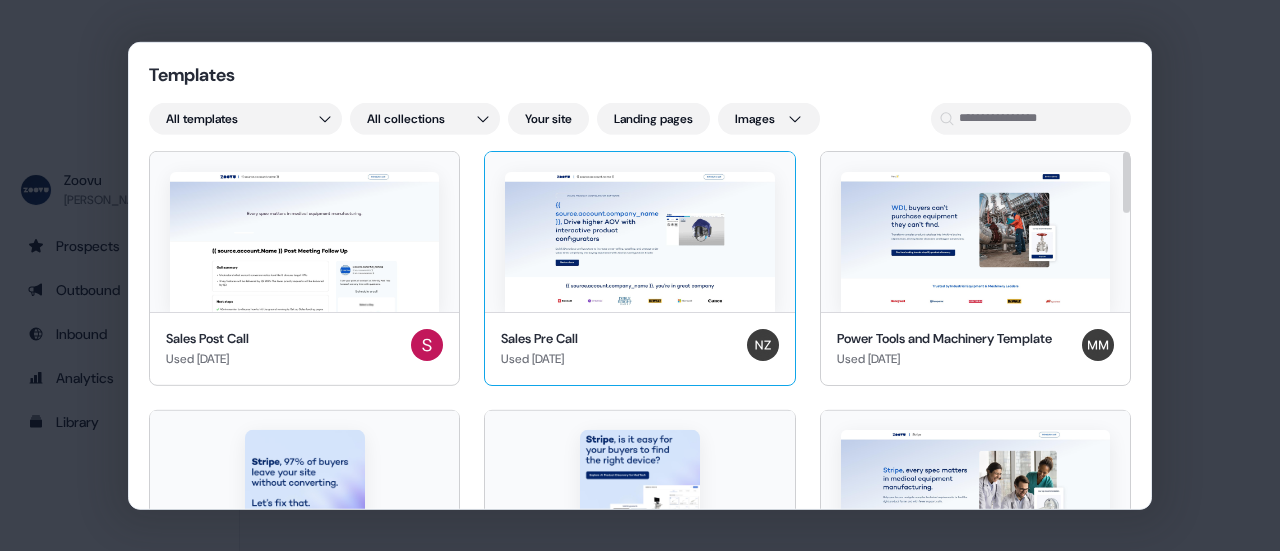 click at bounding box center [639, 241] 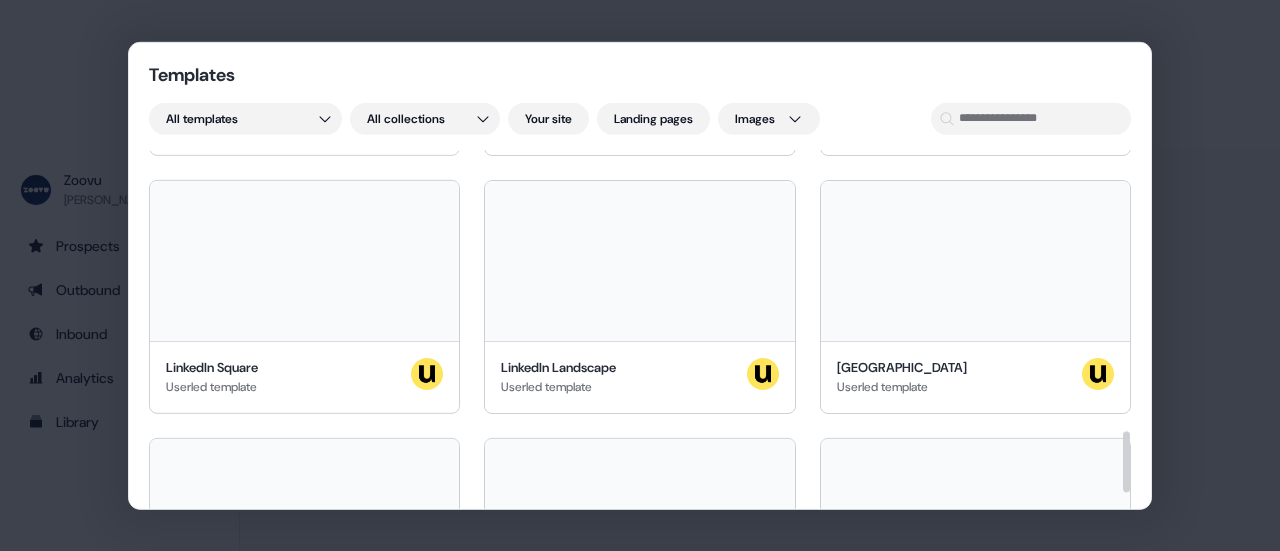 scroll, scrollTop: 2156, scrollLeft: 0, axis: vertical 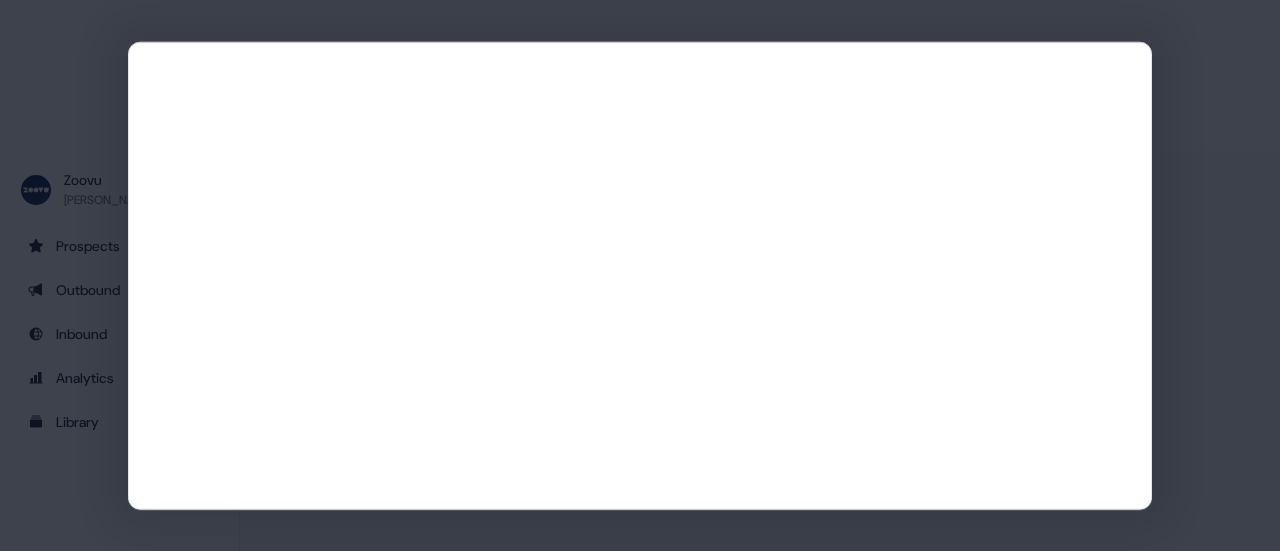 click at bounding box center [640, 275] 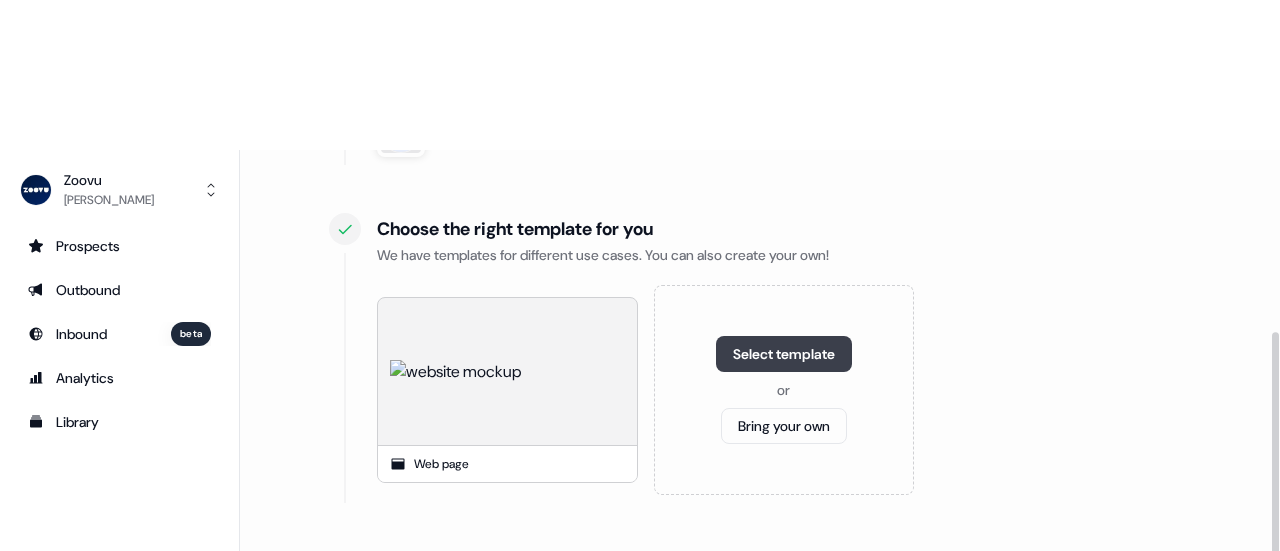 click on "Select template" at bounding box center (784, 354) 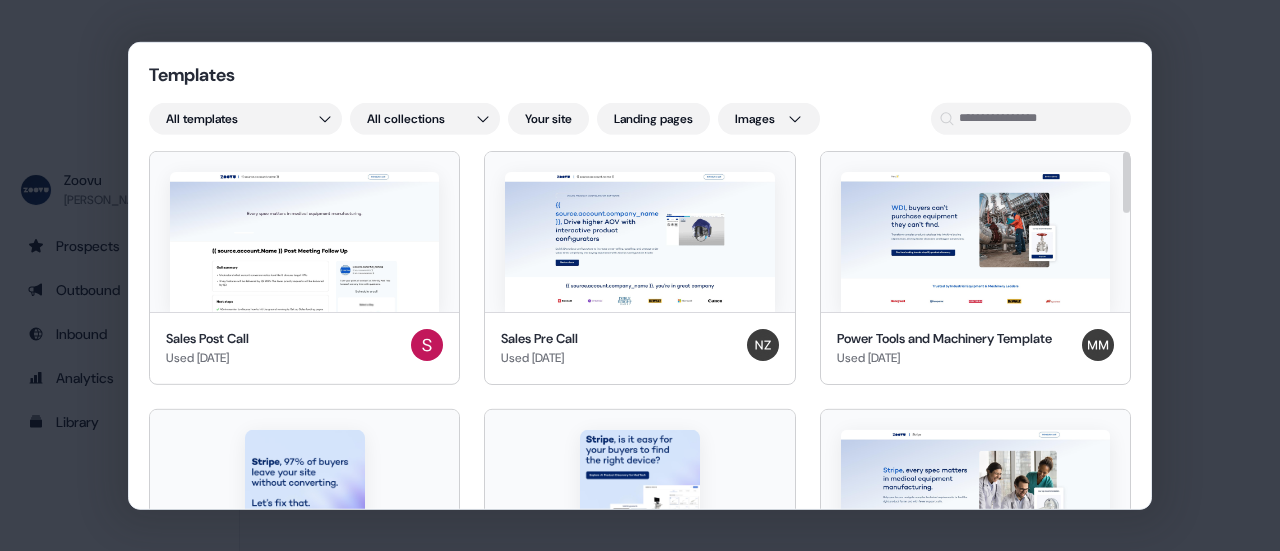 click on "Templates All   templates All collections Your site Landing pages Images Sales Post Call Used [DATE] Sales Pre Call Used [DATE] Power Tools and Machinery Template  Used [DATE] Medical Ad V5 Used [DATE] Medical Ad V2 Used [DATE] Thermo [PERSON_NAME] - [PERSON_NAME]'s version Used [DATE] Medical Equipment Template Used [DATE] Search template Copy Updated [DATE] Guided Selling template Updated [DATE] Discovery Updated [DATE] New template Created [DATE] New template Created [DATE] [PERSON_NAME] Test Template Updated [DATE] Medical Ad V4 Updated [DATE] Medical Ad V3 Updated [DATE] Medical Ad V1 Updated [DATE] Outreach (Starter) Userled template Post-demo follow-up Userled template Post-discovery follow-up Userled template Webinar Userled template Industry (starter) Userled template LinkedIn Square Userled template LinkedIn Landscape Userled template Meta Square Userled template Meta Landscape Userled template Google Rectangle Userled template Google Banner Userled template" at bounding box center (640, 275) 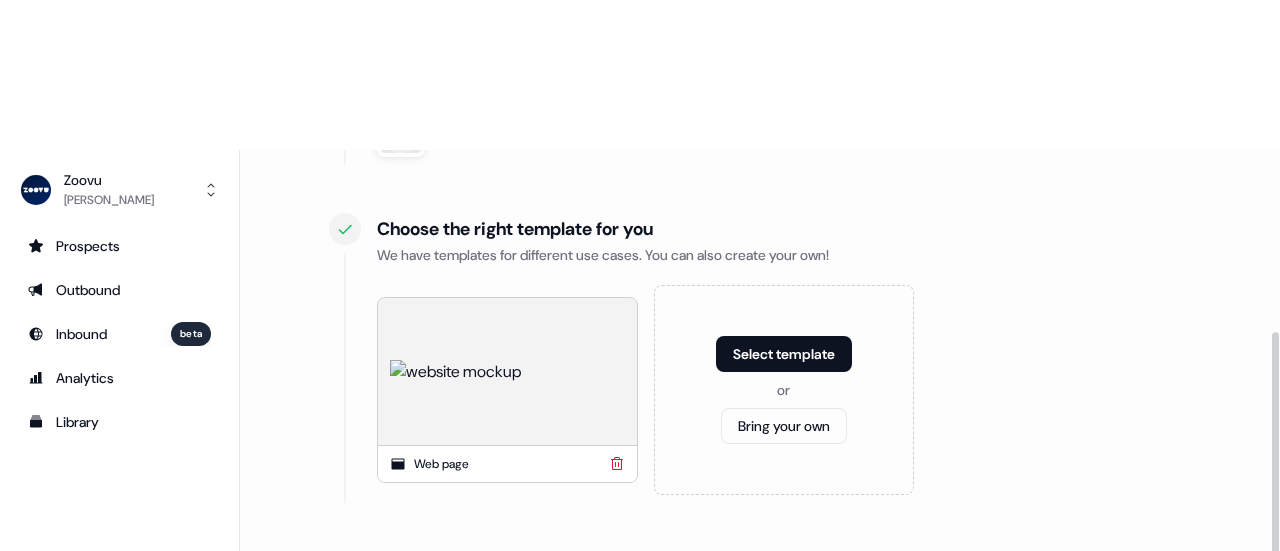 click at bounding box center [507, 372] 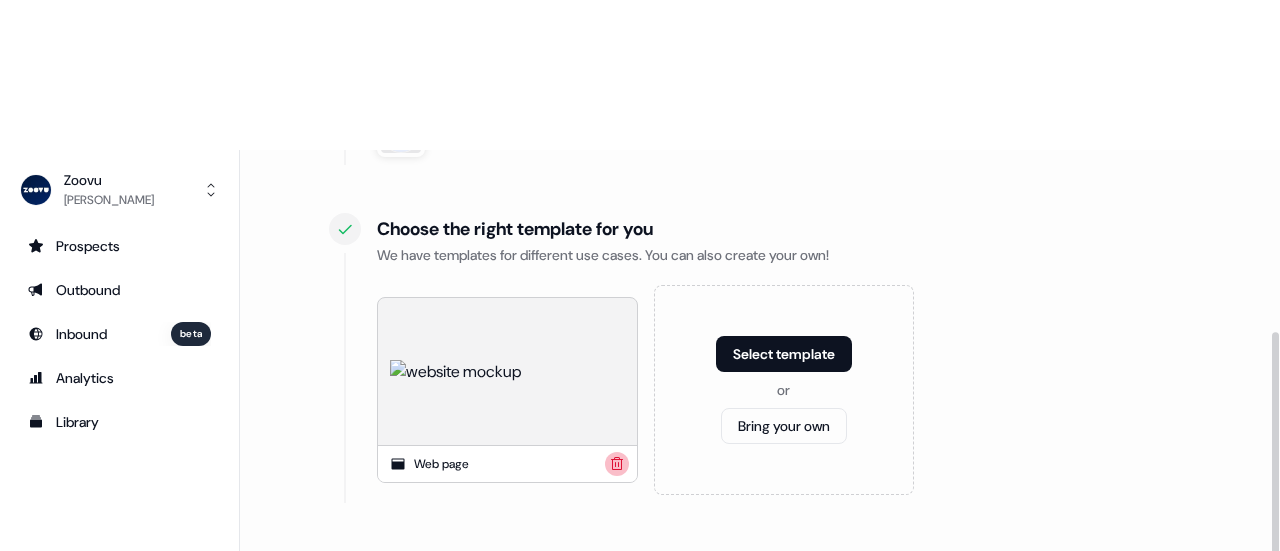 click 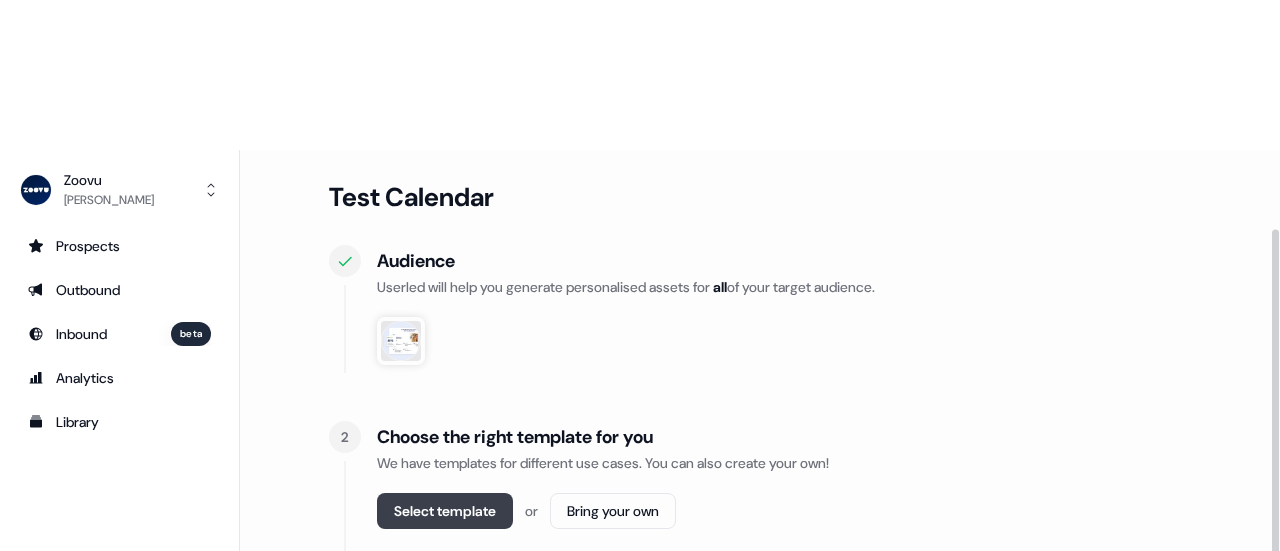 click on "Select template" at bounding box center [445, 511] 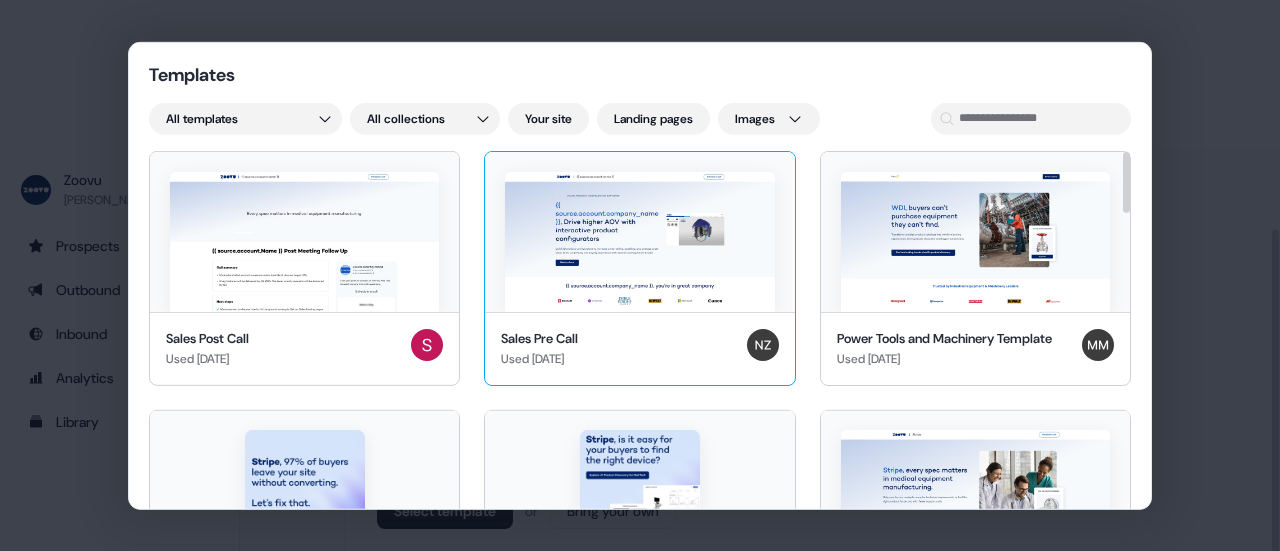 click at bounding box center (639, 241) 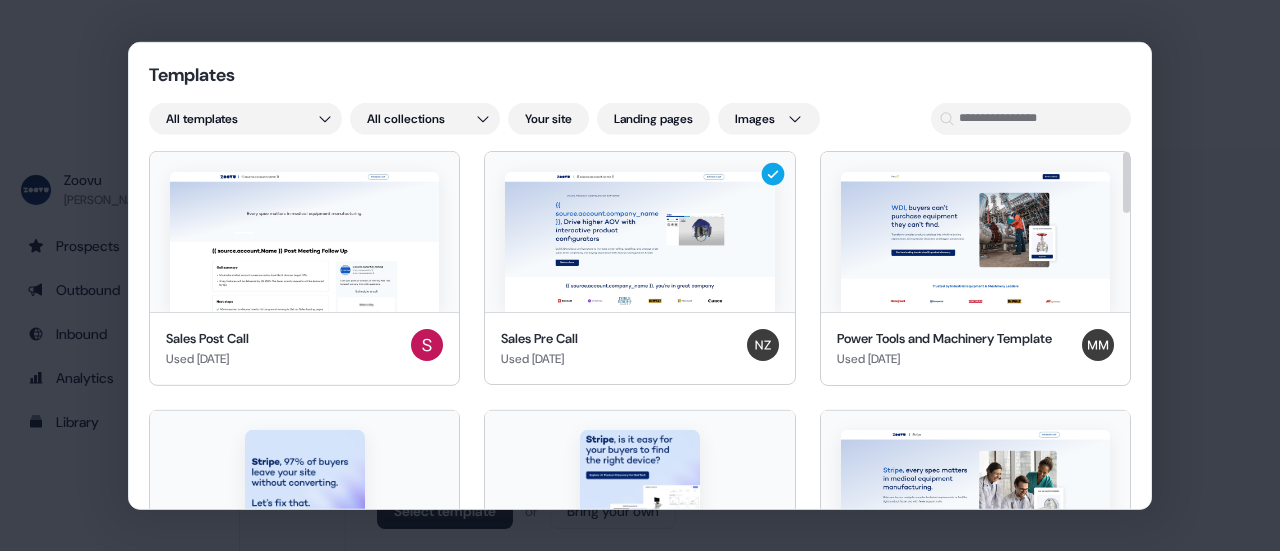 click on "Templates All   templates All collections Your site Landing pages Images Sales Post Call Used [DATE] Sales Pre Call Used [DATE] Power Tools and Machinery Template  Used [DATE] Medical Ad V5 Used [DATE] Medical Ad V2 Used [DATE] Thermo [PERSON_NAME] - [PERSON_NAME]'s version Used [DATE] Medical Equipment Template Used [DATE] Search template Copy Updated [DATE] Guided Selling template Updated [DATE] Discovery Updated [DATE] New template Created [DATE] New template Created [DATE] [PERSON_NAME] Test Template Updated [DATE] Medical Ad V4 Updated [DATE] Medical Ad V3 Updated [DATE] Medical Ad V1 Updated [DATE] Outreach (Starter) Userled template Post-demo follow-up Userled template Post-discovery follow-up Userled template Webinar Userled template Industry (starter) Userled template LinkedIn Square Userled template LinkedIn Landscape Userled template Meta Square Userled template Meta Landscape Userled template Google Rectangle Userled template Google Banner Userled template 1" at bounding box center [640, 275] 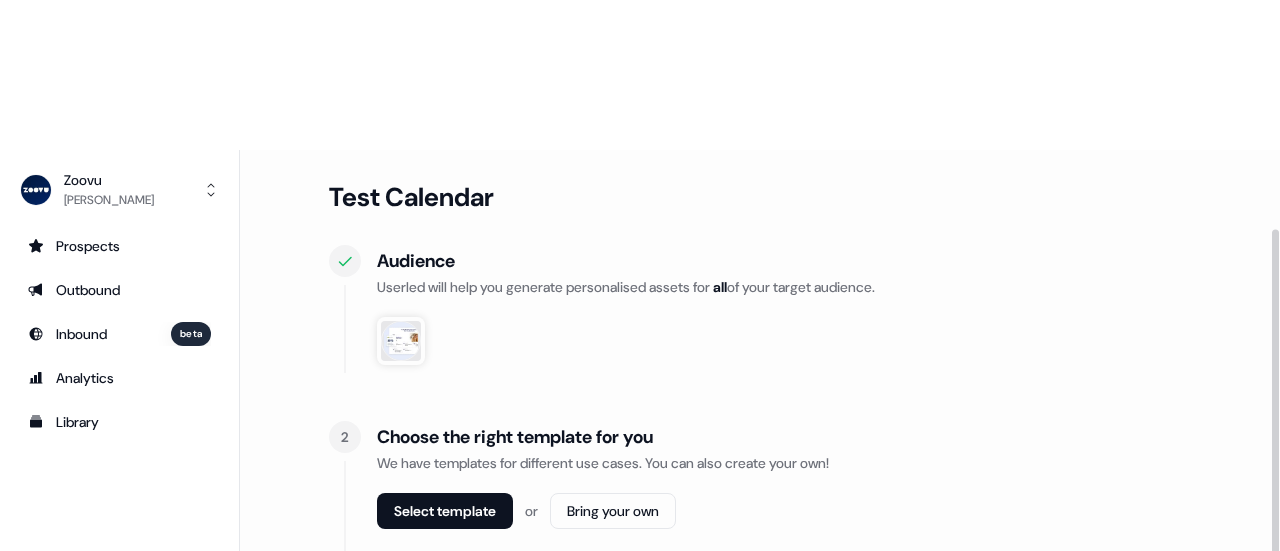 click on "Choose the right template for you We have templates for different use cases. You can also create your own! Select template or Bring your own" at bounding box center (783, 487) 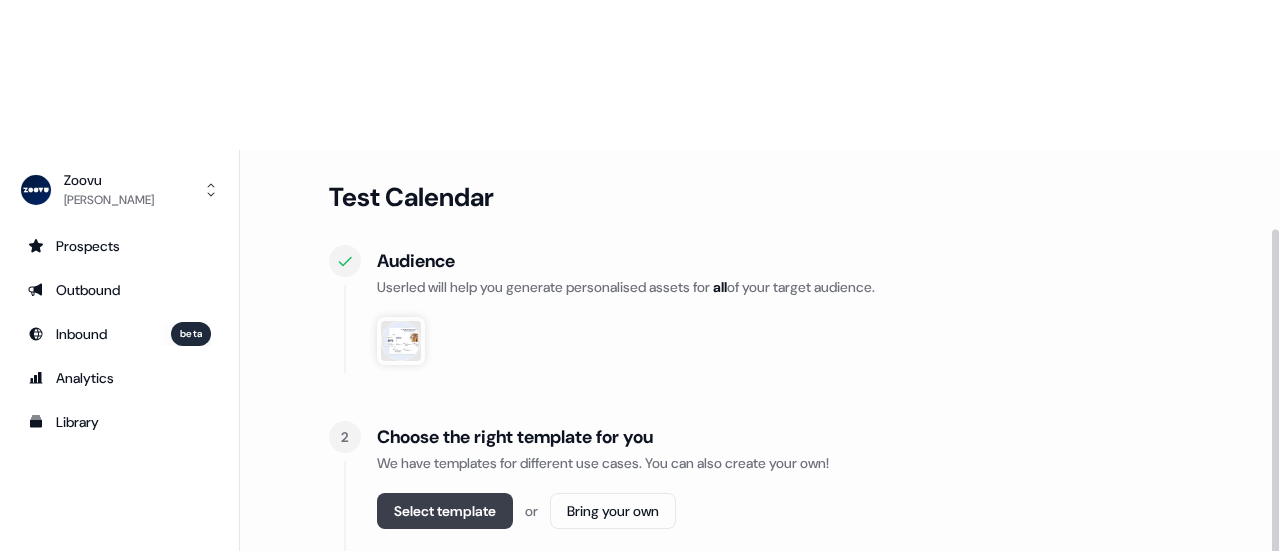 click on "Select template" at bounding box center [445, 511] 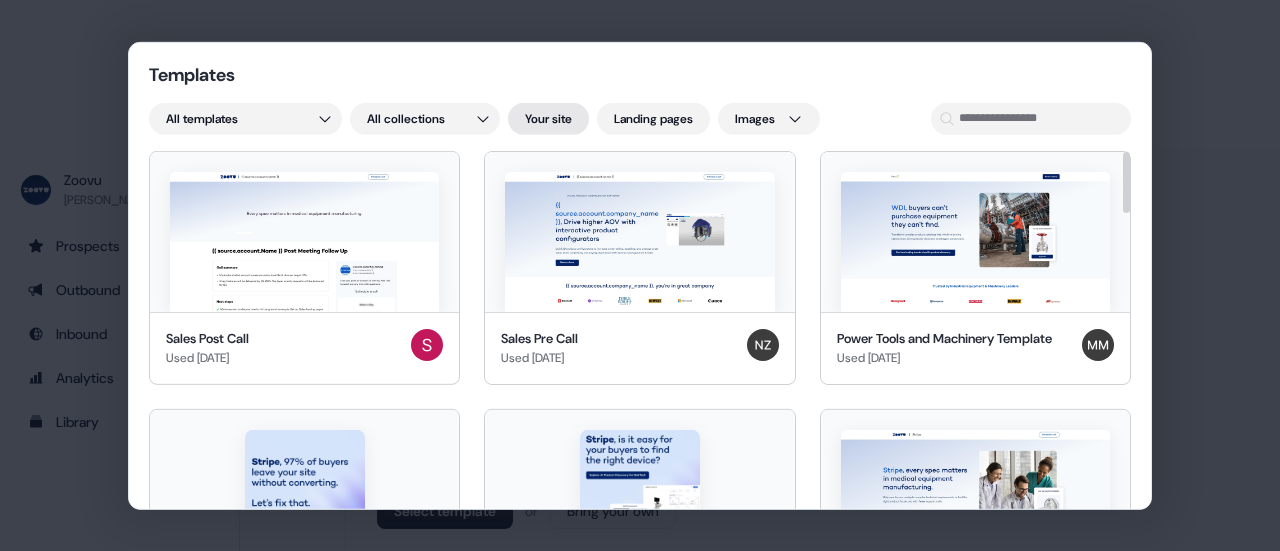 click on "Your site" at bounding box center [548, 118] 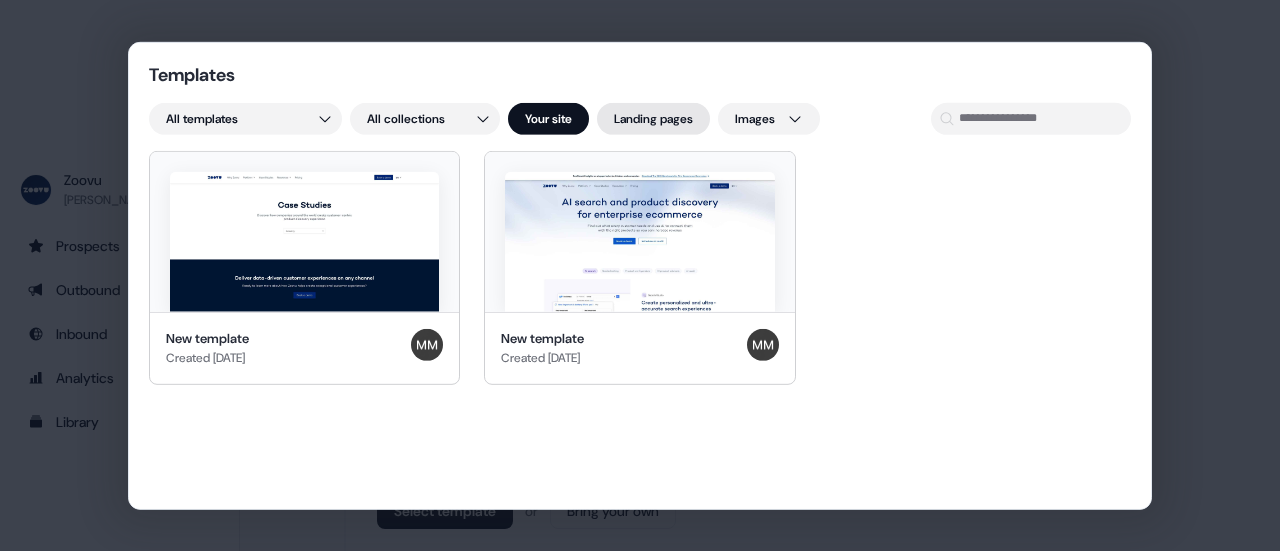 click on "Landing pages" at bounding box center [653, 118] 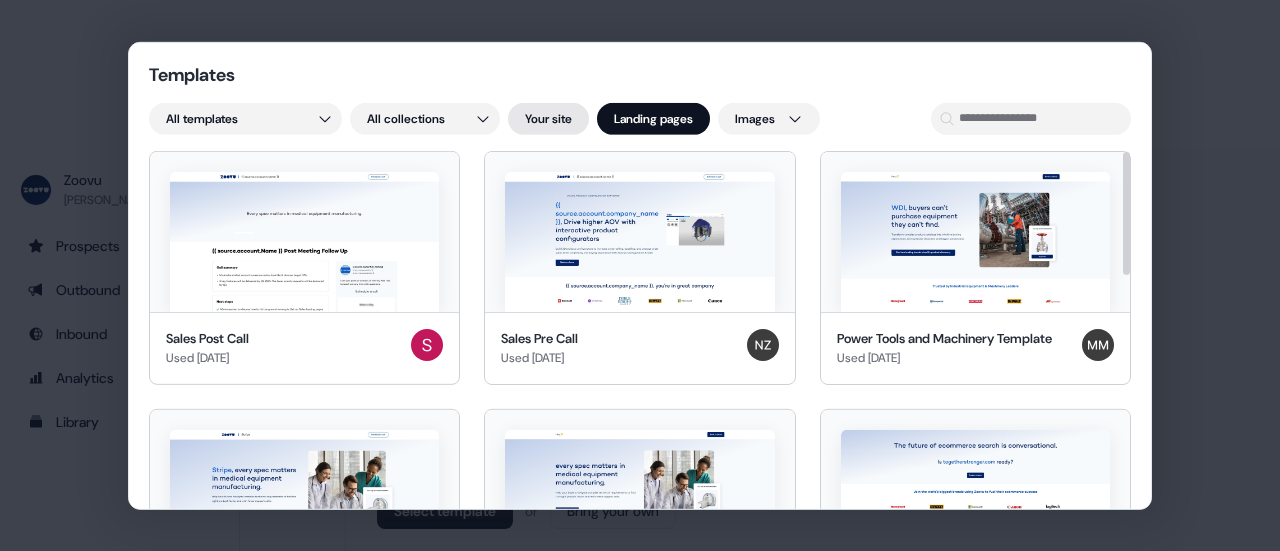 click on "Your site" at bounding box center [548, 118] 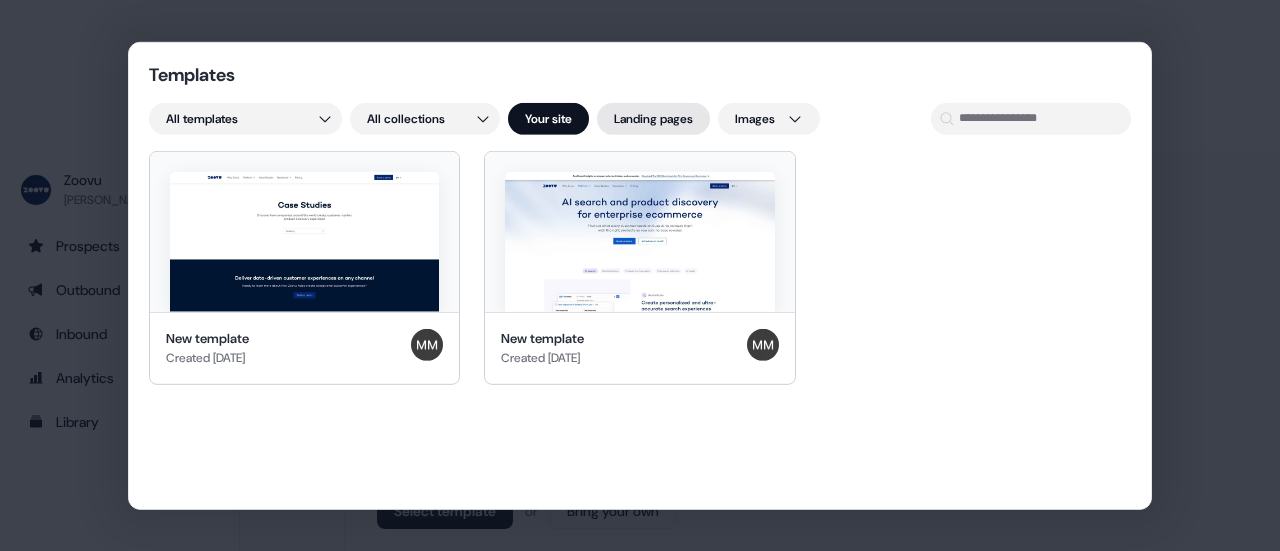 click on "Landing pages" at bounding box center [653, 118] 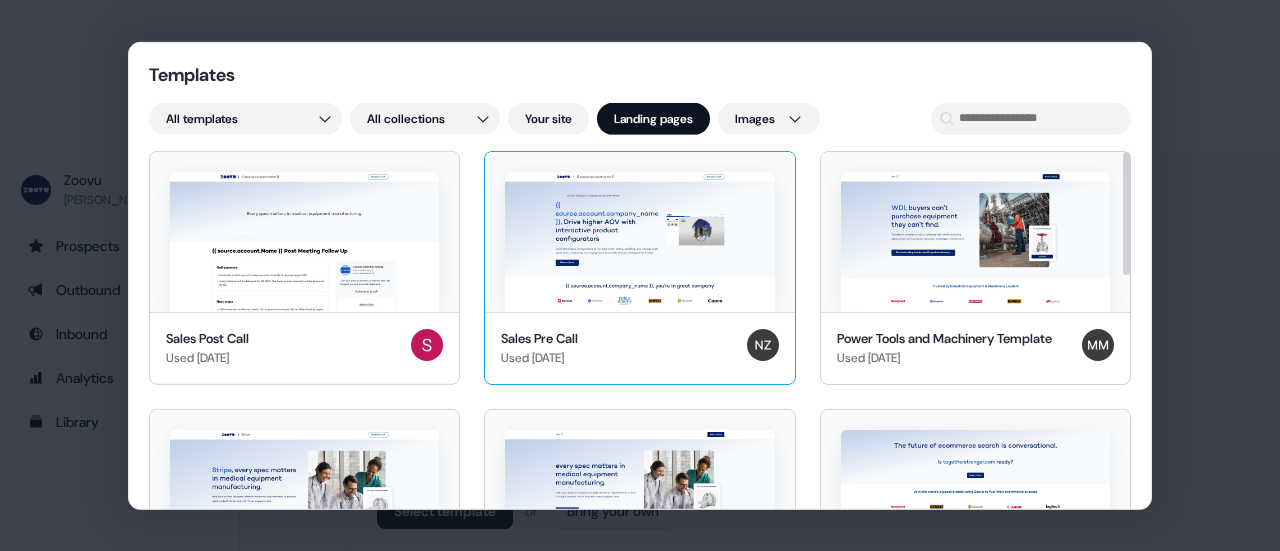 click at bounding box center (639, 241) 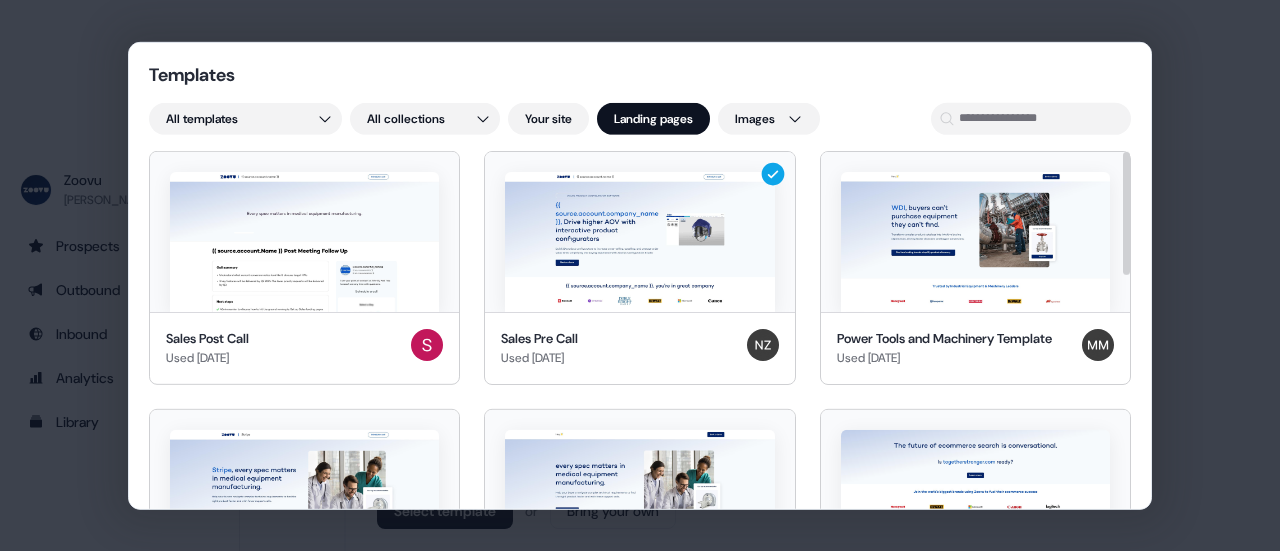 click on "Templates All   templates All collections Your site Landing pages Images Sales Post Call Used [DATE] Sales Pre Call Used [DATE] Power Tools and Machinery Template  Used [DATE] Thermo [PERSON_NAME] - [PERSON_NAME]'s version Used [DATE] Medical Equipment Template Used [DATE] Search template Copy Updated [DATE] Guided Selling template Updated [DATE] Discovery Updated [DATE] [PERSON_NAME] Test Template Updated [DATE] Outreach (Starter) Userled template Post-demo follow-up Userled template Post-discovery follow-up Userled template Webinar Userled template Industry (starter) Userled template 1  selected Cancel Done" at bounding box center [640, 275] 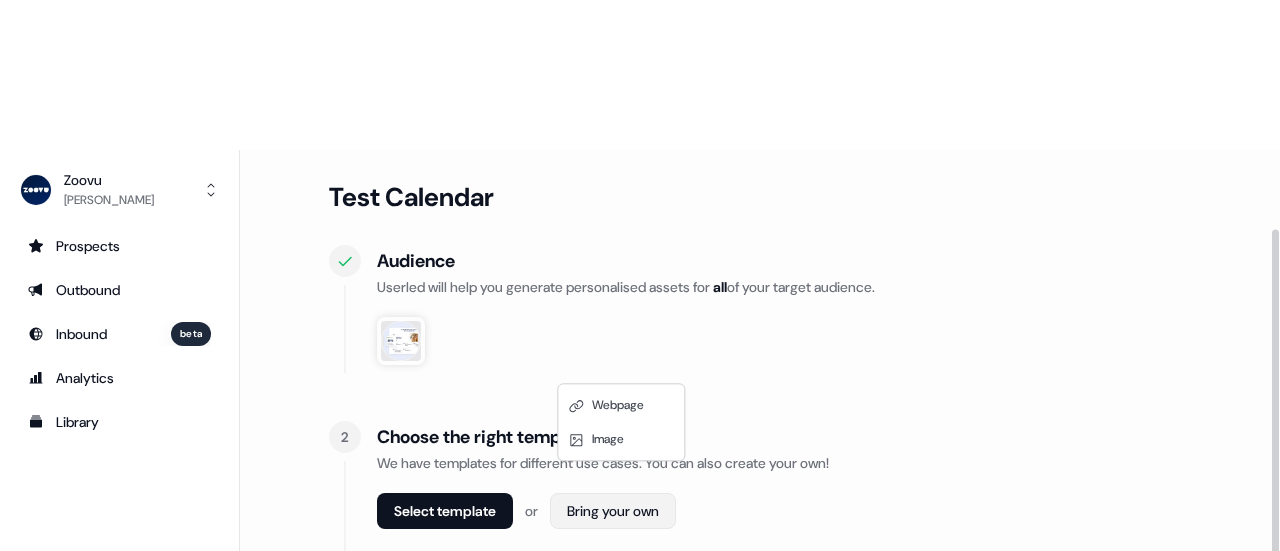 click on "For the best experience switch devices to a bigger screen. Go to [DOMAIN_NAME] Zoovu [PERSON_NAME] Prospects Outbound Inbound beta Analytics Library   Integrations Team Profile Loading... Exit Test Calendar Audience Userled will help you generate personalised assets for   all  of your target audience. 2 Choose the right template for you We have templates for different use cases. You can also create your own! Select template or Bring your own   Webpage Image" at bounding box center [640, 350] 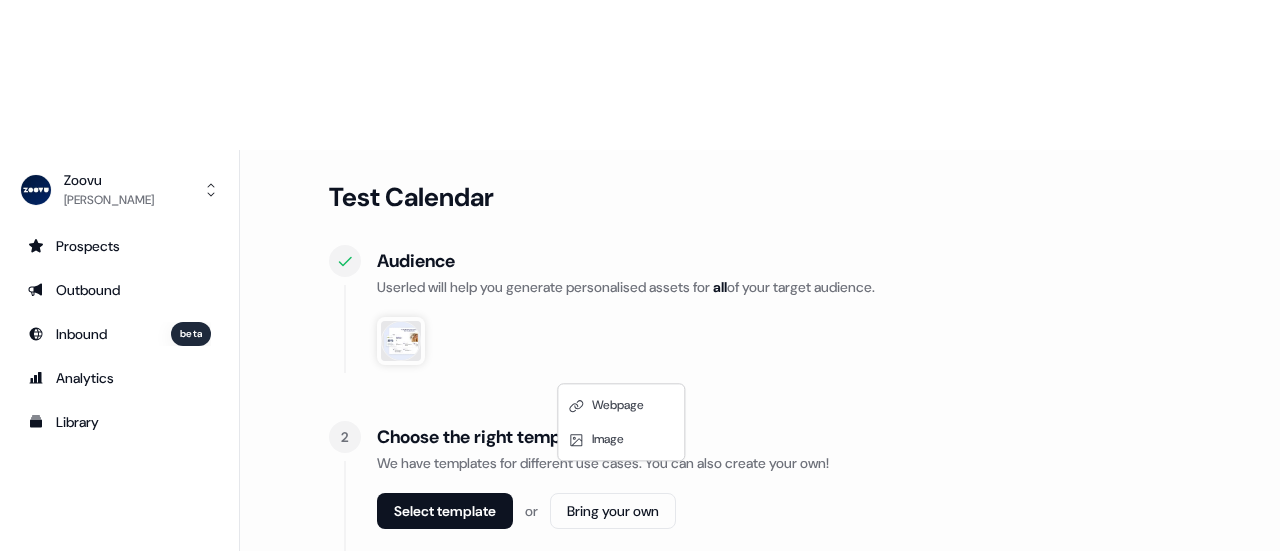 click on "For the best experience switch devices to a bigger screen. Go to [DOMAIN_NAME] Zoovu [PERSON_NAME] Prospects Outbound Inbound beta Analytics Library   Integrations Team Profile Loading... Exit Test Calendar Audience Userled will help you generate personalised assets for   all  of your target audience. 2 Choose the right template for you We have templates for different use cases. You can also create your own! Select template or Bring your own   Webpage Image" at bounding box center (640, 350) 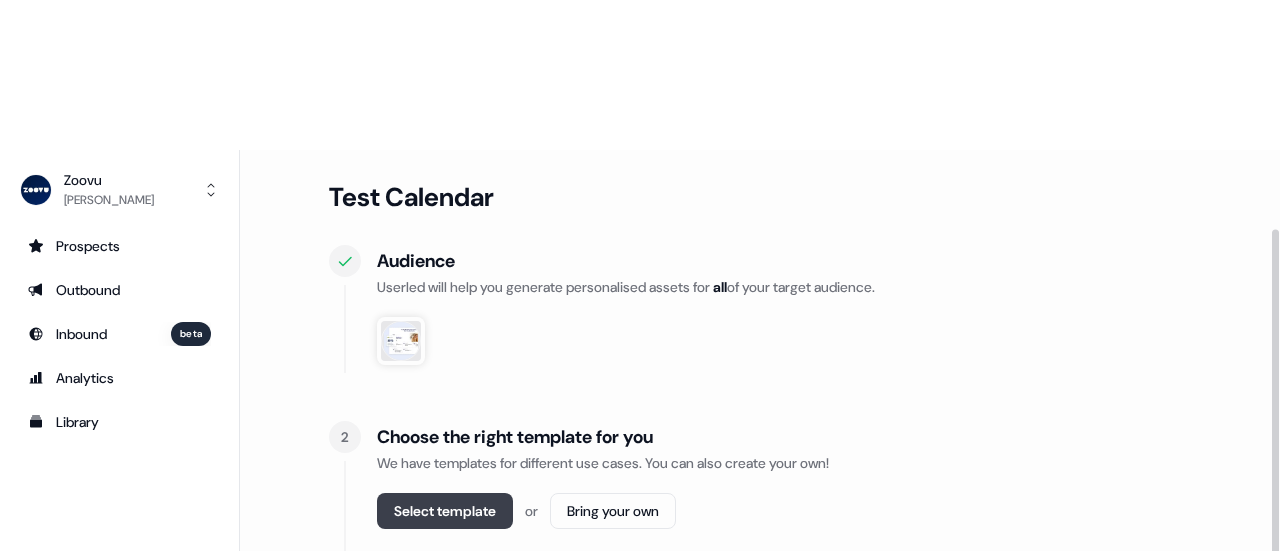 click on "Select template" at bounding box center (445, 511) 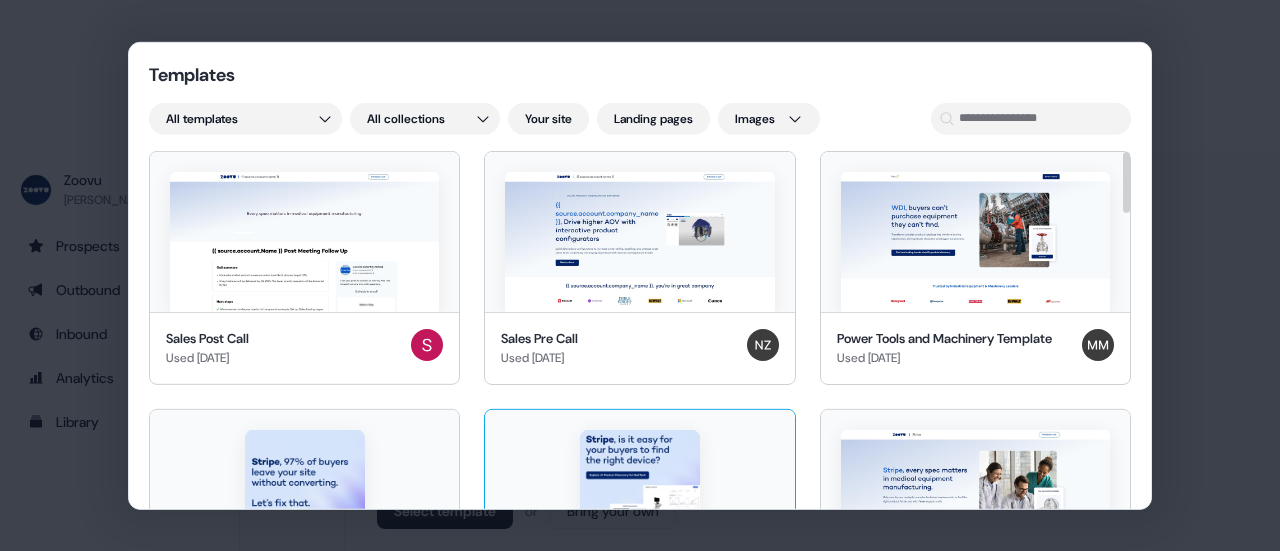 click at bounding box center (640, 490) 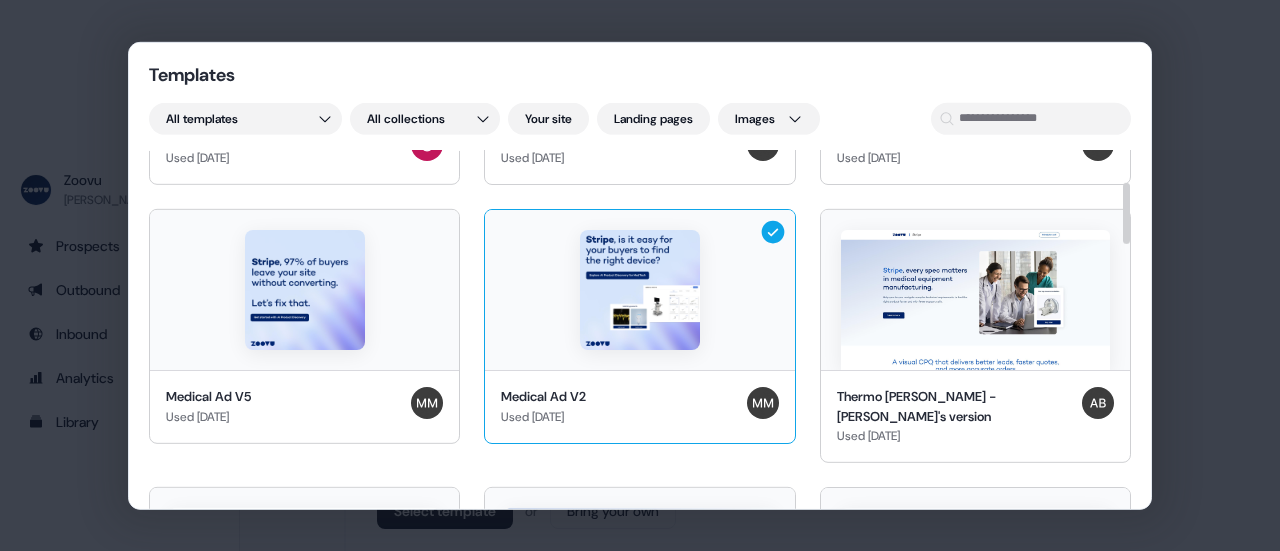click at bounding box center (639, 290) 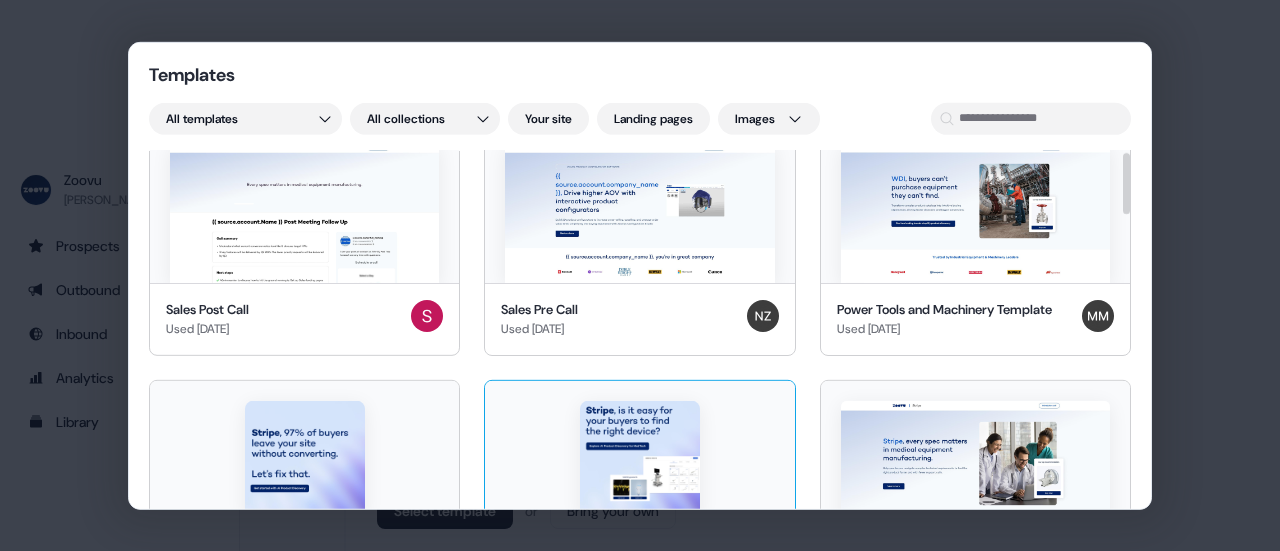 scroll, scrollTop: 0, scrollLeft: 0, axis: both 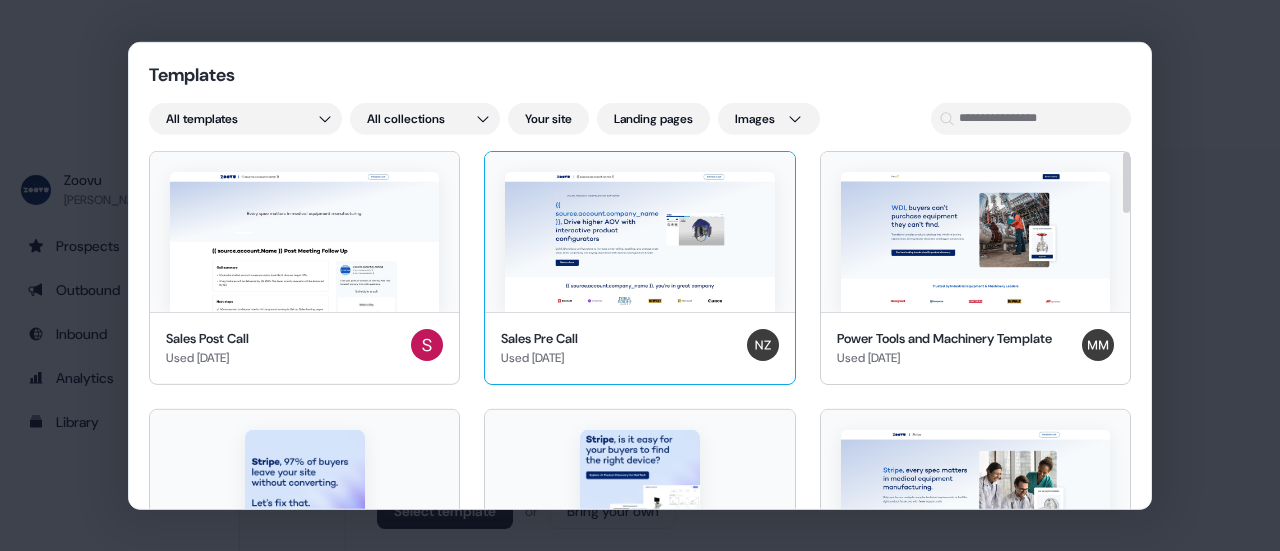 click at bounding box center [639, 241] 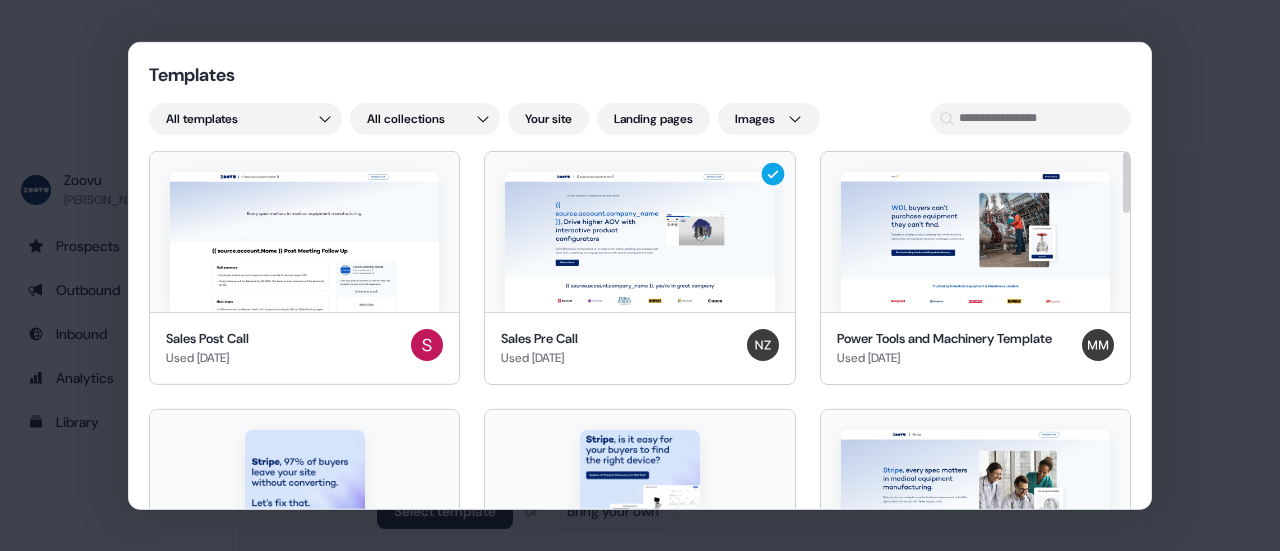click on "Templates All   templates All collections Your site Landing pages Images Sales Post Call Used [DATE] Sales Pre Call Used [DATE] Power Tools and Machinery Template  Used [DATE] Medical Ad V5 Used [DATE] Medical Ad V2 Used [DATE] Thermo [PERSON_NAME] - [PERSON_NAME]'s version Used [DATE] Medical Equipment Template Used [DATE] Search template Copy Updated [DATE] Guided Selling template Updated [DATE] Discovery Updated [DATE] New template Created [DATE] New template Created [DATE] [PERSON_NAME] Test Template Updated [DATE] Medical Ad V4 Updated [DATE] Medical Ad V3 Updated [DATE] Medical Ad V1 Updated [DATE] Outreach (Starter) Userled template Post-demo follow-up Userled template Post-discovery follow-up Userled template Webinar Userled template Industry (starter) Userled template LinkedIn Square Userled template LinkedIn Landscape Userled template Meta Square Userled template Meta Landscape Userled template Google Rectangle Userled template Google Banner Userled template 1" at bounding box center [640, 275] 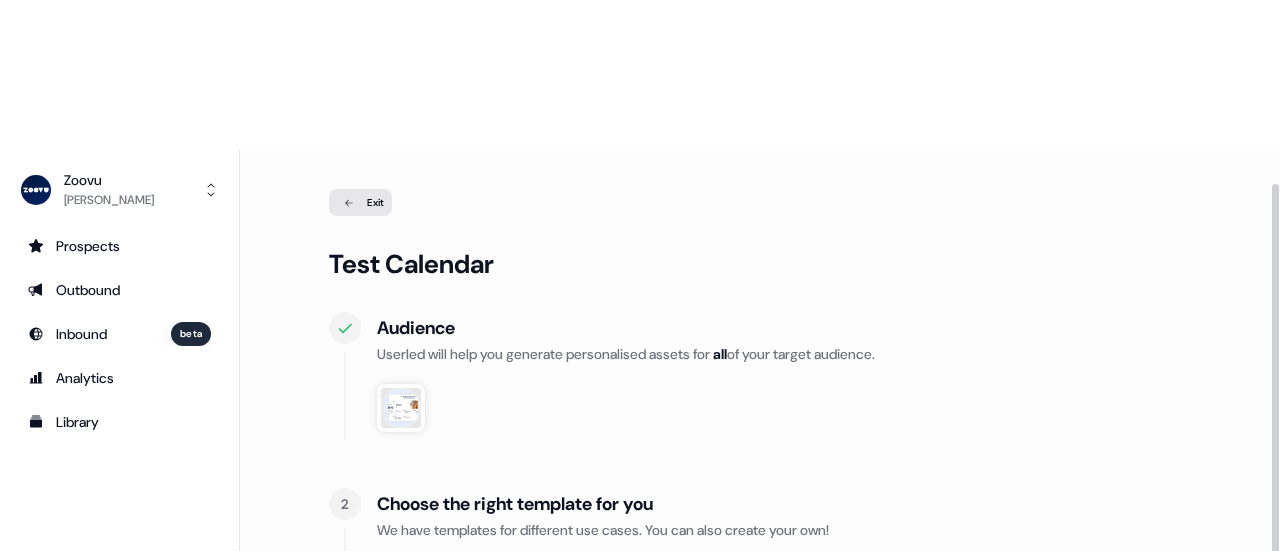 scroll, scrollTop: 0, scrollLeft: 0, axis: both 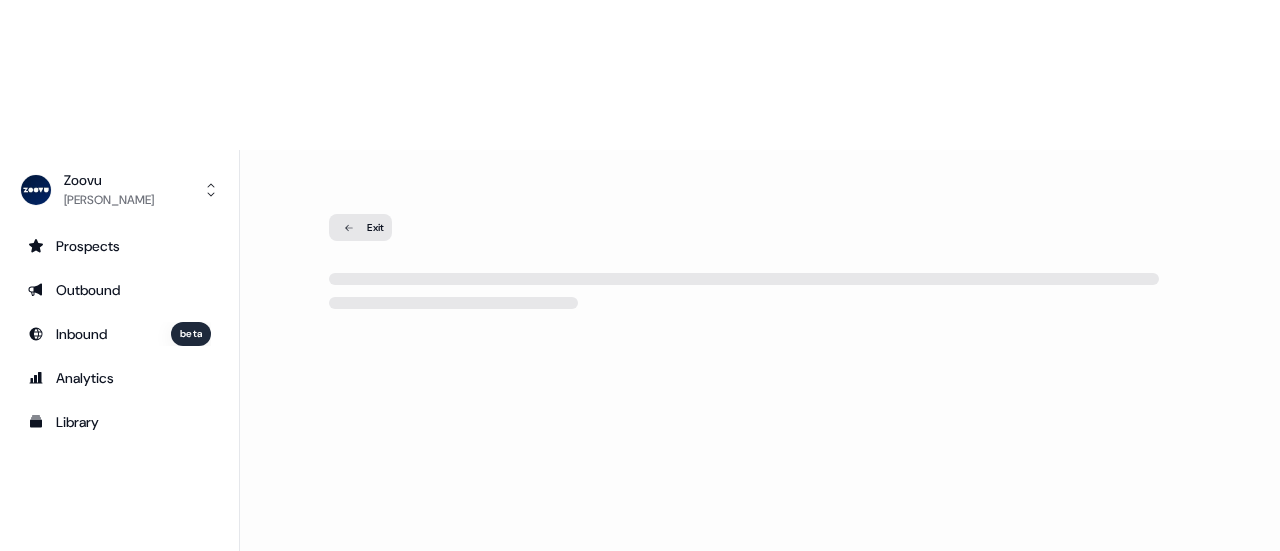 click on "Exit" at bounding box center (360, 227) 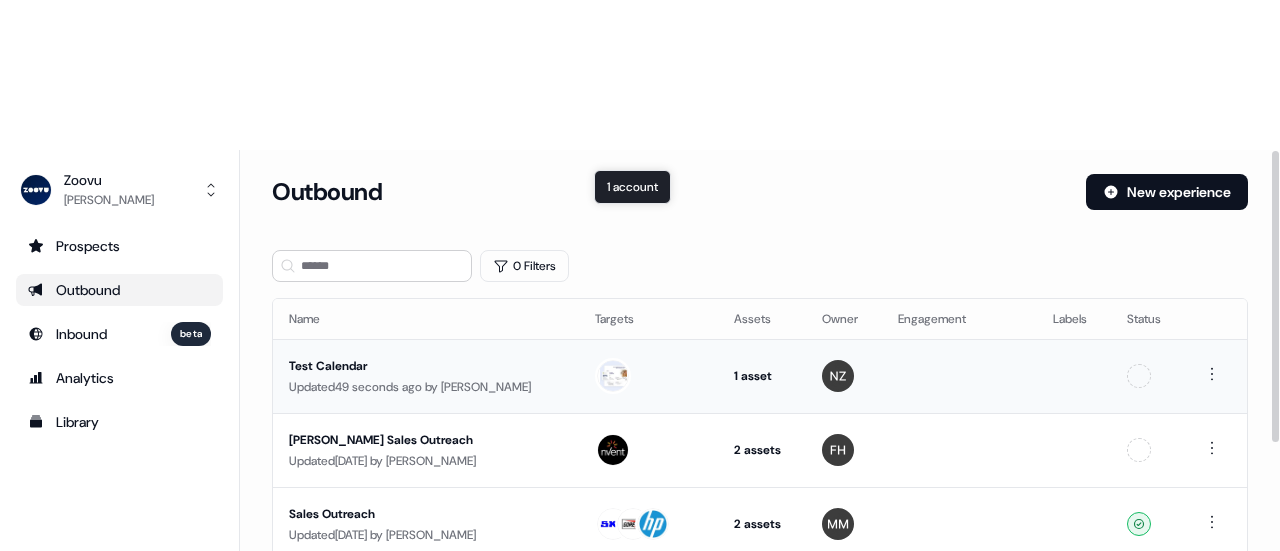 click on "1 account 1 account" at bounding box center (648, 376) 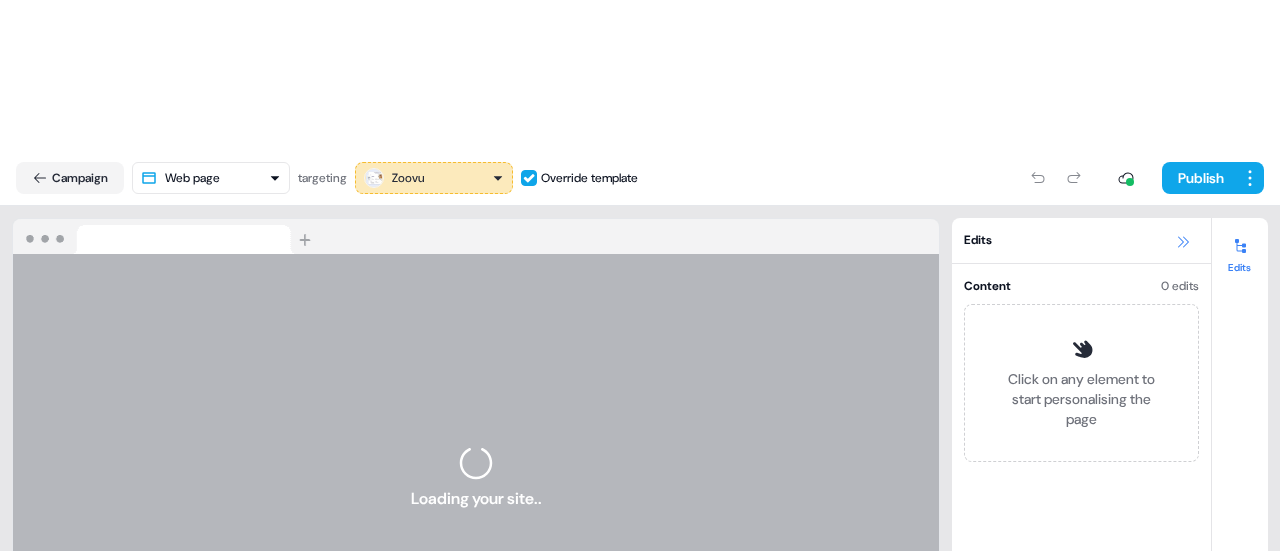 click 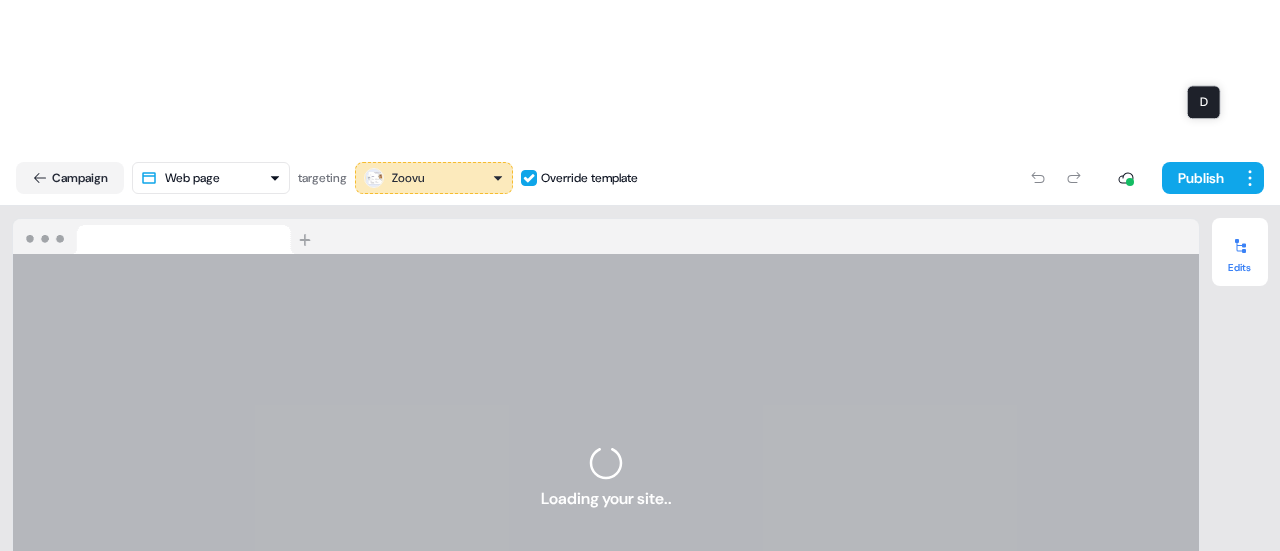 click 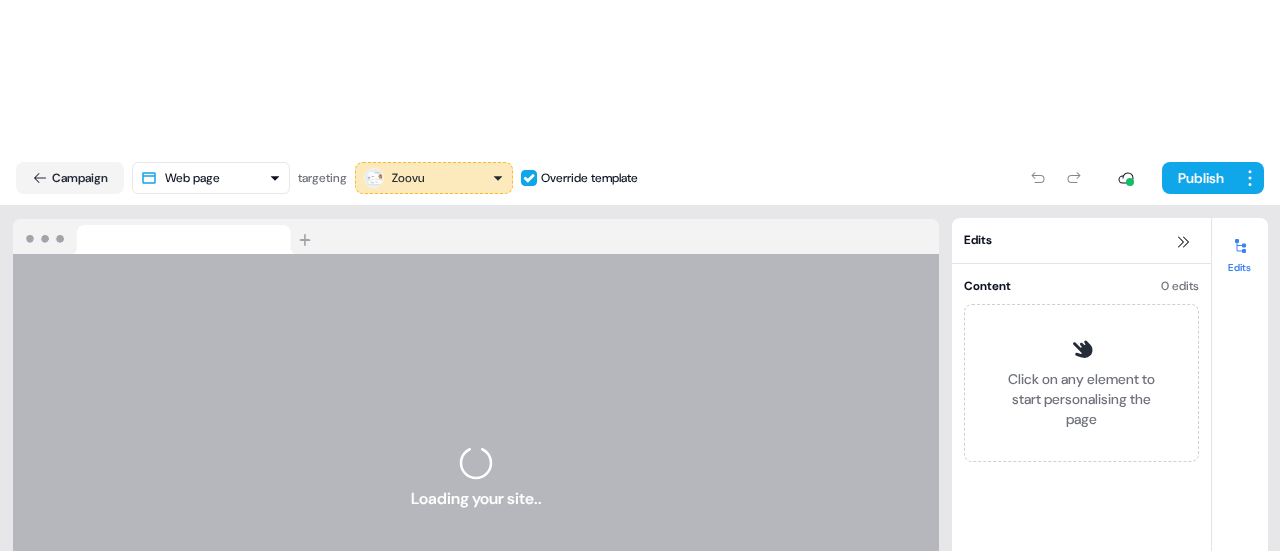 click on "Loading your site.." at bounding box center (476, 477) 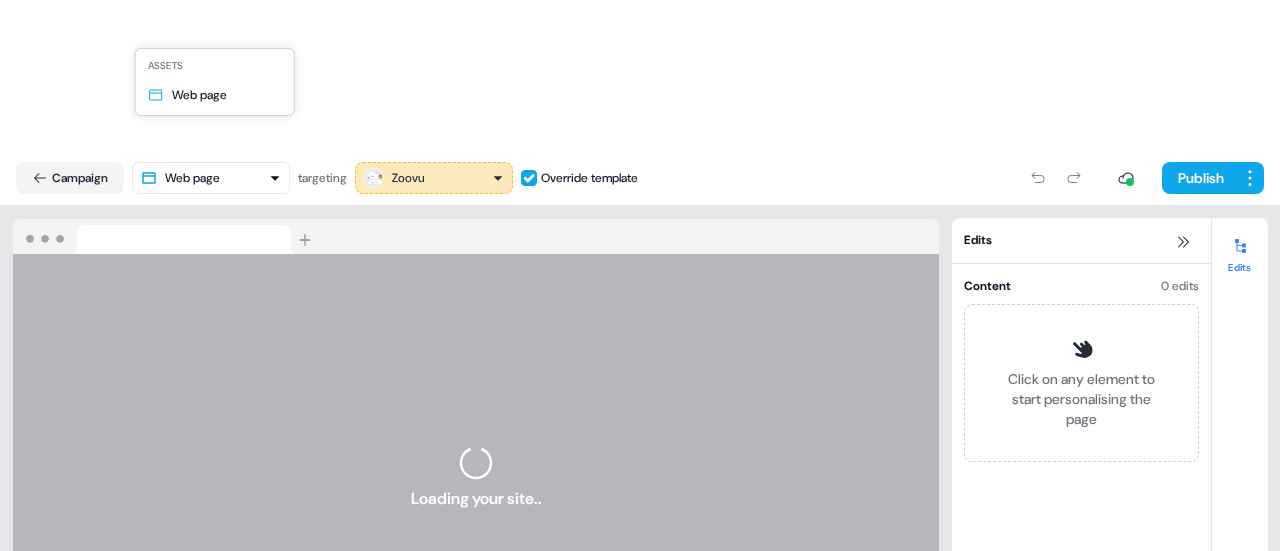 click on "For the best experience switch devices to a bigger screen. Go to [DOMAIN_NAME]   Test Calendar Editor Overview Engagement Distribute Created by [PERSON_NAME] Loading... Campaign Web page targeting Zoovu Override template Publish Loading your site.. Edits Content 0   edits Click on any element to start personalising the page Edits   Assets Web page" at bounding box center [640, 350] 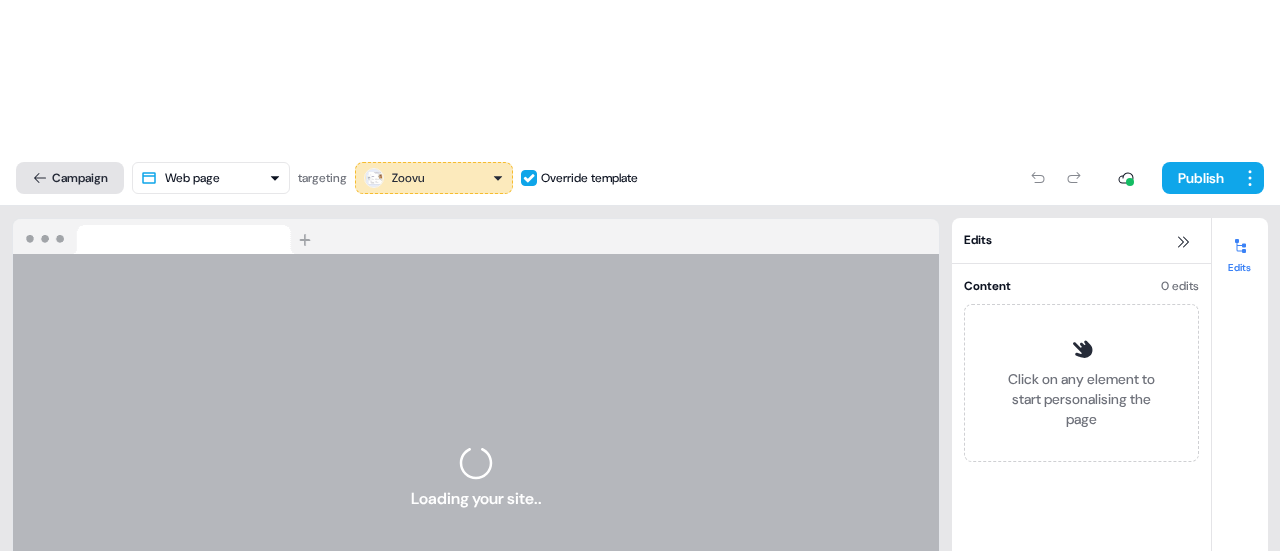 click 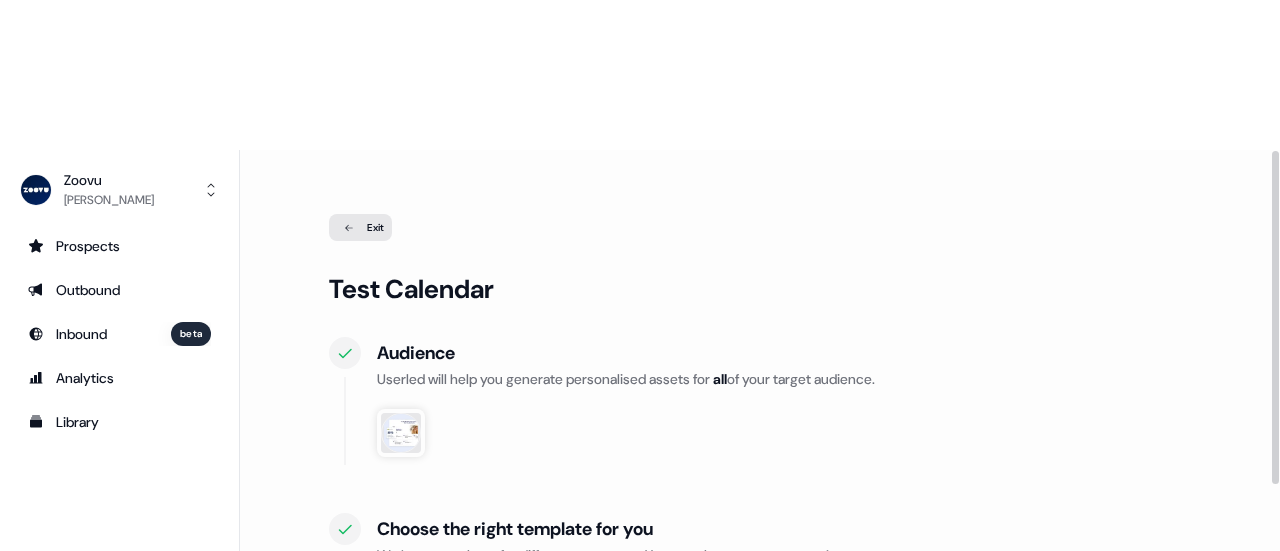 click 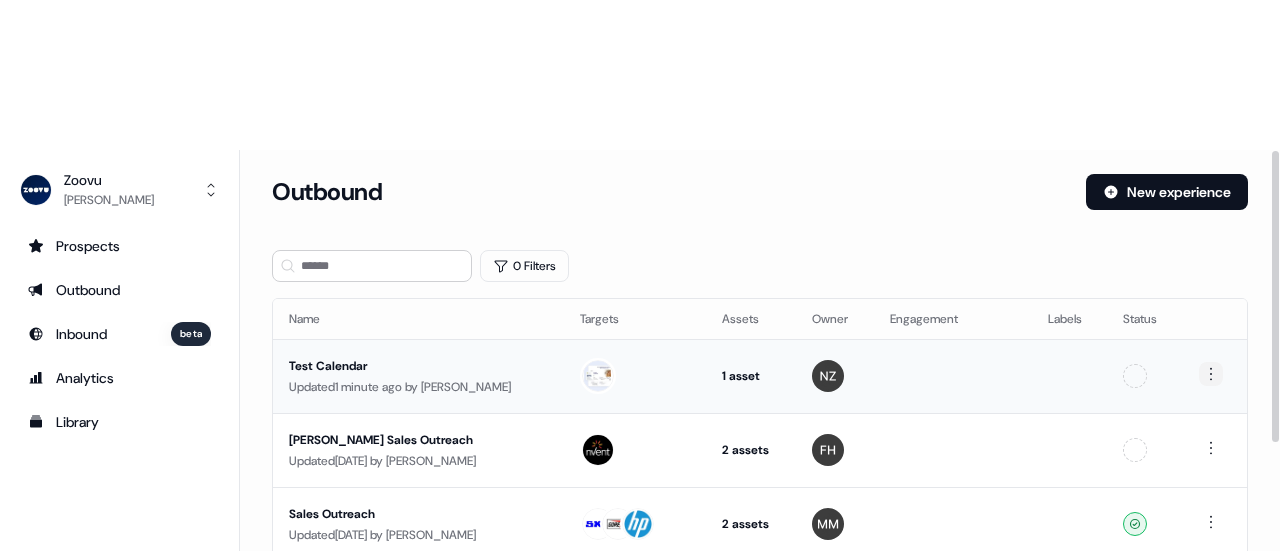 click on "For the best experience switch devices to a bigger screen. Go to [DOMAIN_NAME] Zoovu [PERSON_NAME] Prospects Outbound Inbound beta Analytics Library   Integrations Team Profile Loading... Outbound New experience 0   Filters Name Targets Assets Owner Engagement Labels Status Test Calendar Updated  1 minute ago   by   [PERSON_NAME] 1   asset Web page Unconfigured [PERSON_NAME] Sales Outreach Updated  [DATE]   by   [PERSON_NAME] 2   assets Post-demo follow-up, Outreach (Starter) Unconfigured Sales Outreach Updated  [DATE]   by   [PERSON_NAME] 2   assets Post-demo follow-up, Outreach (Starter) Ready Medical Equipment LinkedIn Campaign Updated  [DATE]   by   [PERSON_NAME] + 4 3   assets Outreach (Starter), Outreach (Starter), LinkedIn Square 11 52 Ready Hilti ABM Updated  [DATE]   by   2   2" at bounding box center [640, 350] 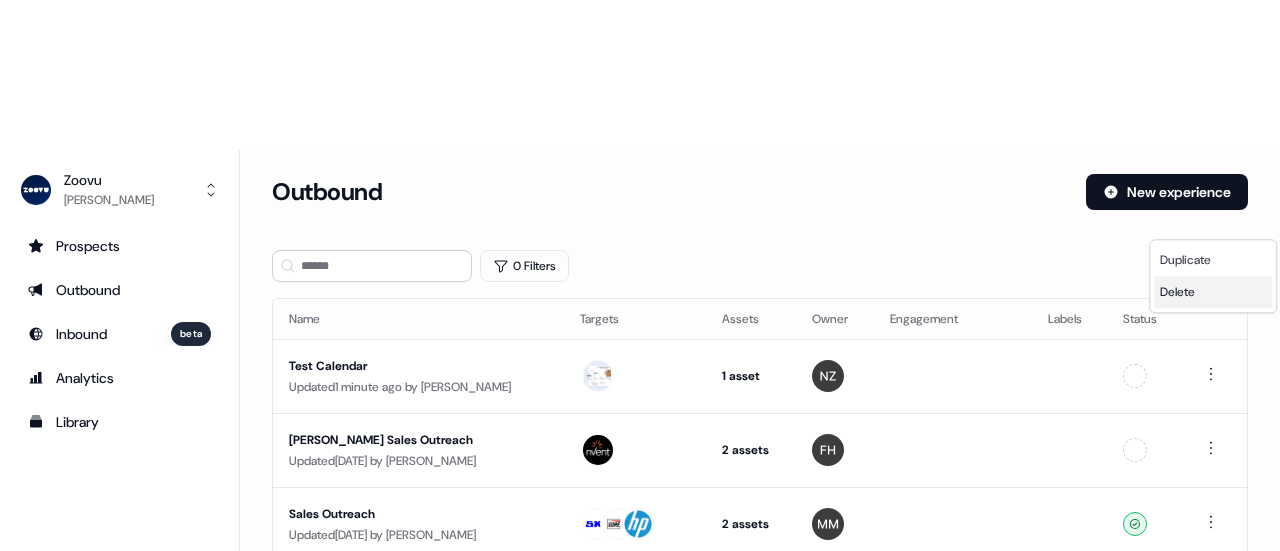 click on "Delete" at bounding box center (1177, 292) 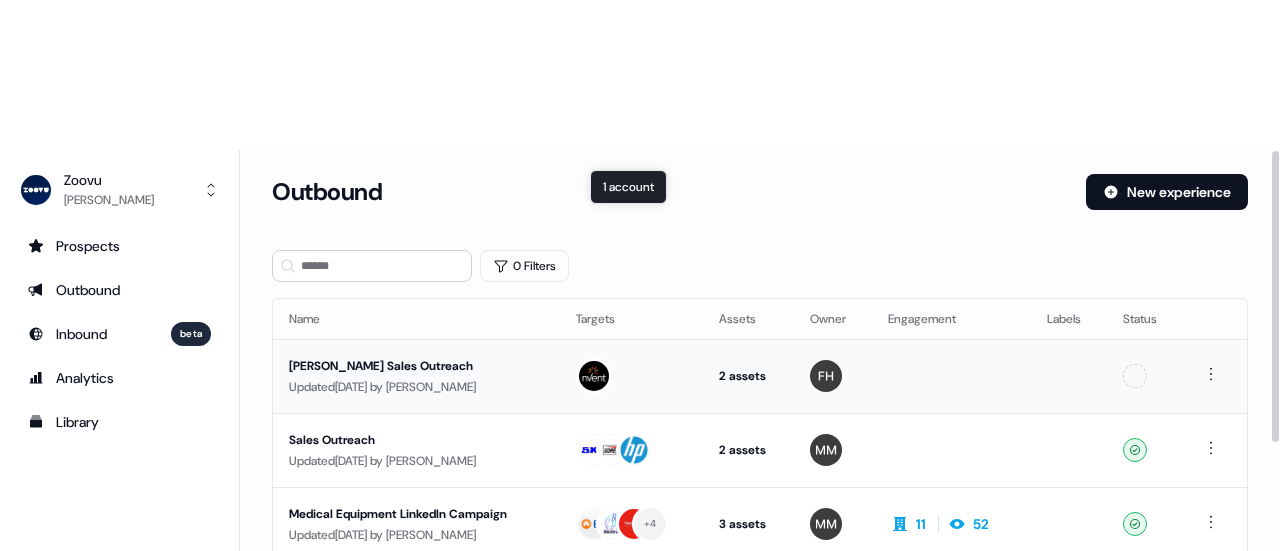click at bounding box center (631, 376) 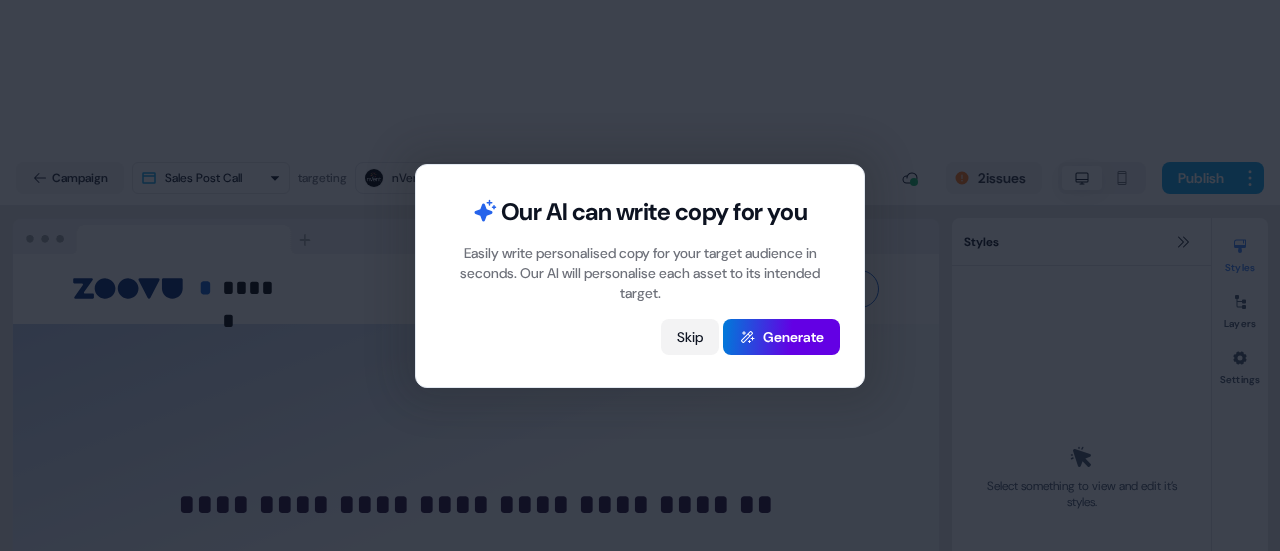 click on "Skip" at bounding box center [690, 337] 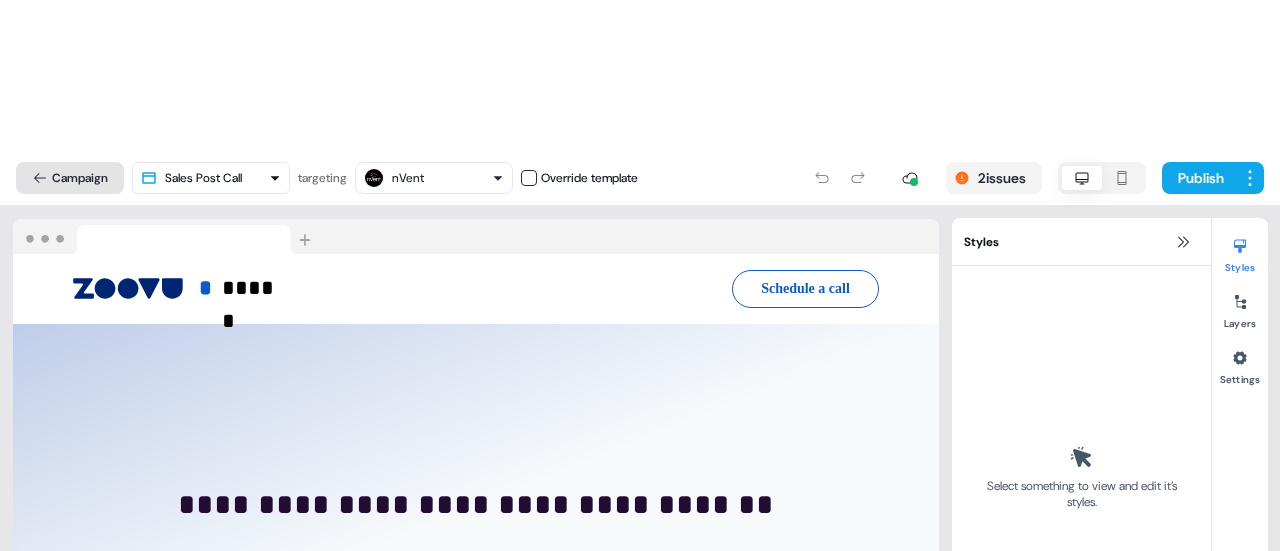 click on "Campaign" at bounding box center [70, 178] 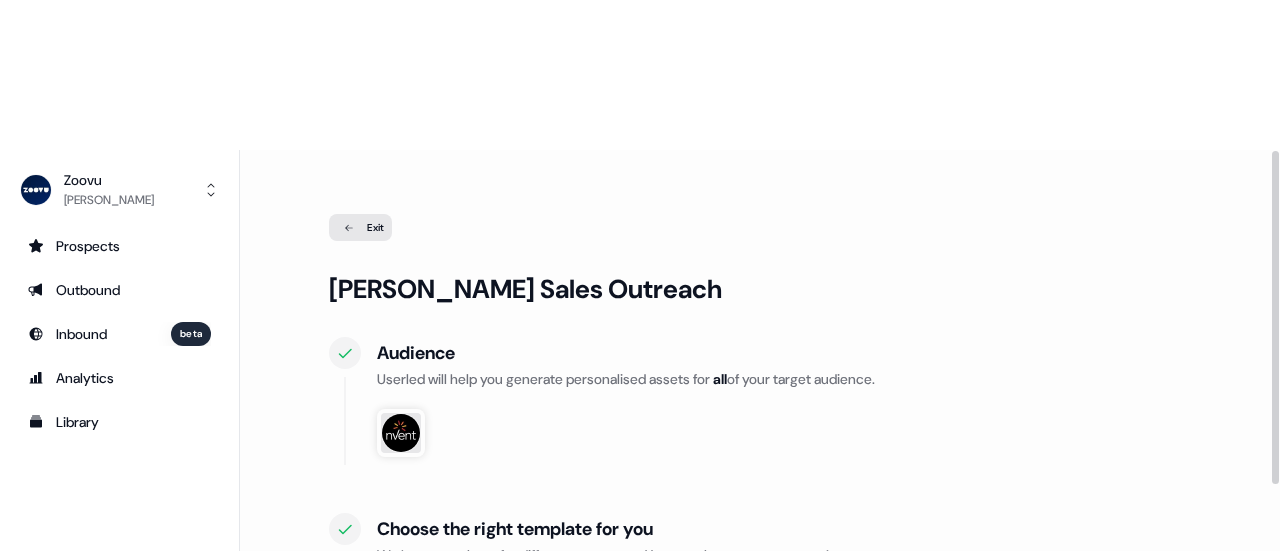 click on "Exit" at bounding box center (360, 227) 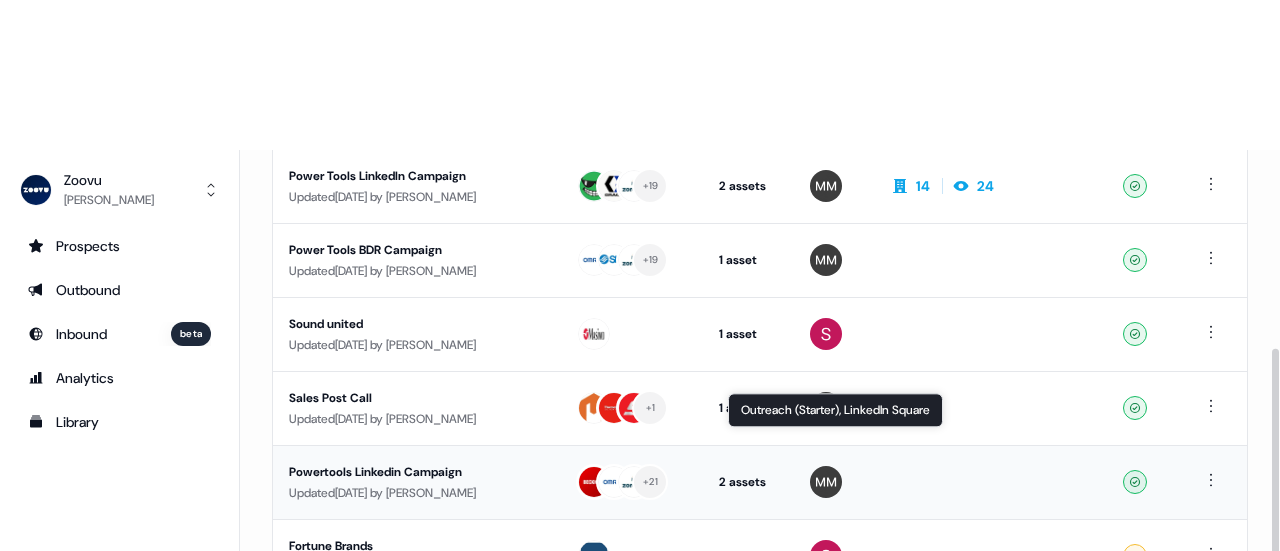 scroll, scrollTop: 0, scrollLeft: 0, axis: both 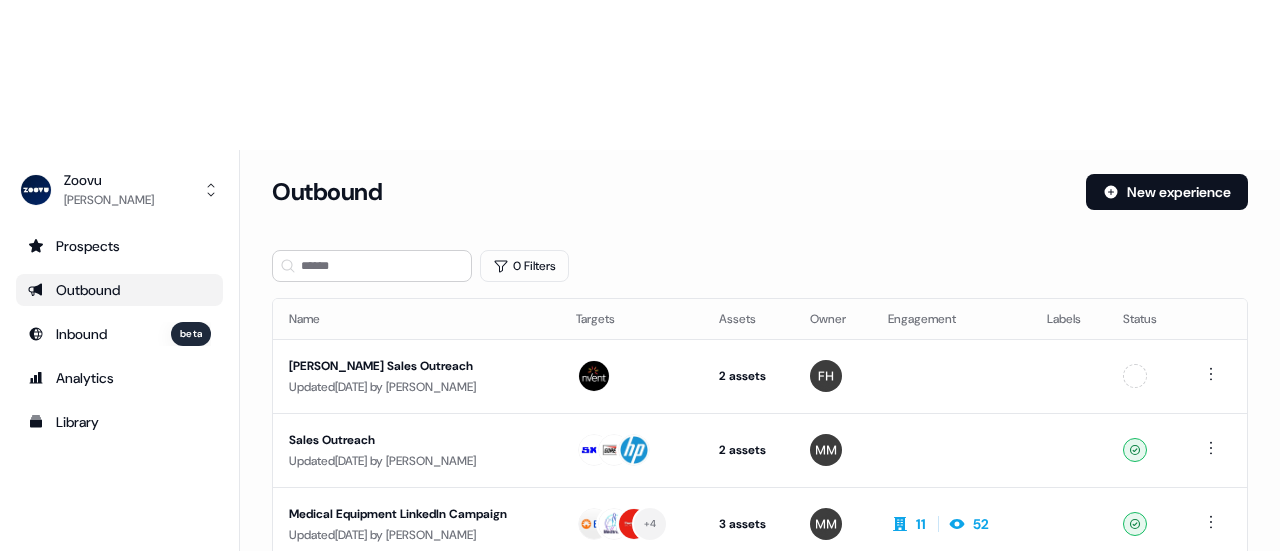 click on "Outbound" at bounding box center (119, 290) 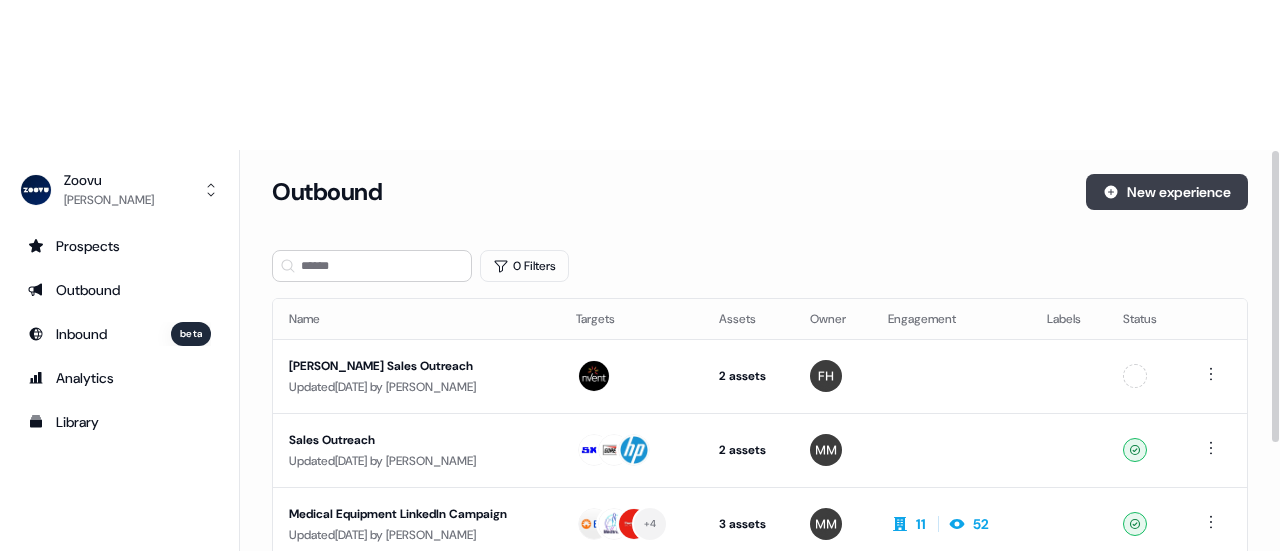 click on "New experience" at bounding box center (1167, 192) 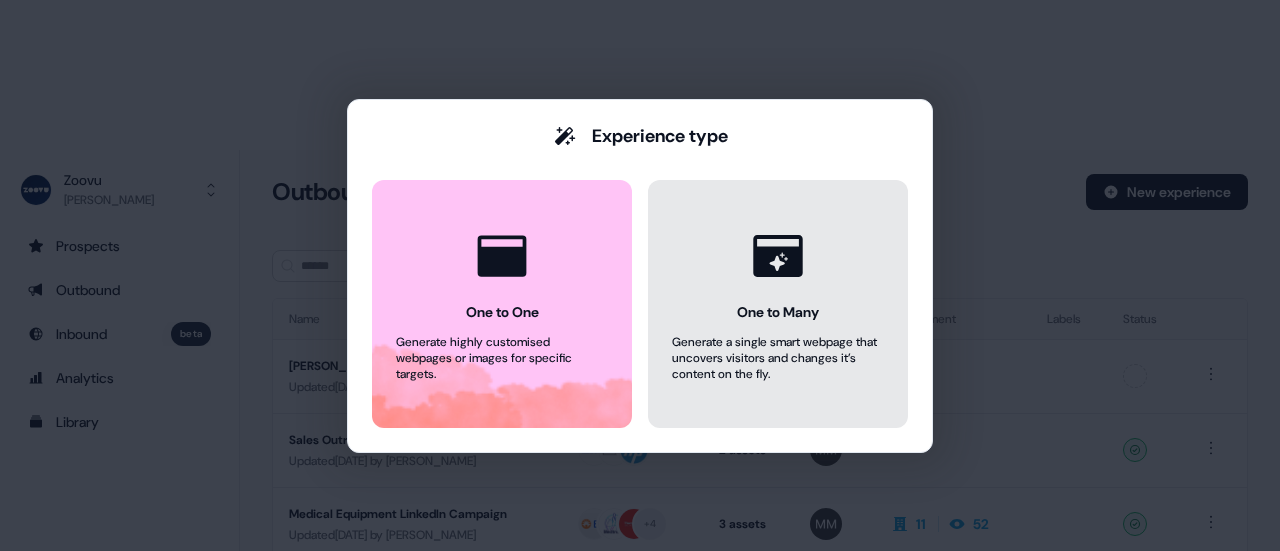 click on "One to Many Generate a single smart webpage that uncovers visitors and changes it’s content on the fly." at bounding box center (778, 304) 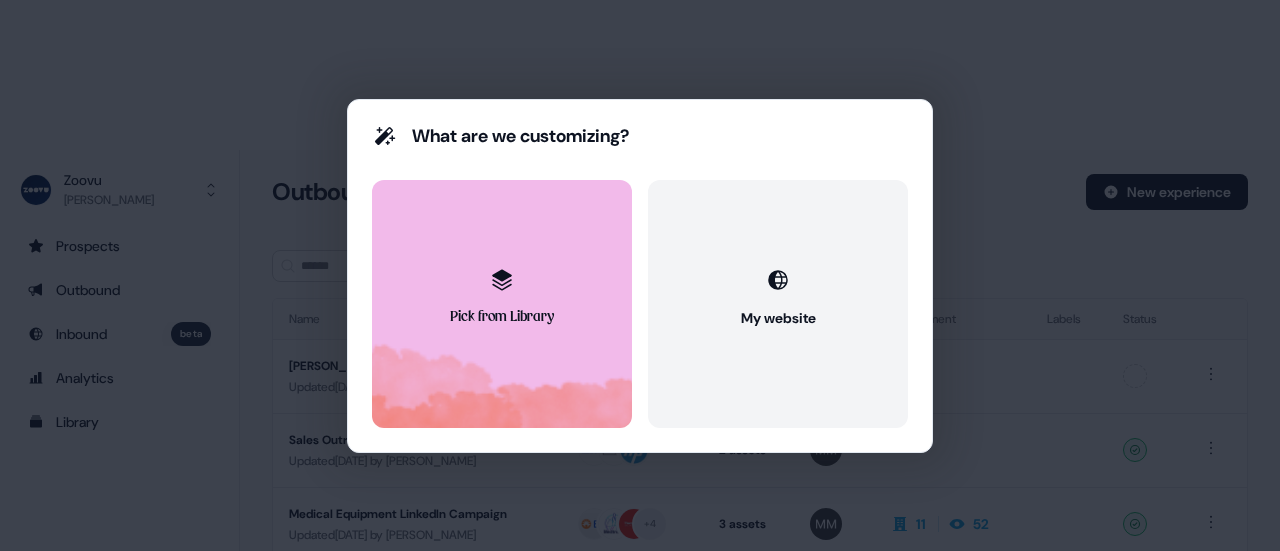 click on "Pick from Library" at bounding box center (502, 304) 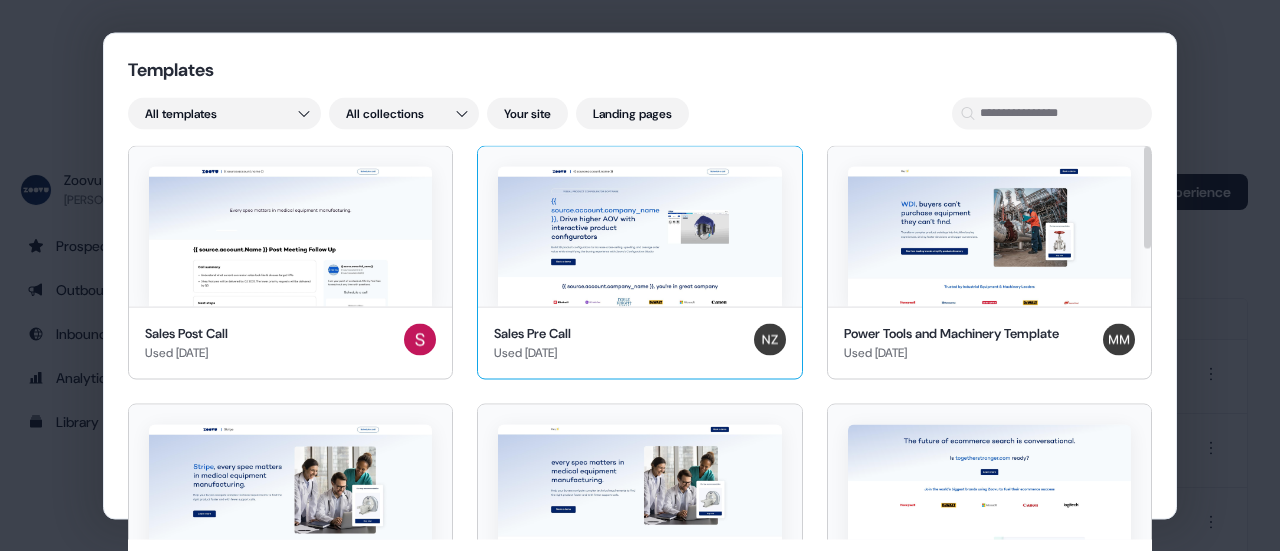 click at bounding box center (639, 236) 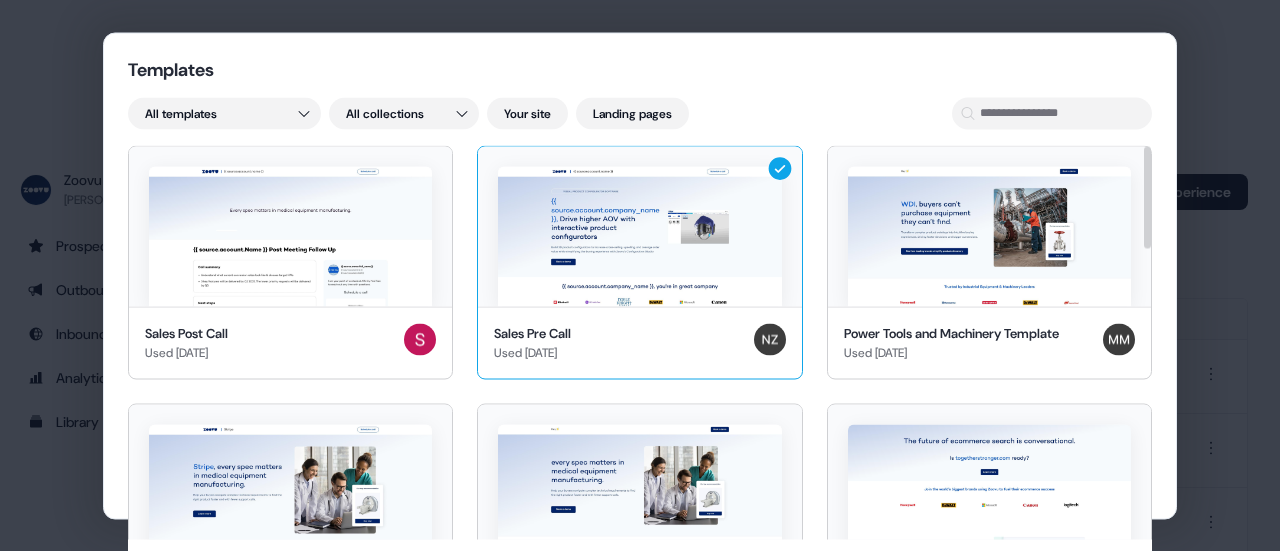 click at bounding box center (639, 236) 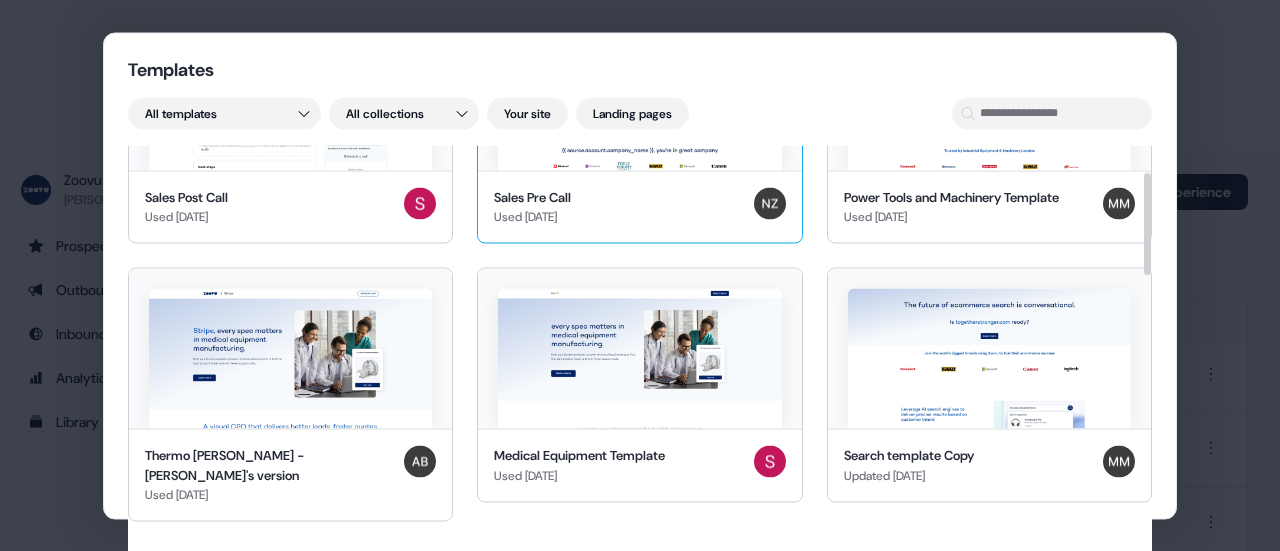 scroll, scrollTop: 300, scrollLeft: 0, axis: vertical 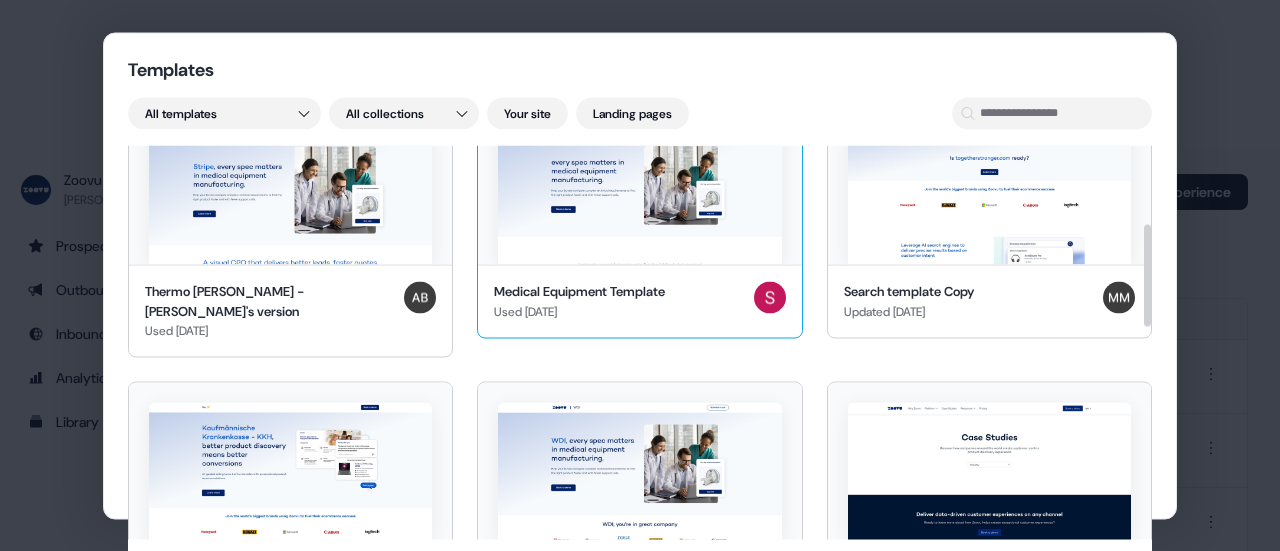 click at bounding box center [639, 195] 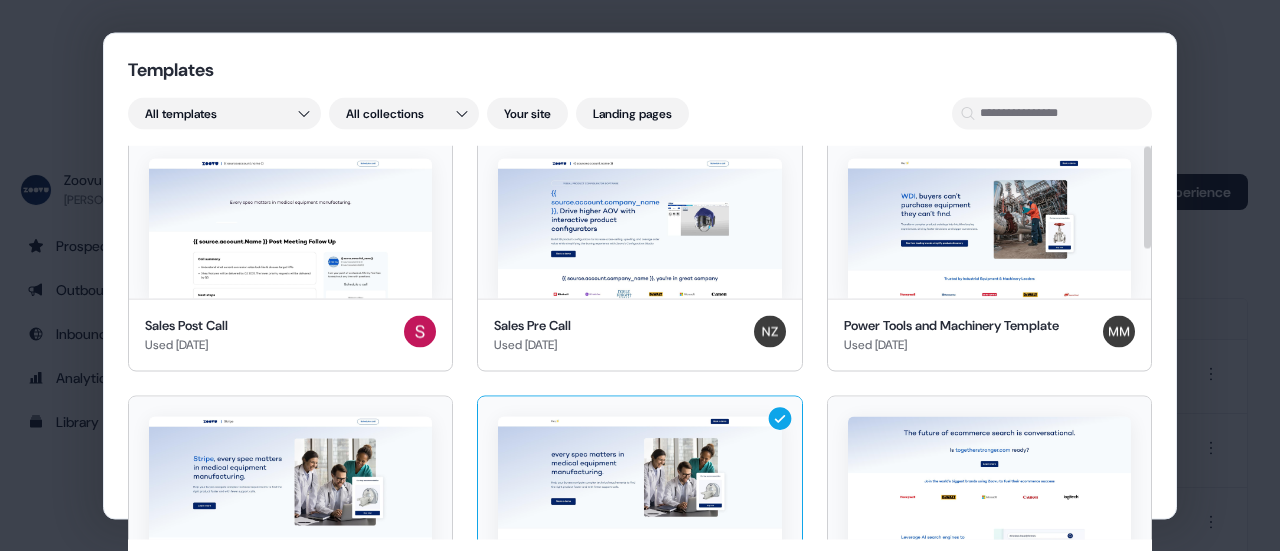 scroll, scrollTop: 0, scrollLeft: 0, axis: both 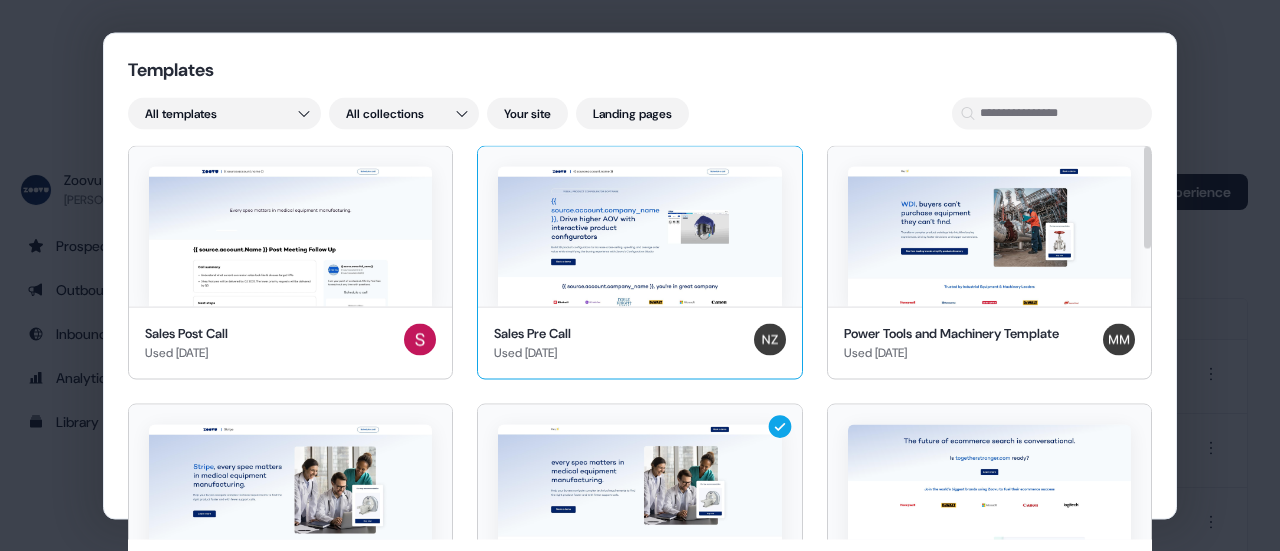 click at bounding box center (639, 236) 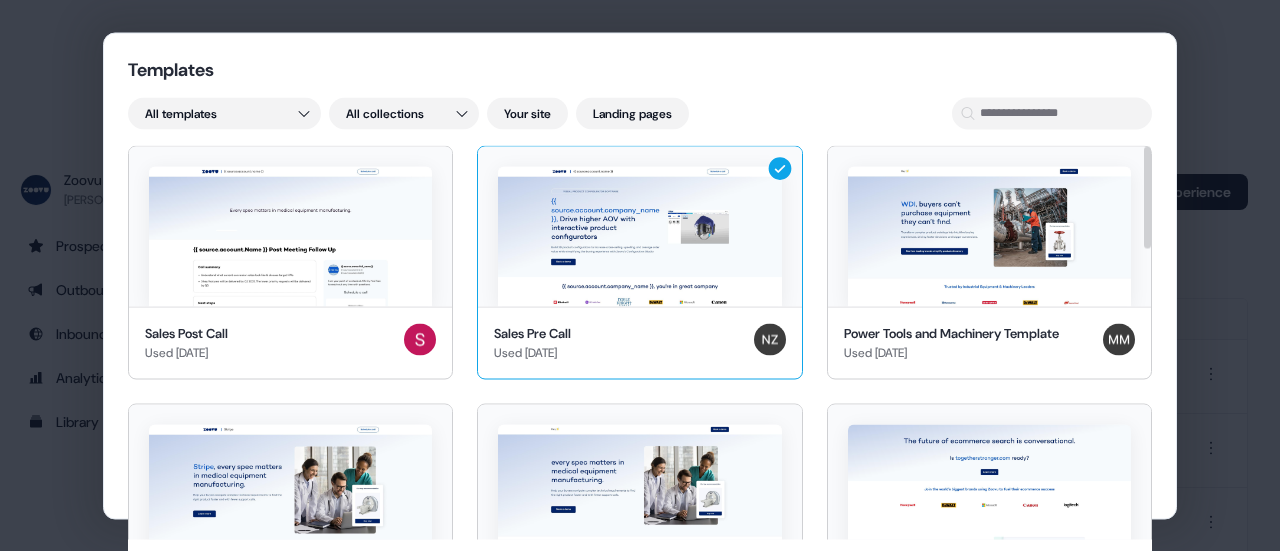 click at bounding box center [639, 236] 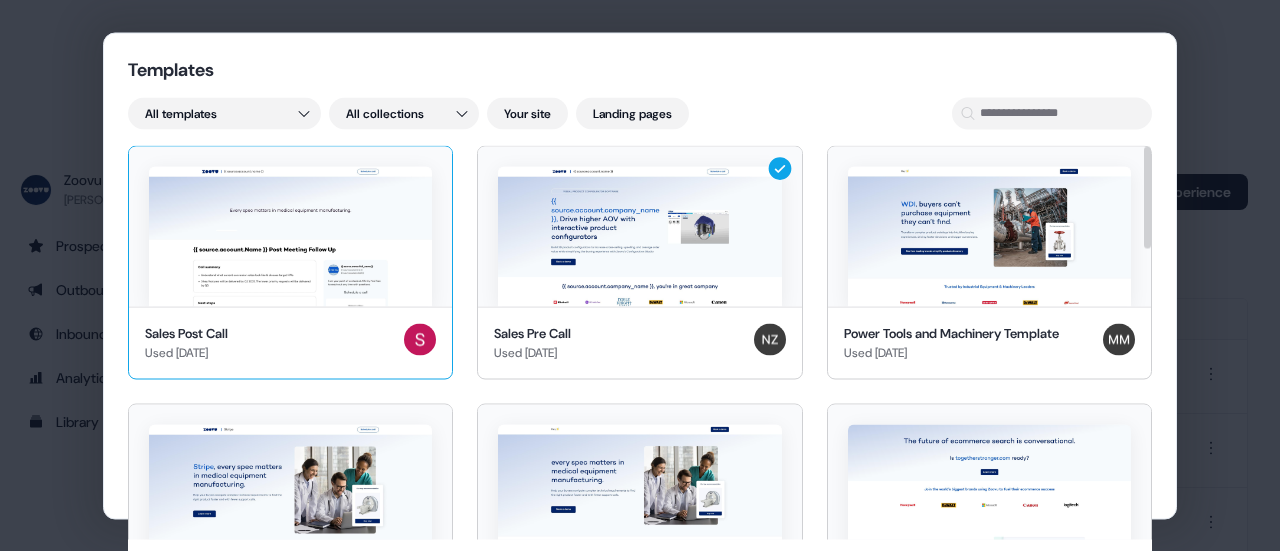 click at bounding box center [290, 226] 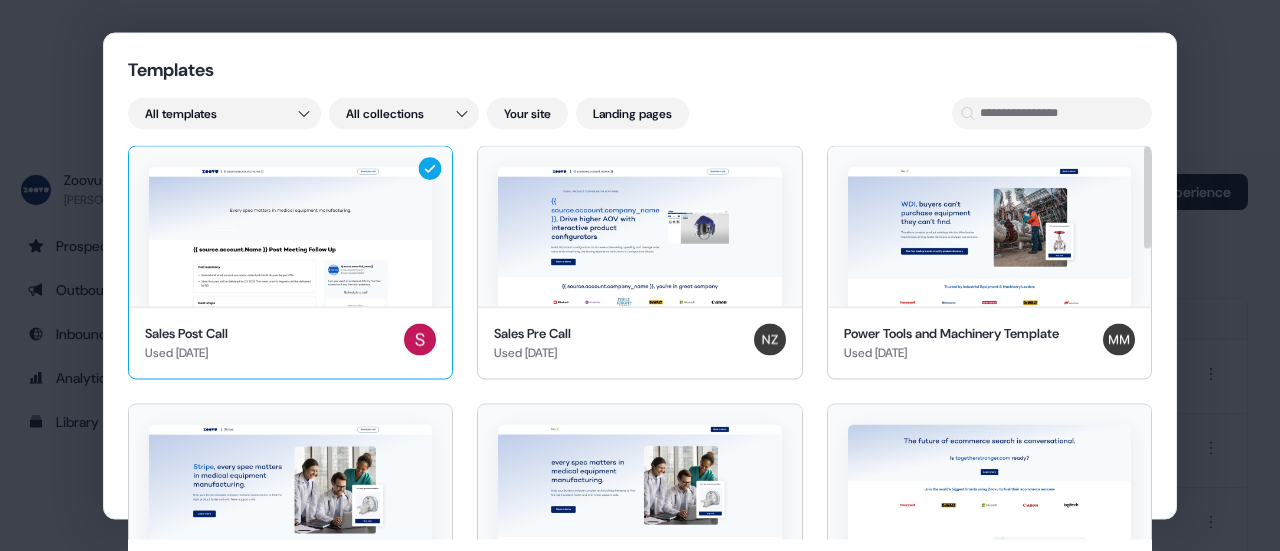 click at bounding box center [290, 226] 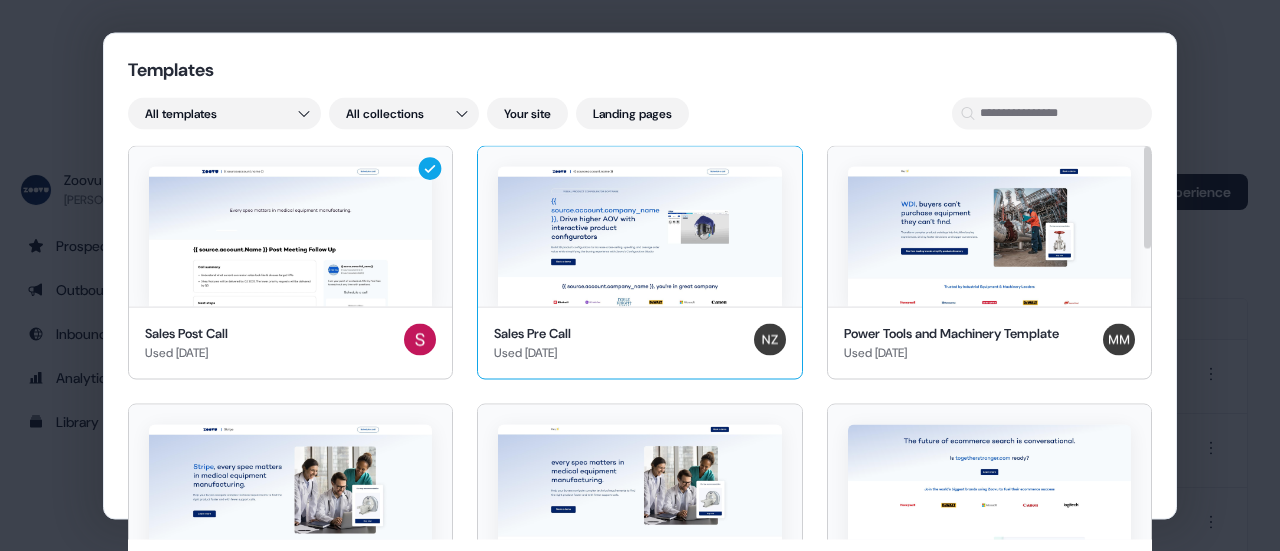 click at bounding box center (639, 236) 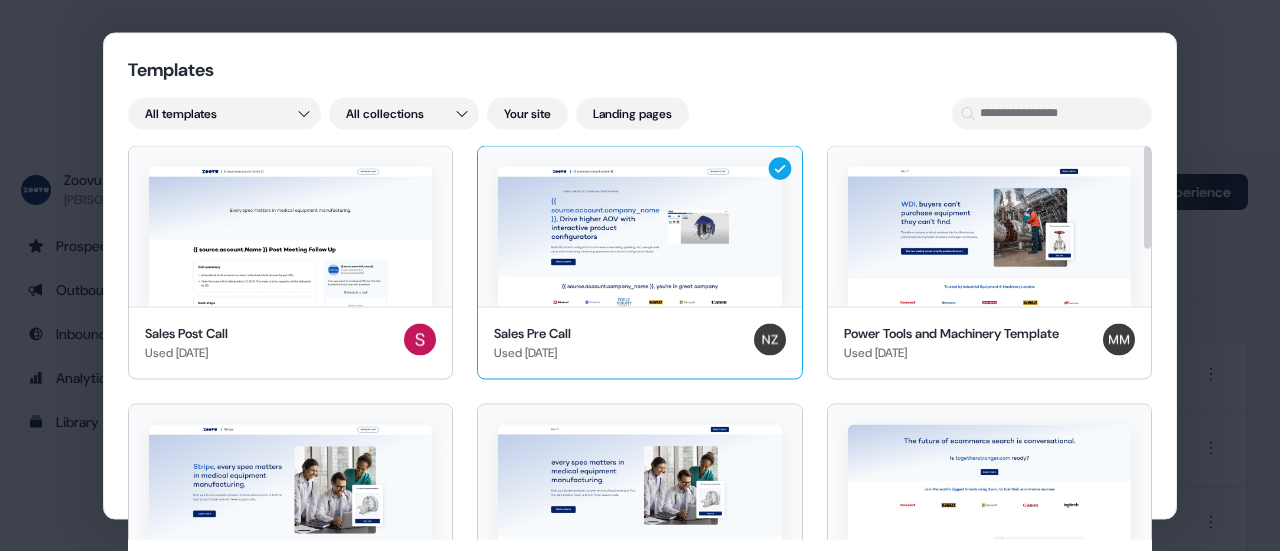 drag, startPoint x: 672, startPoint y: 229, endPoint x: 695, endPoint y: 225, distance: 23.345236 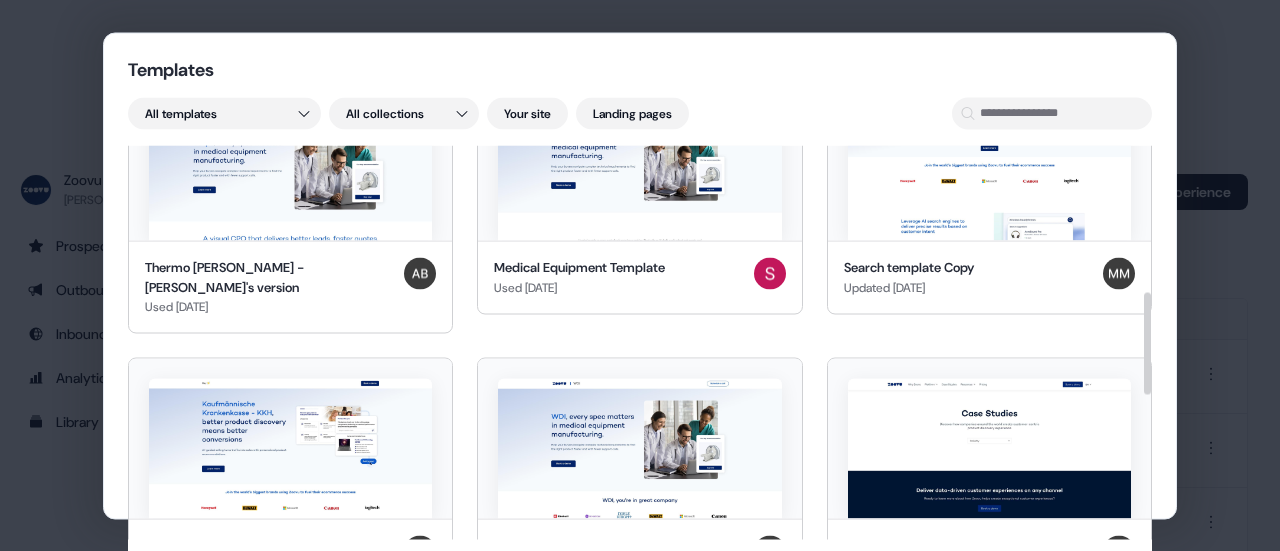 scroll, scrollTop: 600, scrollLeft: 0, axis: vertical 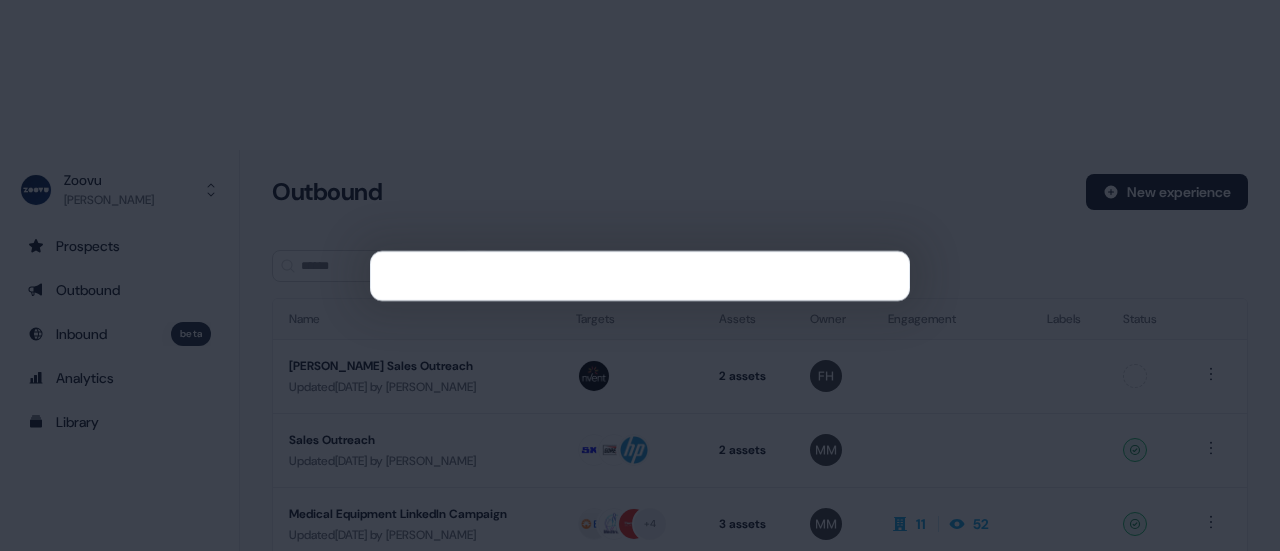 click at bounding box center [640, 275] 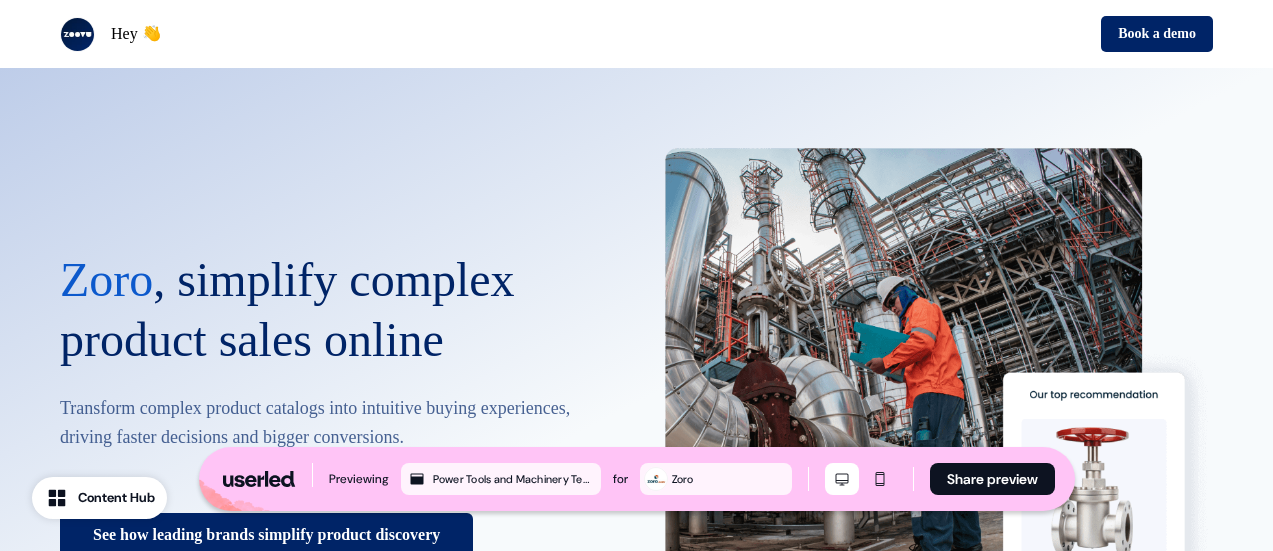 scroll, scrollTop: 200, scrollLeft: 0, axis: vertical 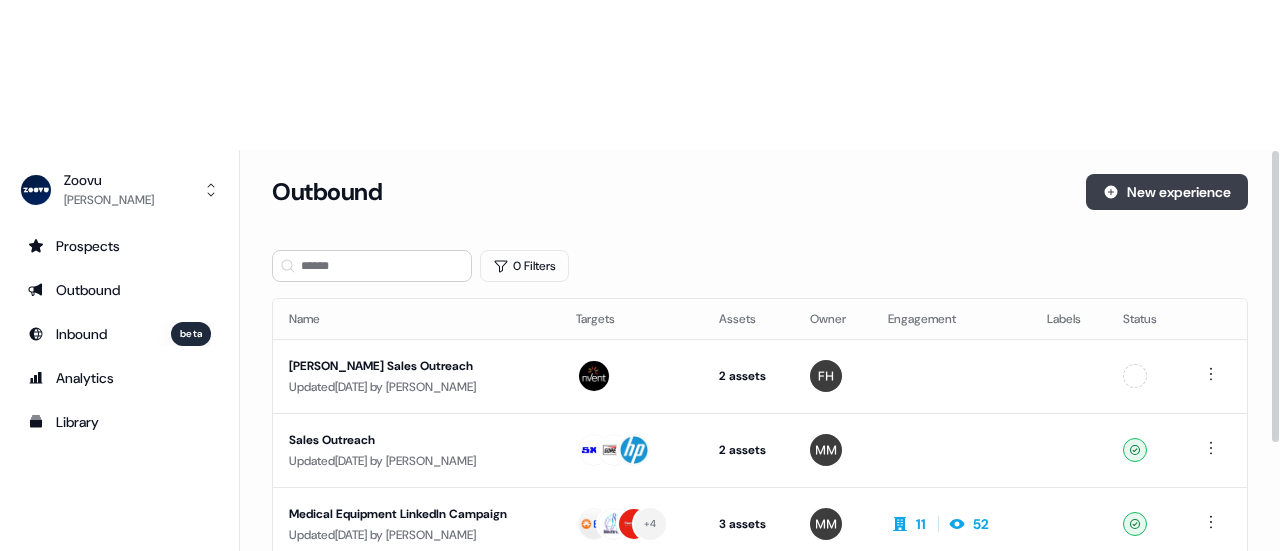 click on "New experience" at bounding box center (1167, 192) 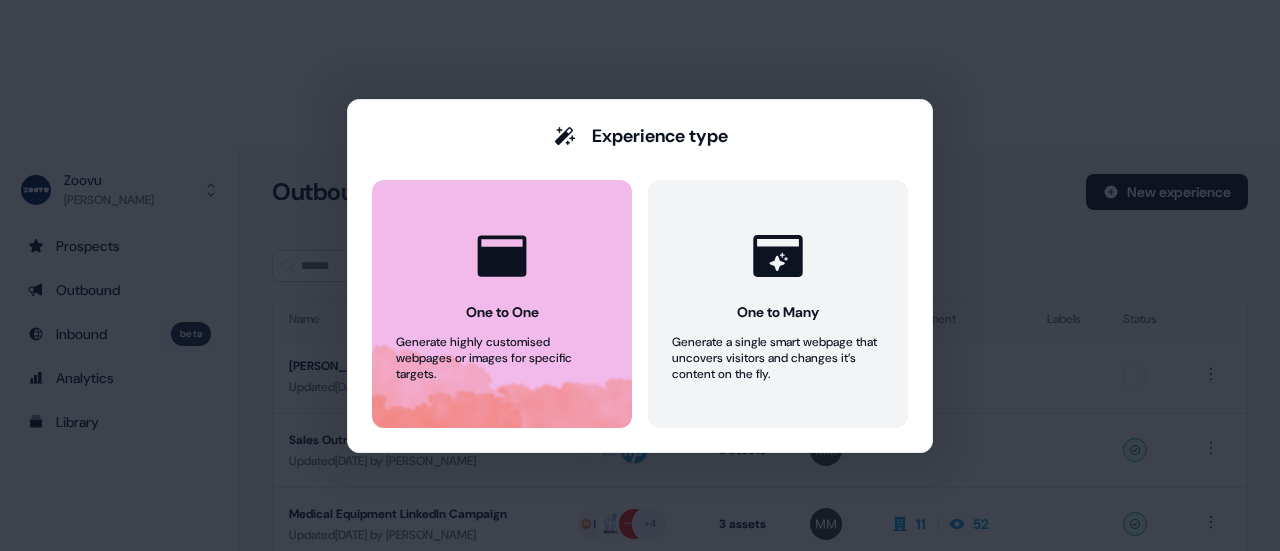 click at bounding box center [502, 256] 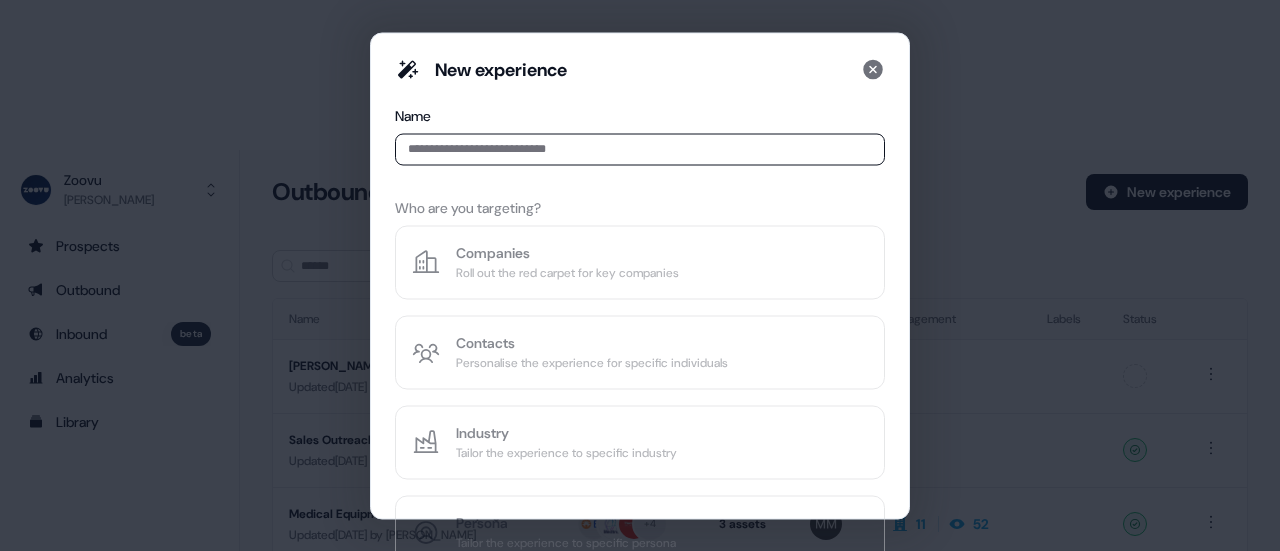 type on "*" 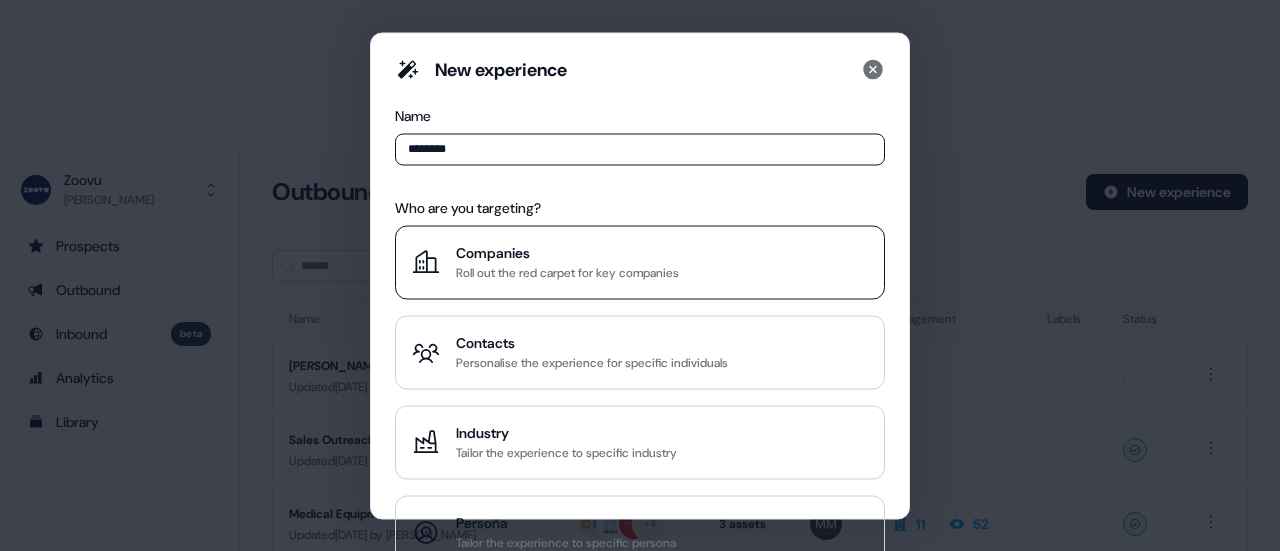 type on "********" 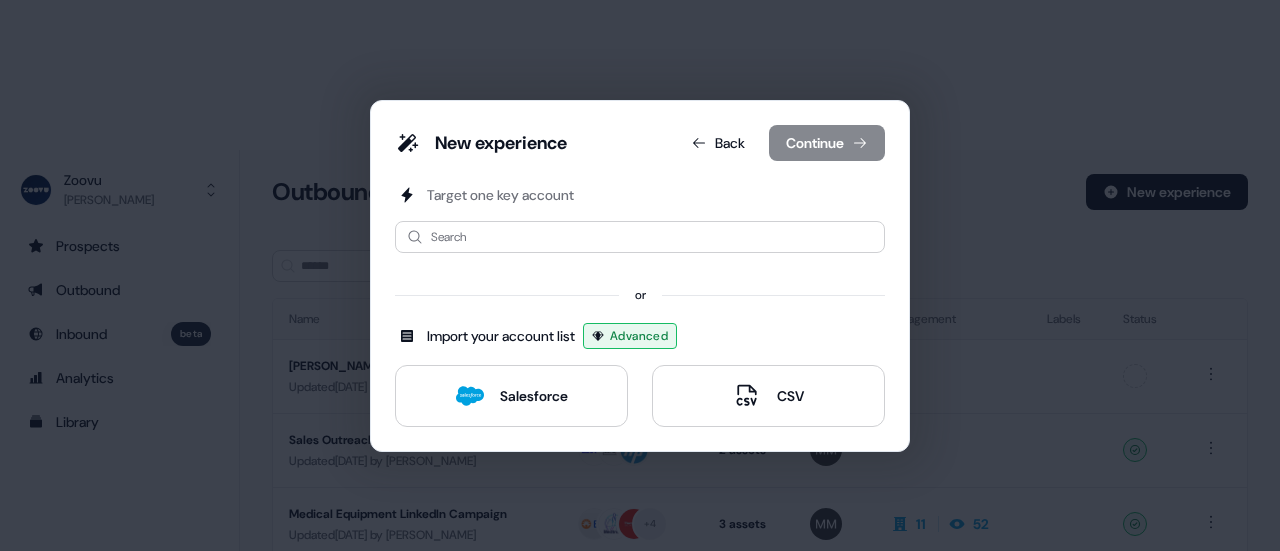 click on "Target one key account Search or Import your account list Advanced Salesforce CSV" at bounding box center (640, 306) 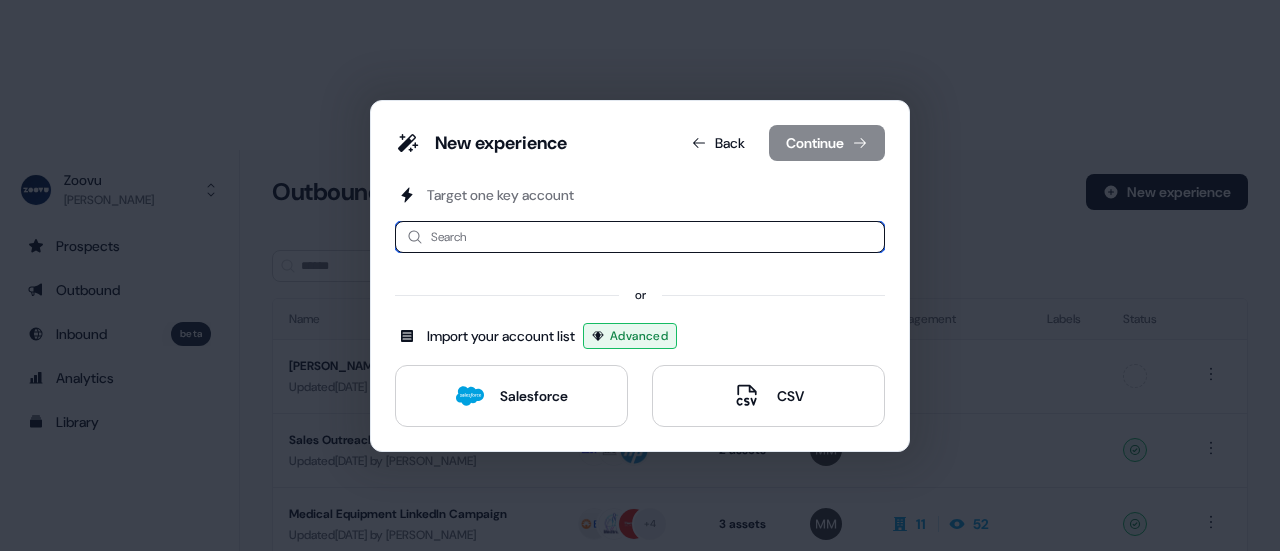 click at bounding box center (640, 237) 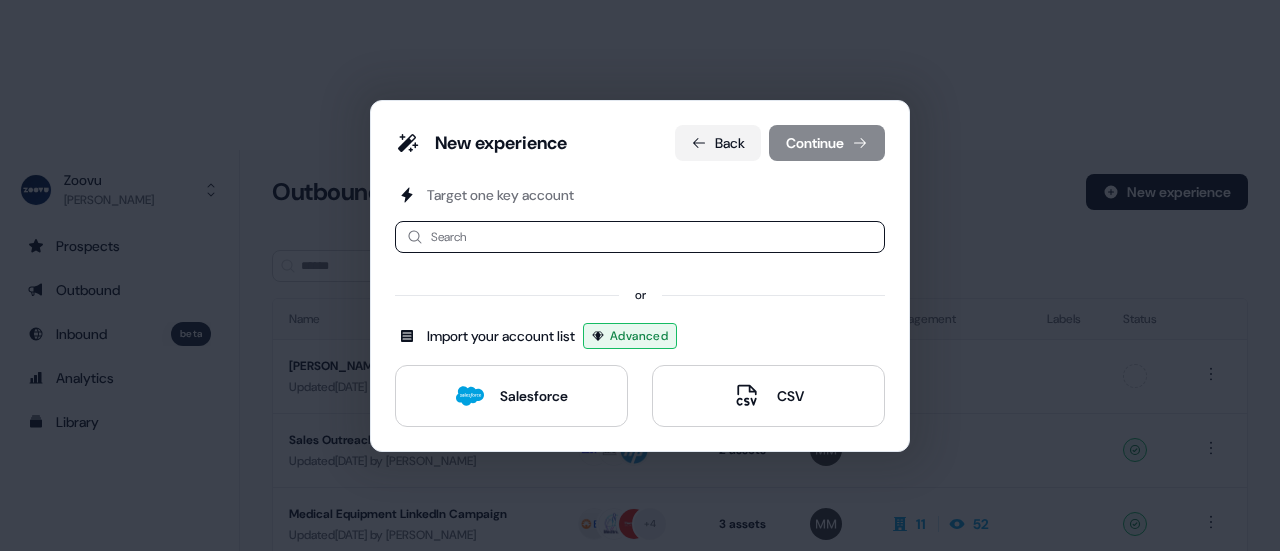 click on "Back" at bounding box center [718, 143] 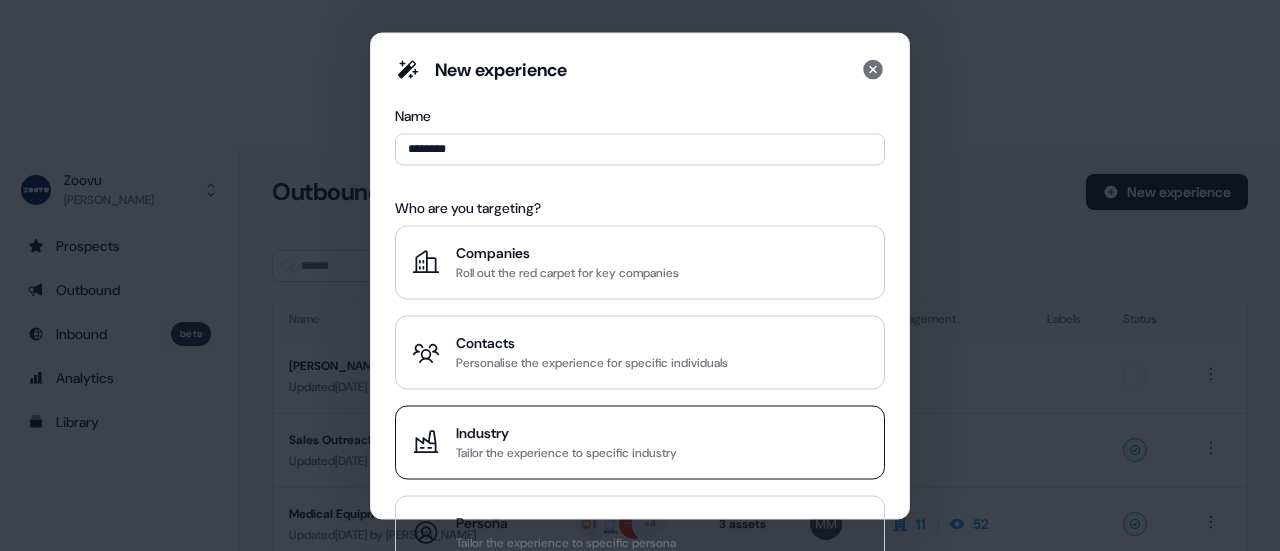click on "Tailor the experience to specific industry" at bounding box center [566, 452] 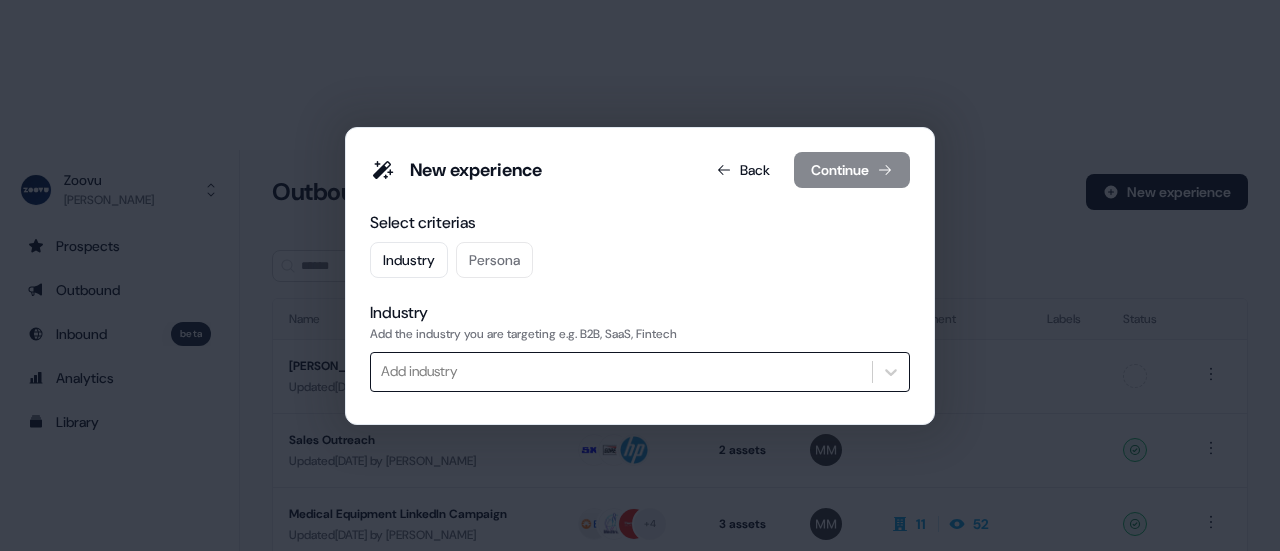 click at bounding box center [621, 371] 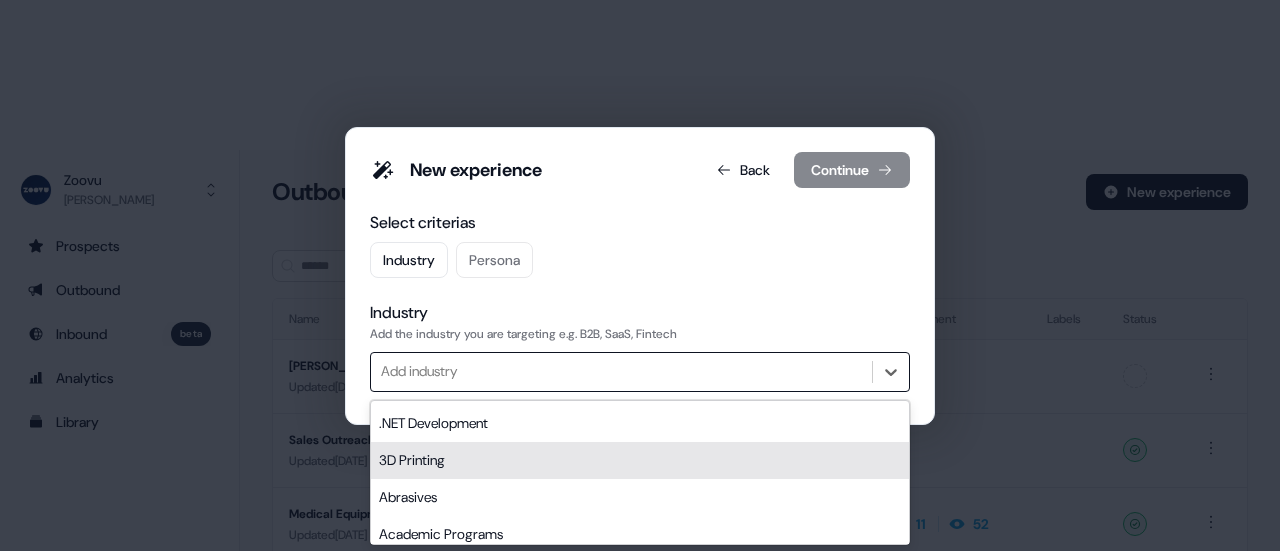 click on "3D Printing" at bounding box center (640, 460) 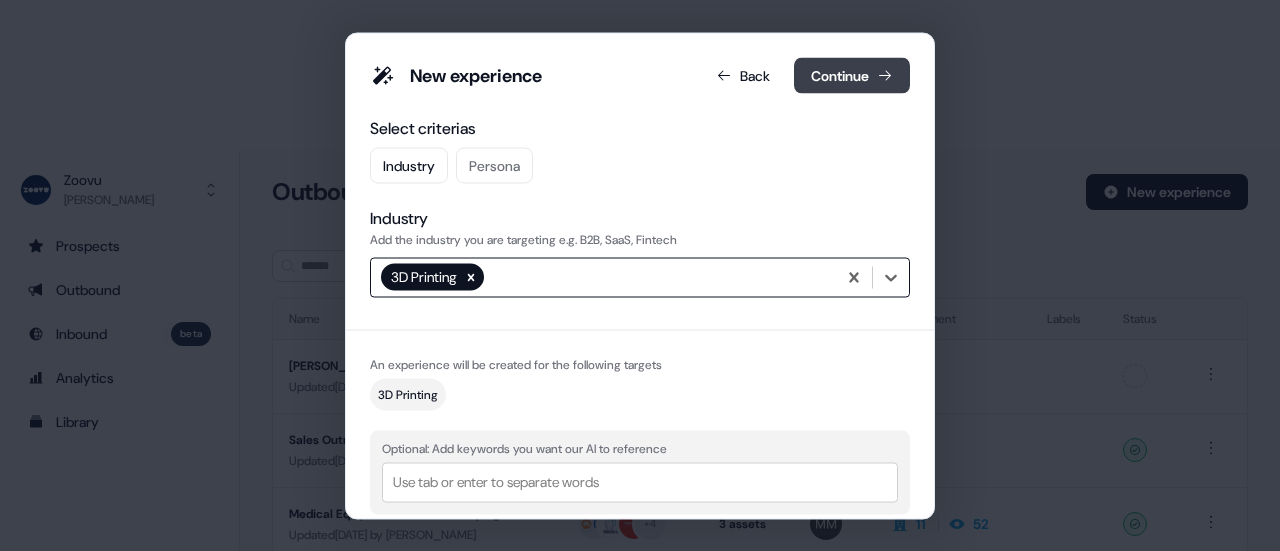 click on "Continue" at bounding box center [852, 75] 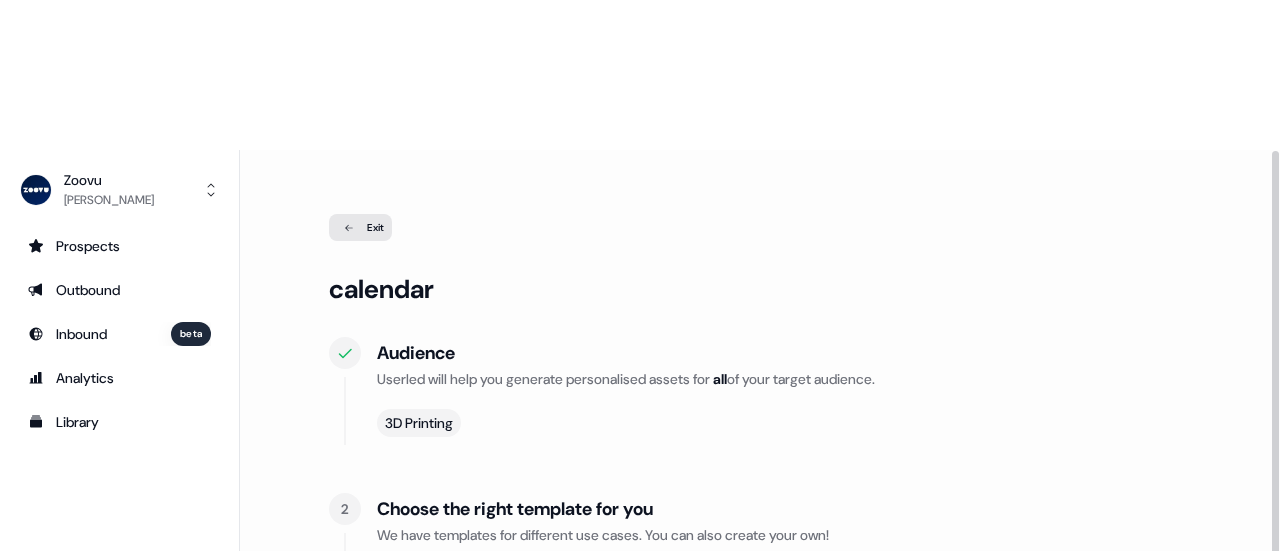 click on "Select template" at bounding box center (445, 583) 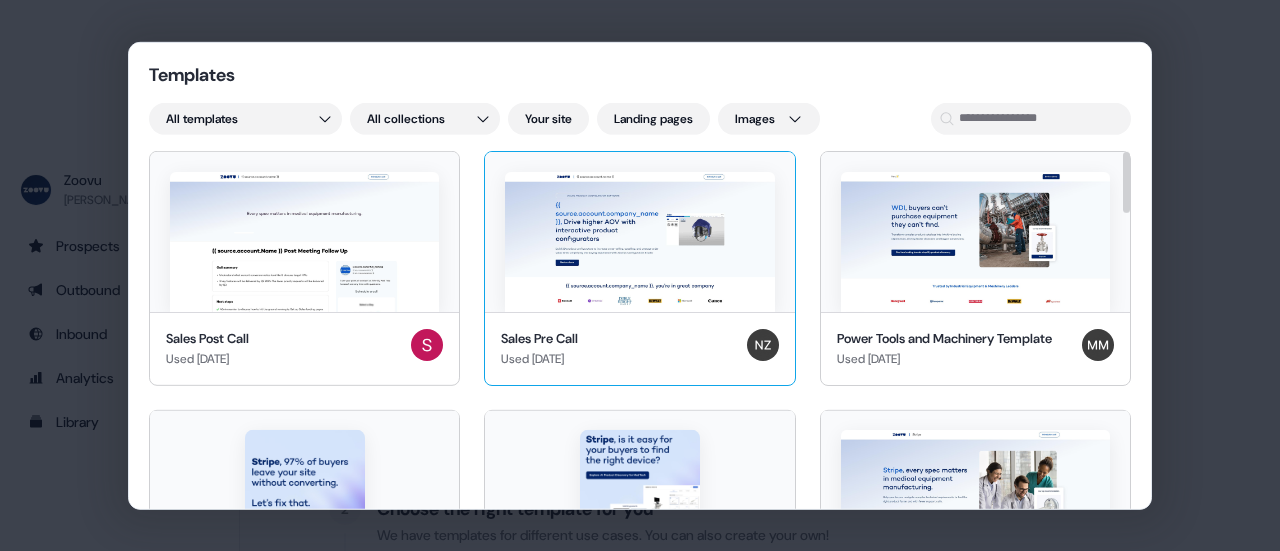 click at bounding box center (639, 241) 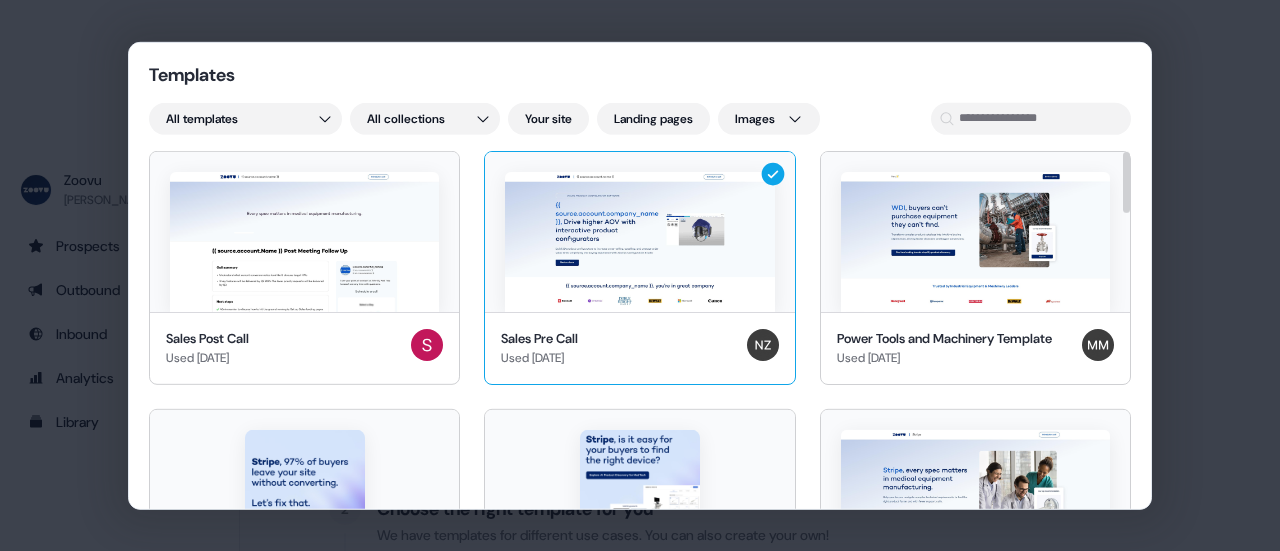 click at bounding box center [639, 231] 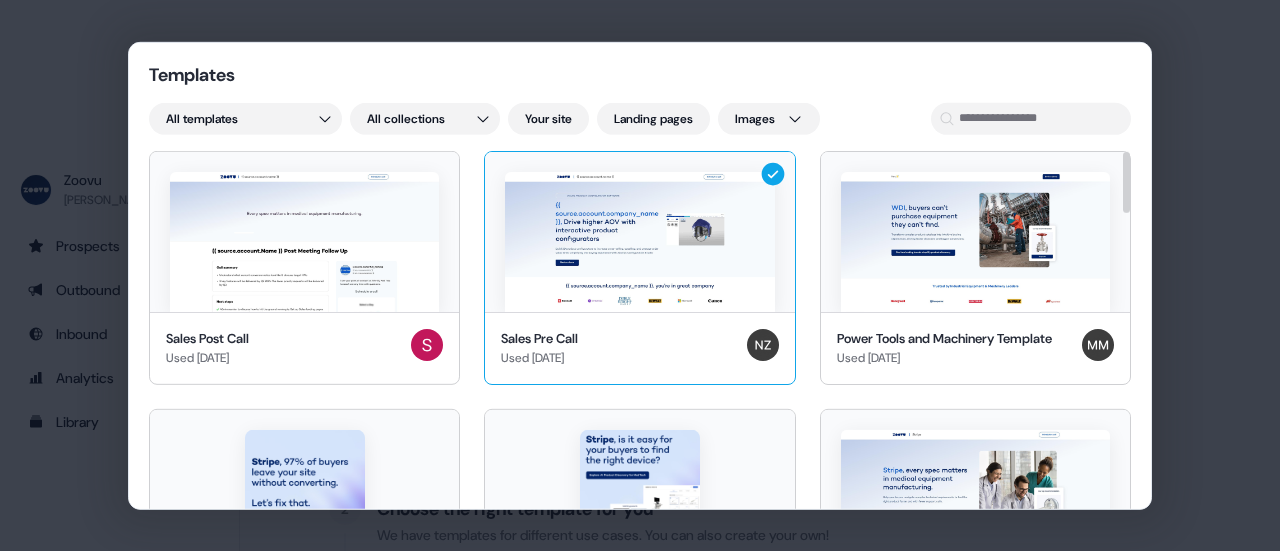 click at bounding box center (639, 231) 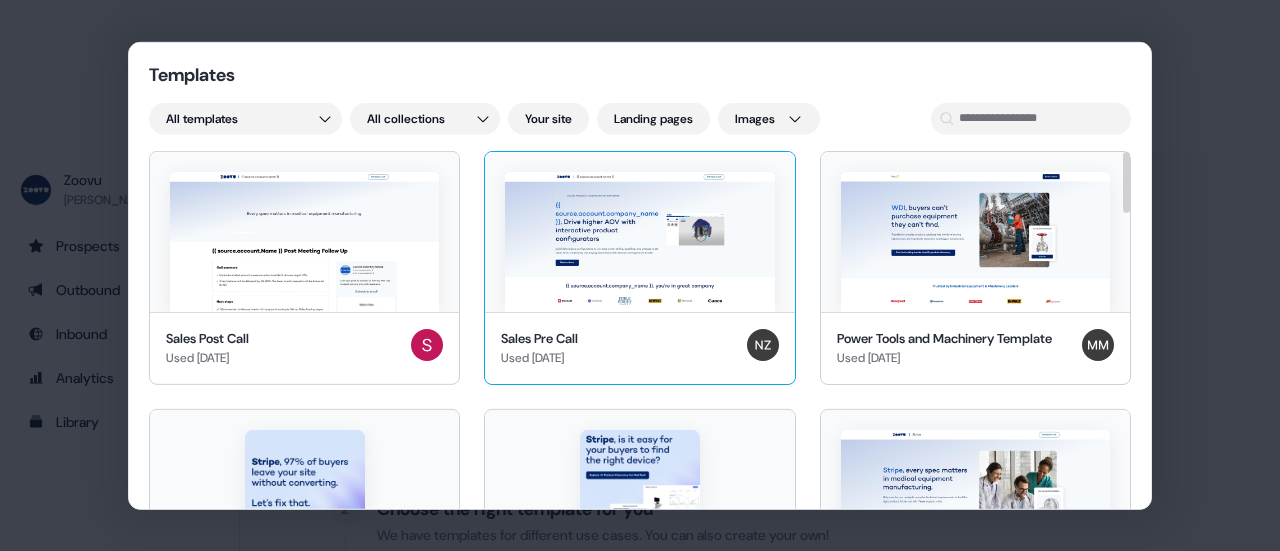 click at bounding box center (639, 231) 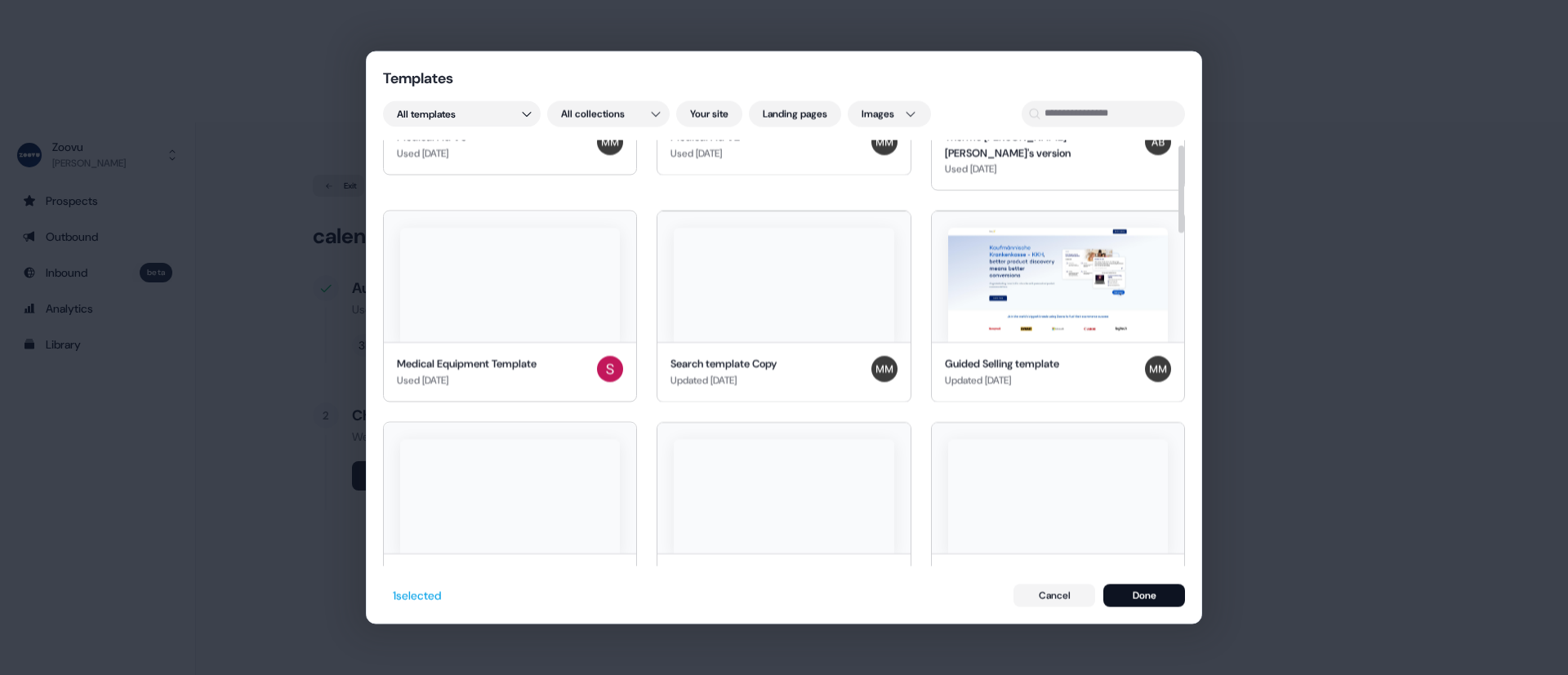 scroll, scrollTop: 0, scrollLeft: 0, axis: both 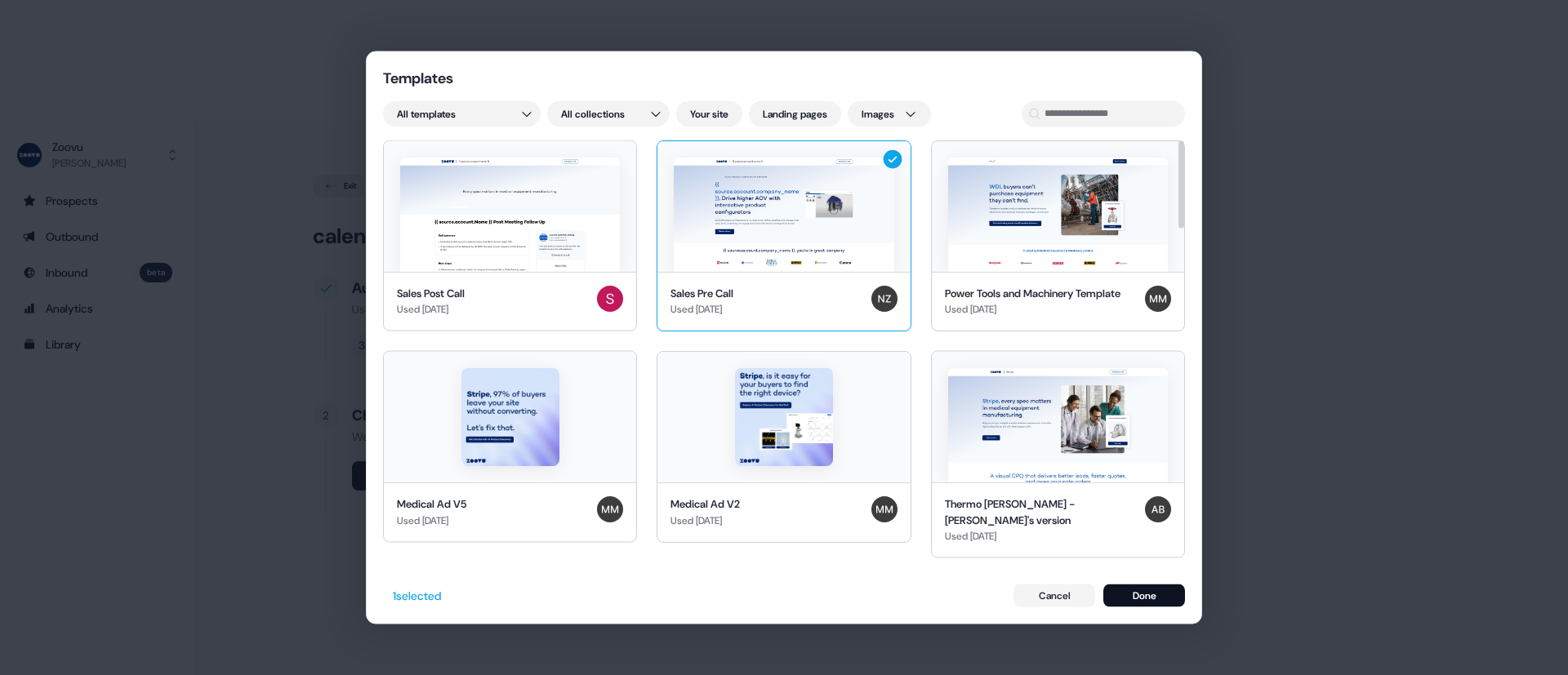 click on "Sales Pre Call Used [DATE]" at bounding box center [783, 301] 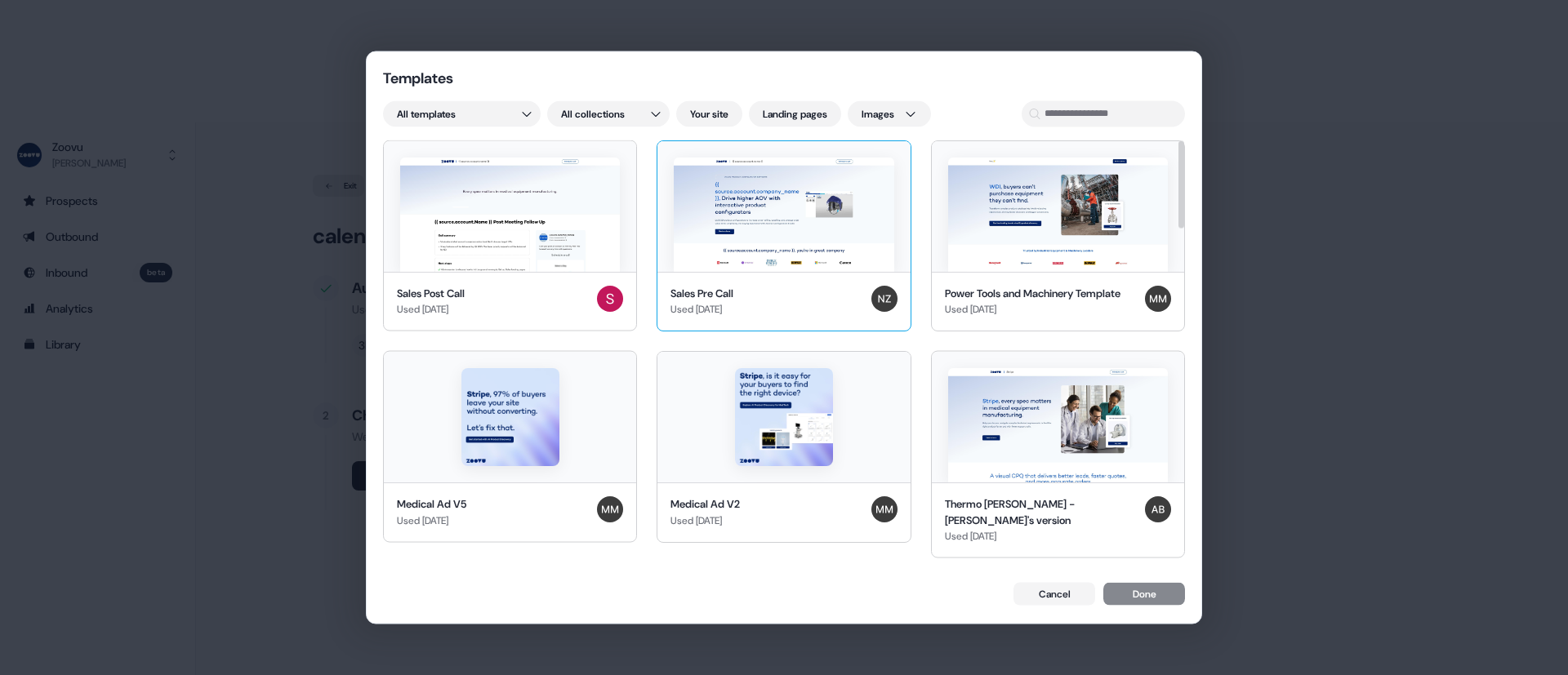 click on "Sales Pre Call Used [DATE]" at bounding box center (783, 301) 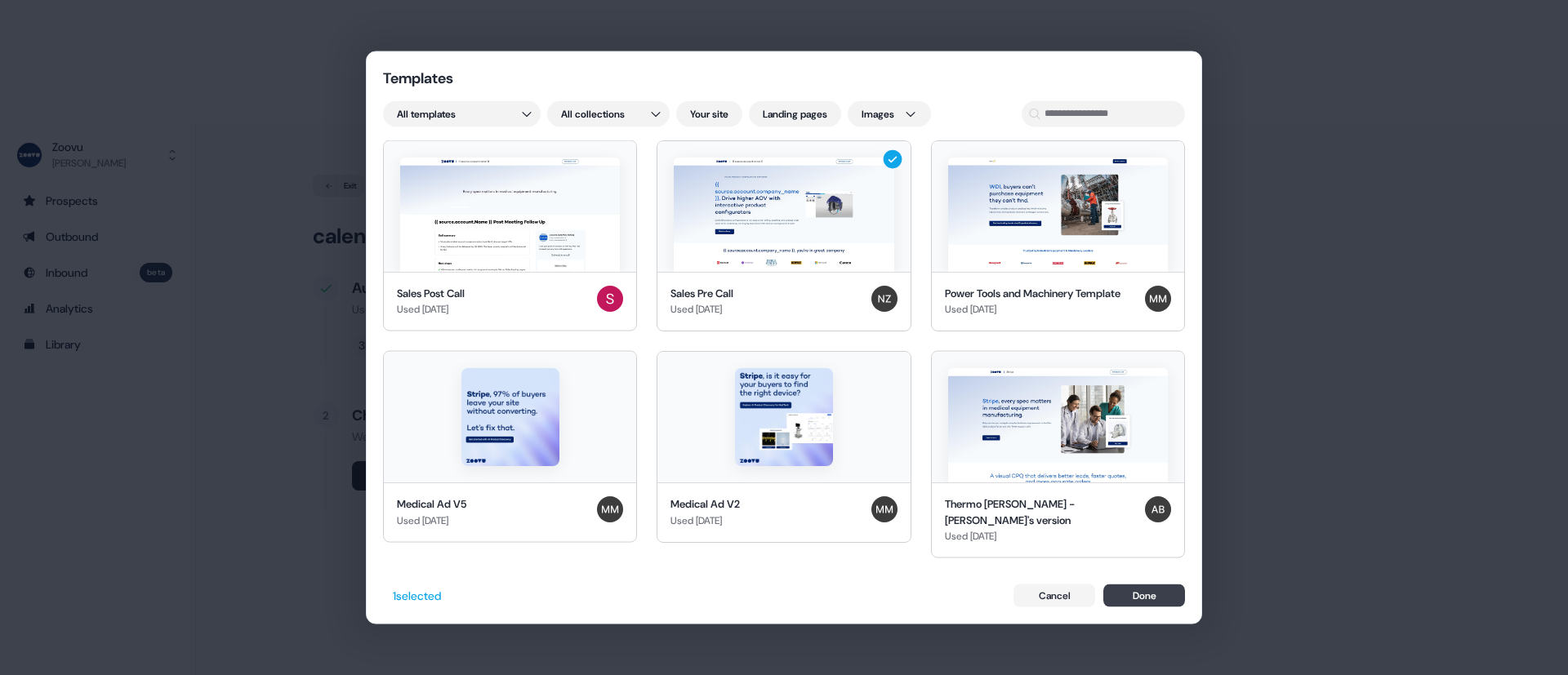 click on "Done" at bounding box center [1144, 596] 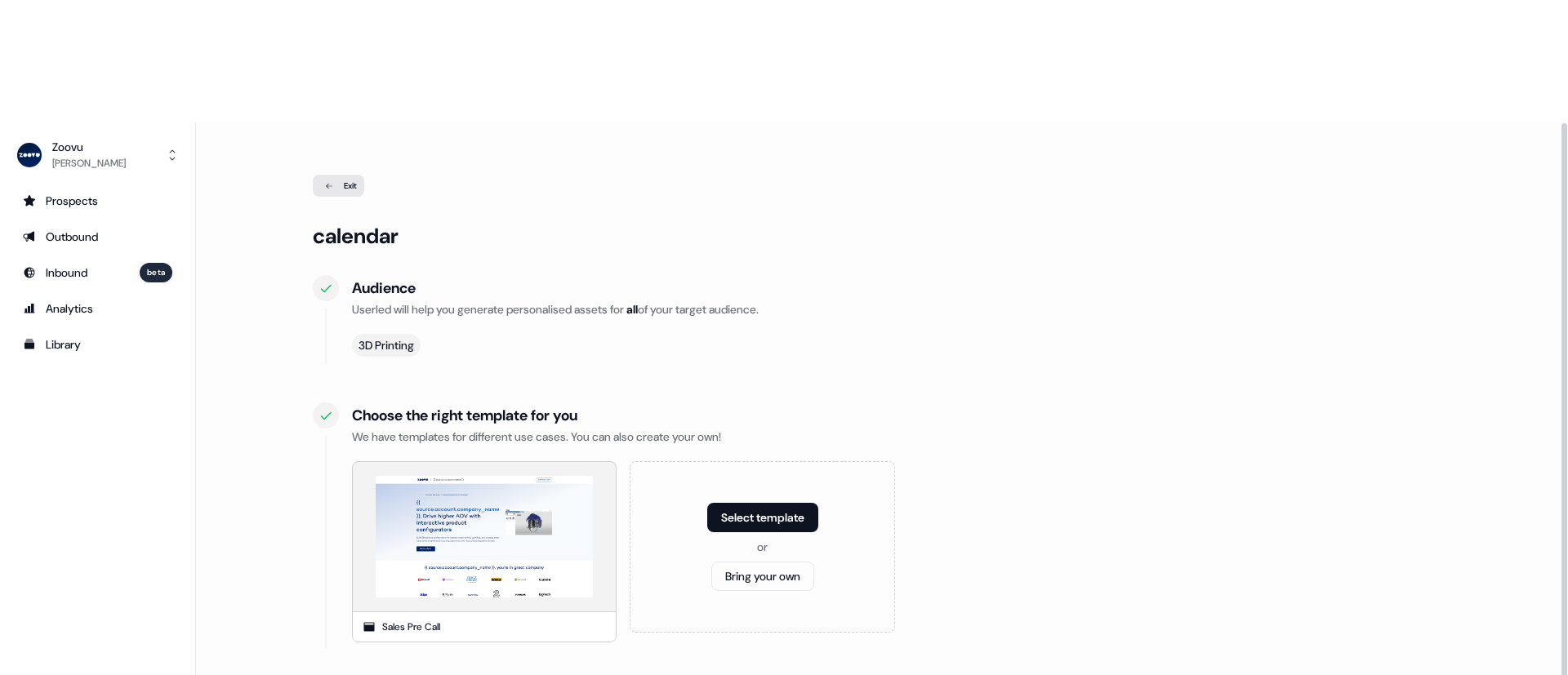 click on "Continue" at bounding box center [376, 719] 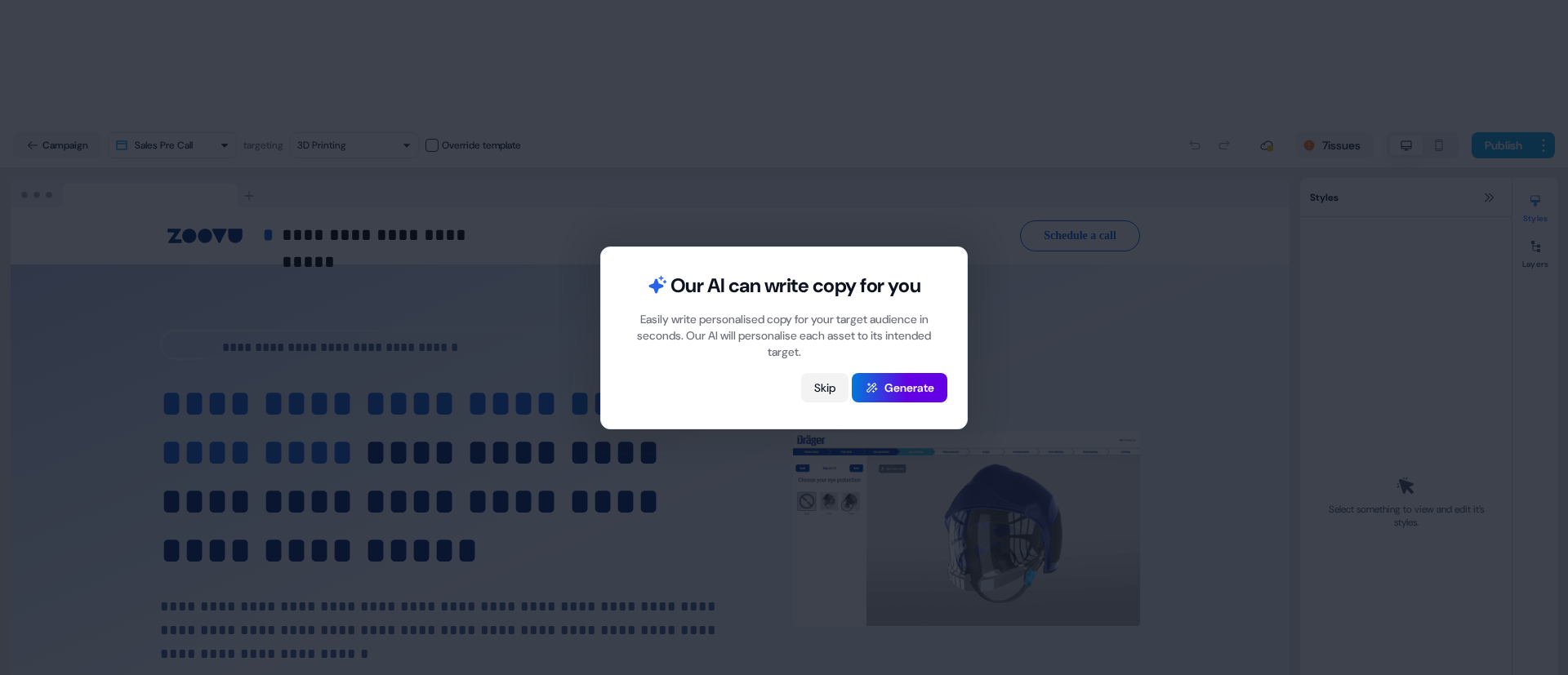 click on "Skip" at bounding box center [825, 388] 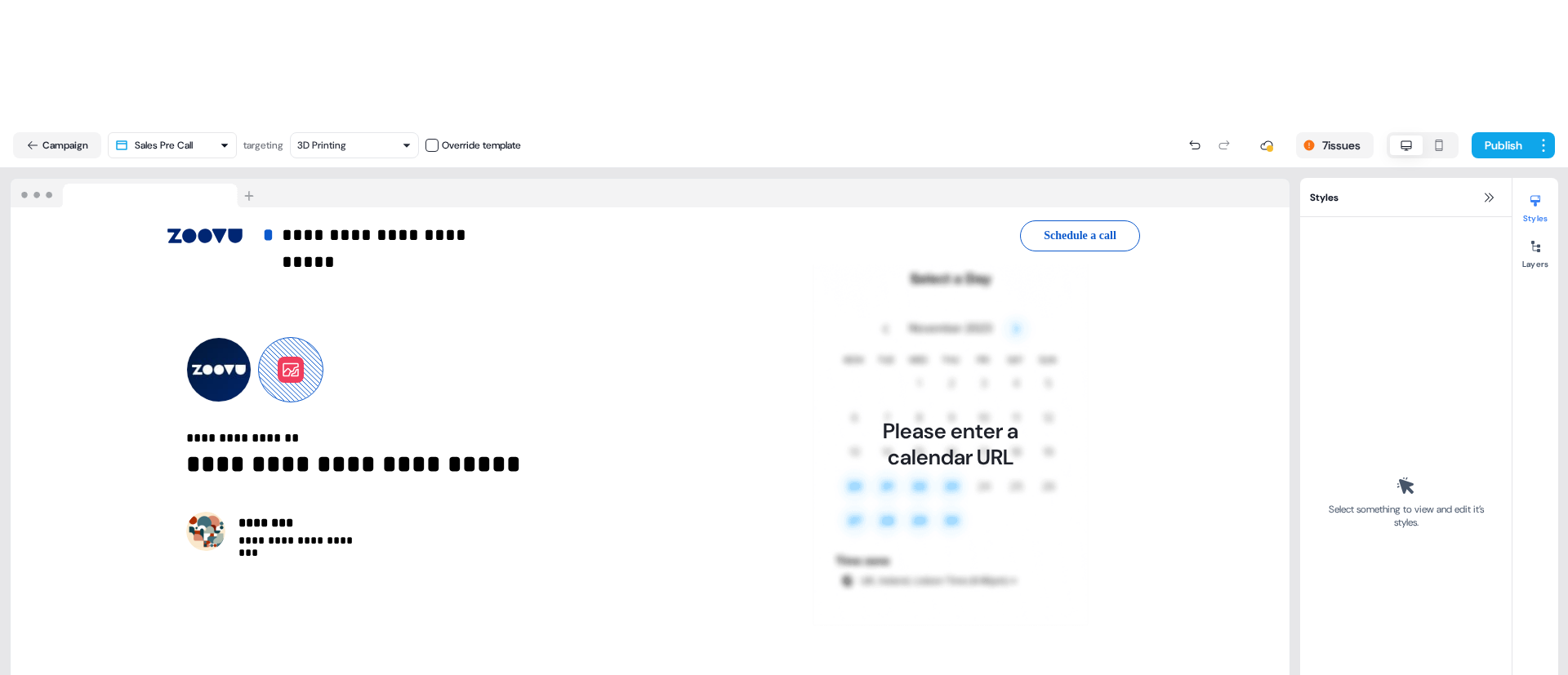 scroll, scrollTop: 3819, scrollLeft: 0, axis: vertical 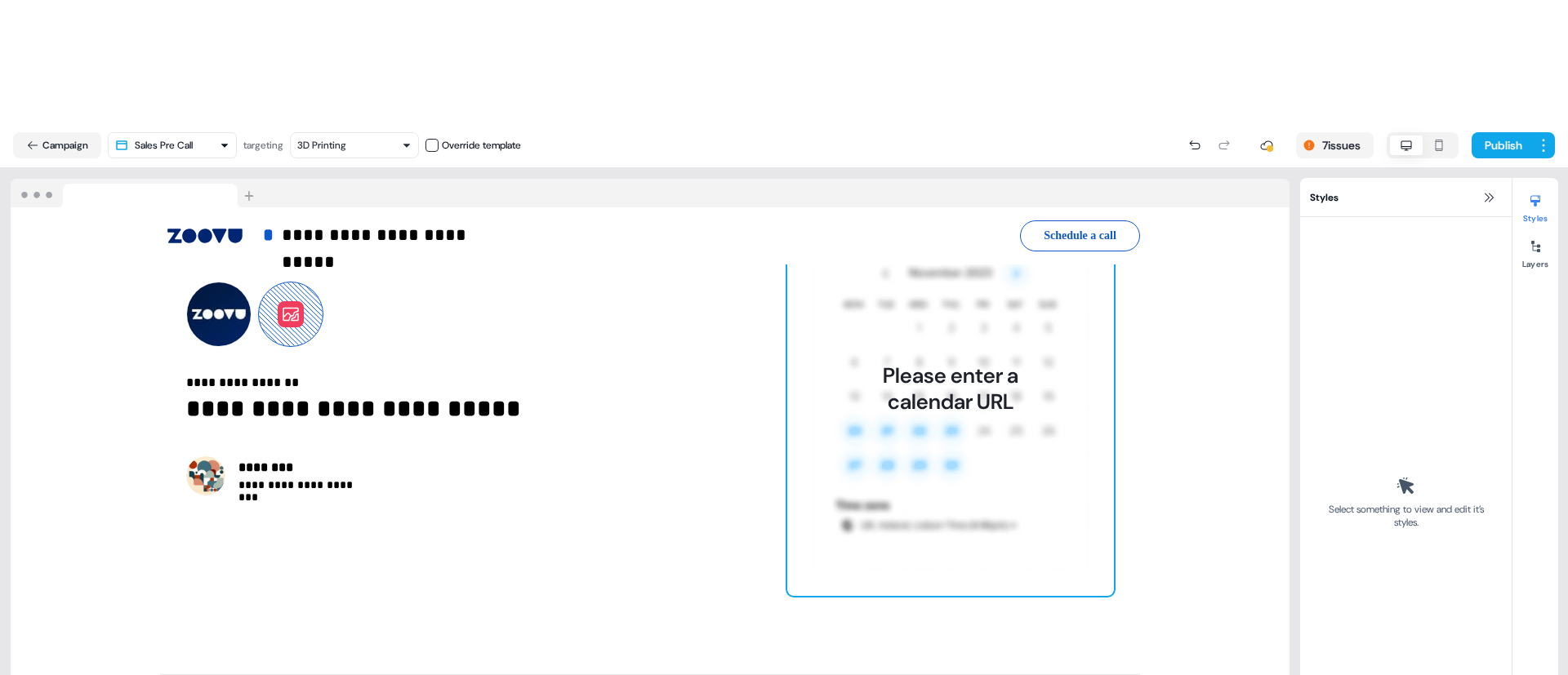 click on "Please enter a calendar URL" at bounding box center (951, 389) 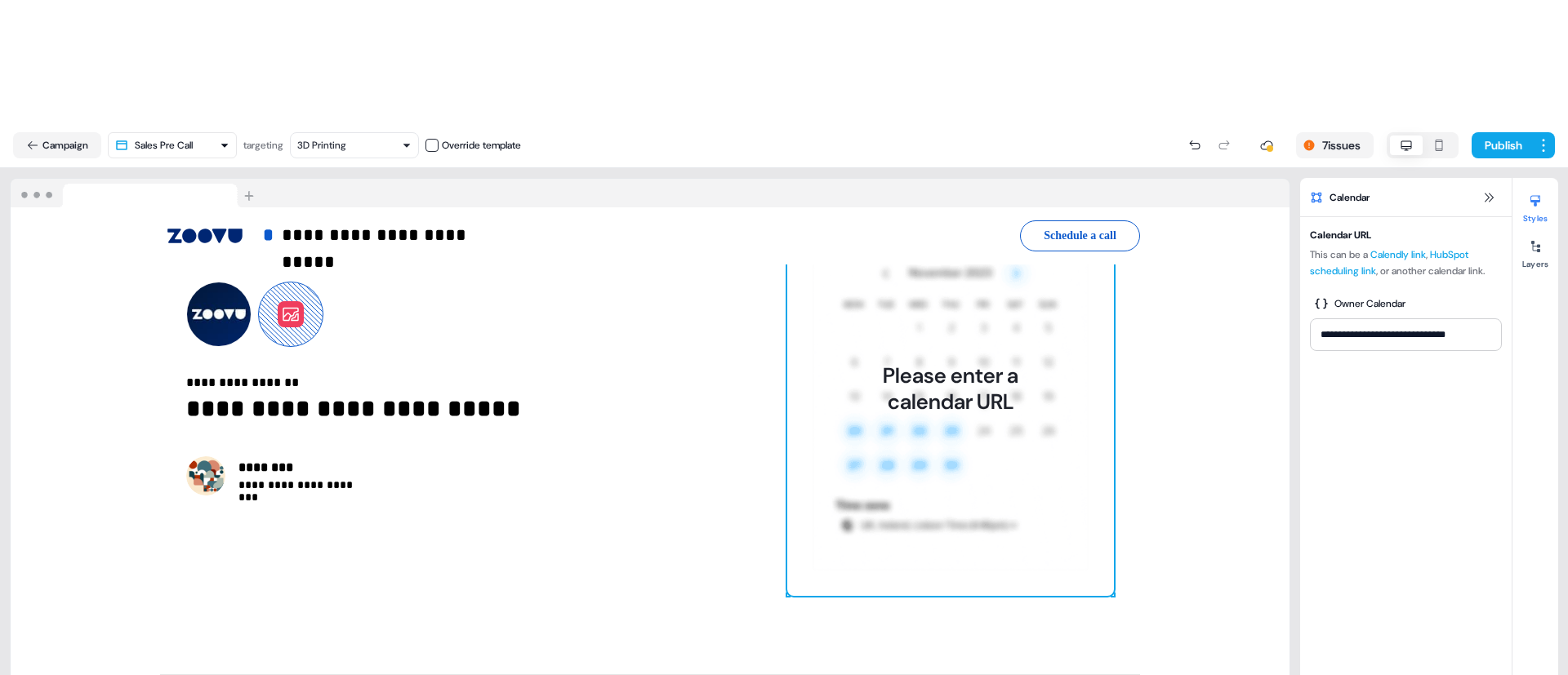 click on "Please enter a calendar URL" at bounding box center [951, 389] 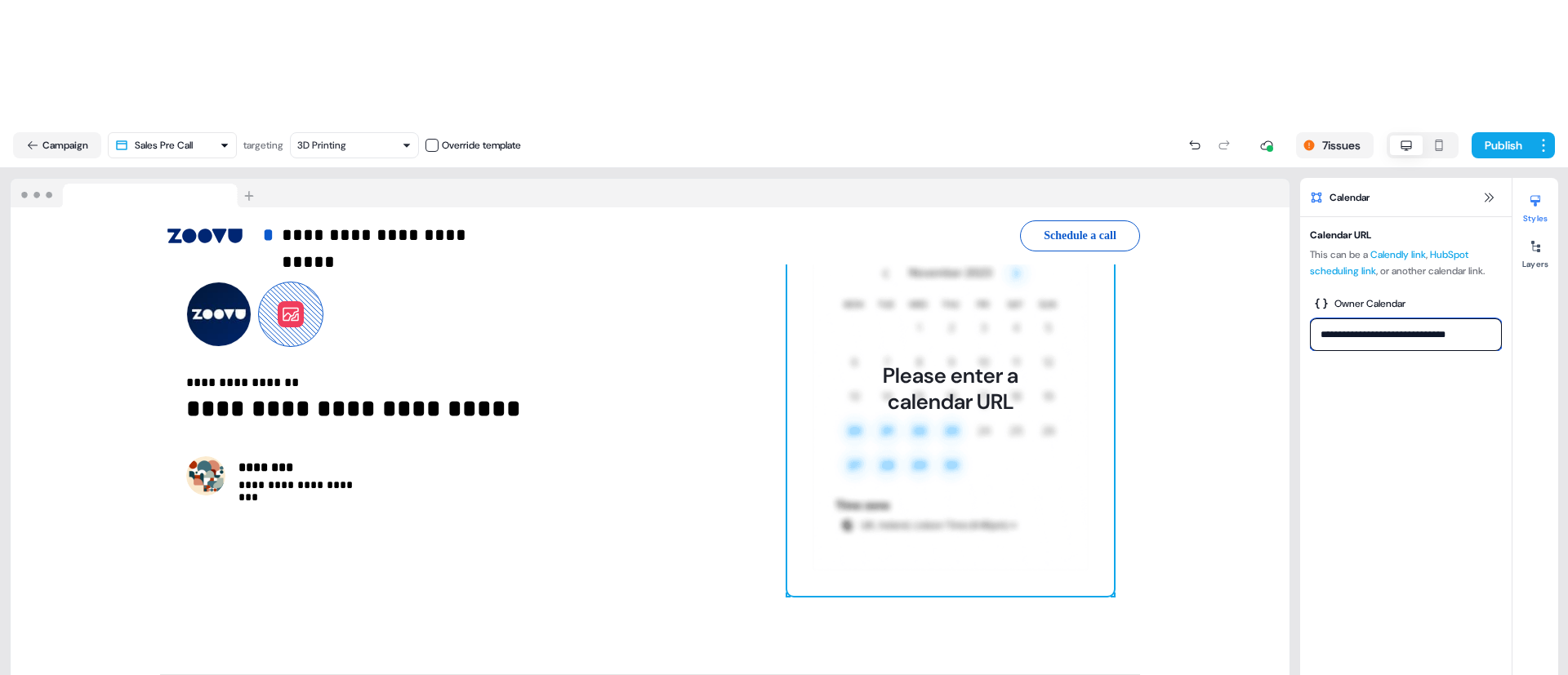 drag, startPoint x: 1365, startPoint y: 224, endPoint x: 1353, endPoint y: 234, distance: 15.620499 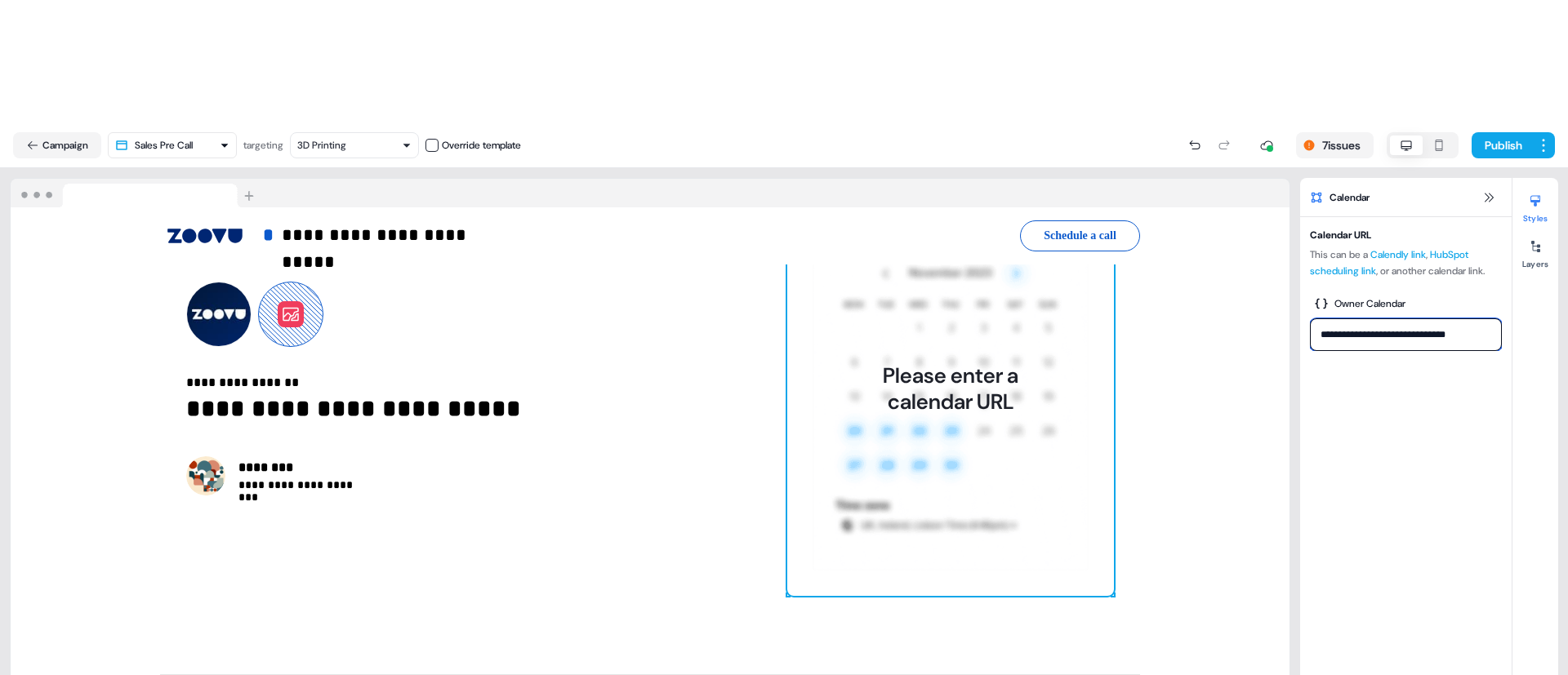 paste on "**********" 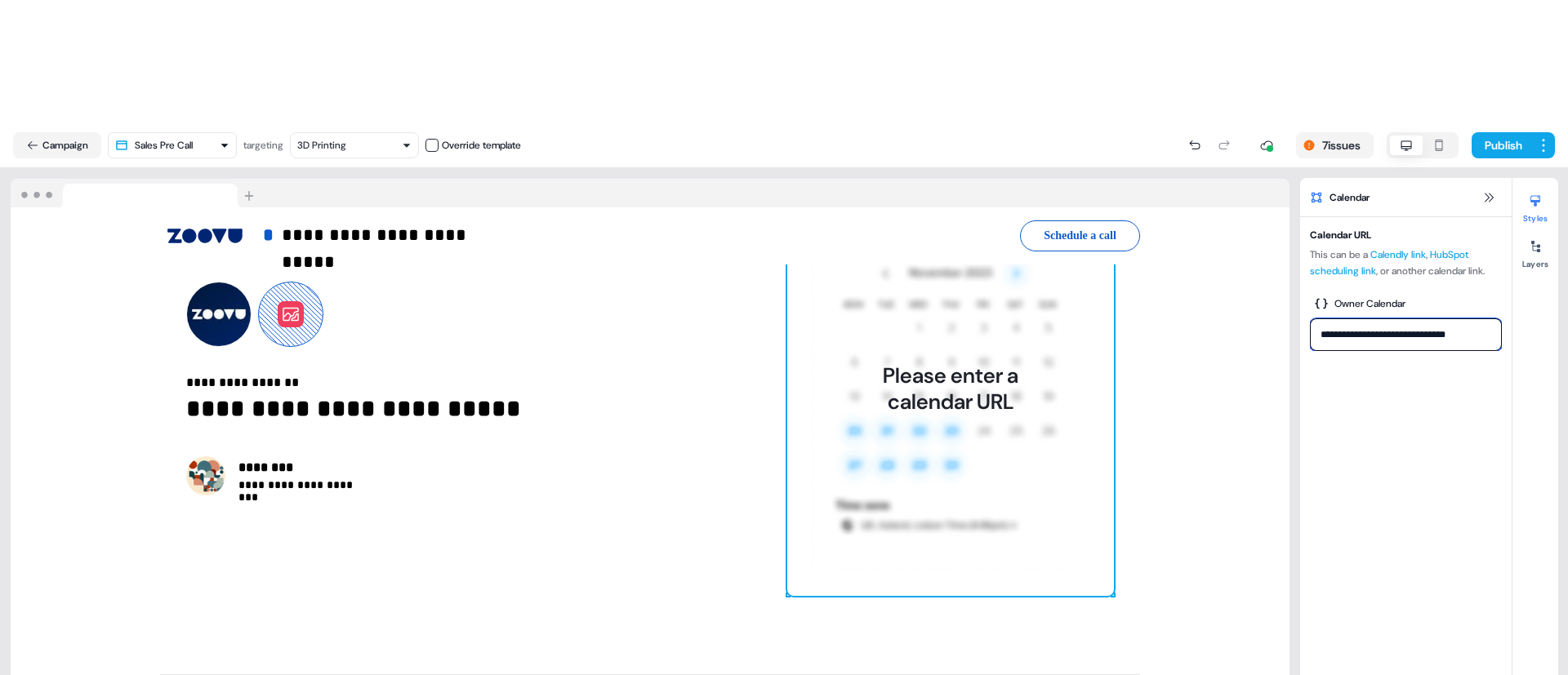 type on "**********" 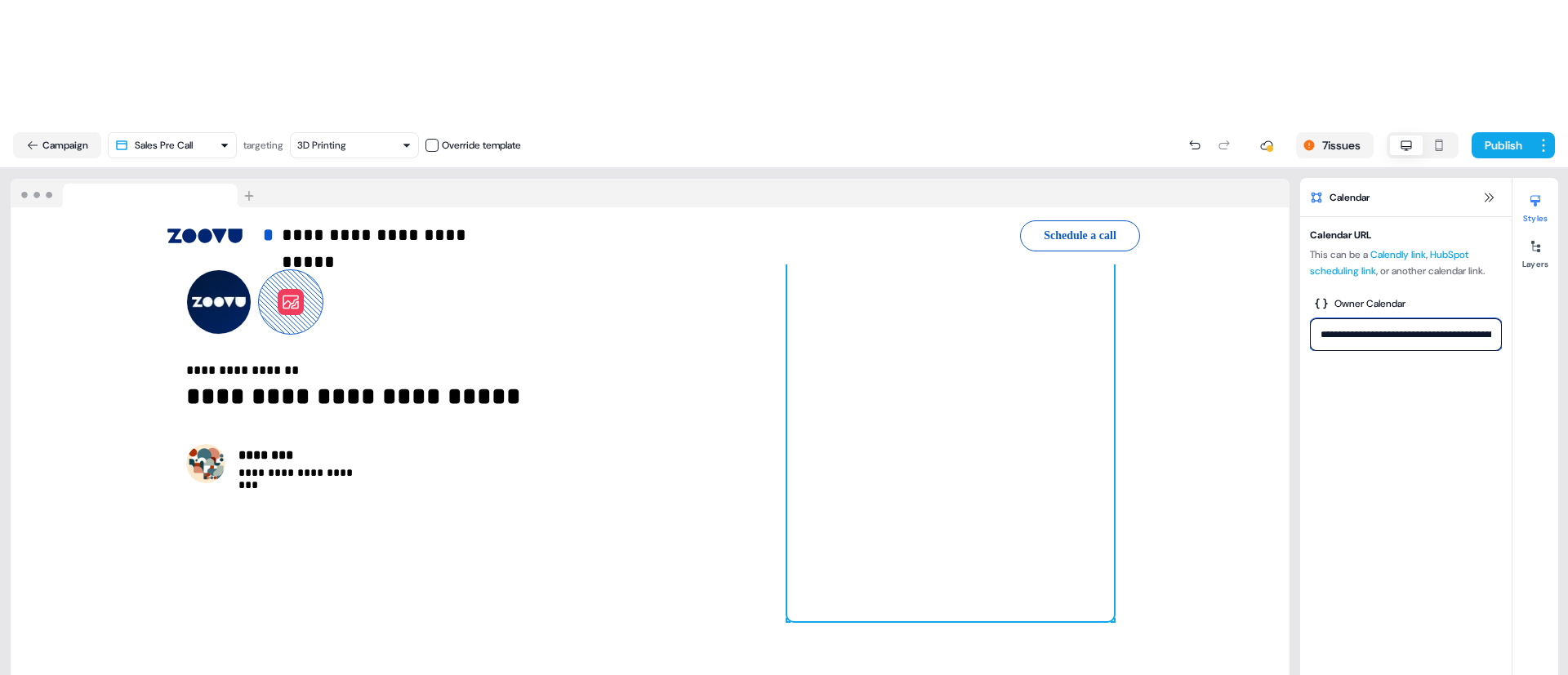 scroll, scrollTop: 0, scrollLeft: 846, axis: horizontal 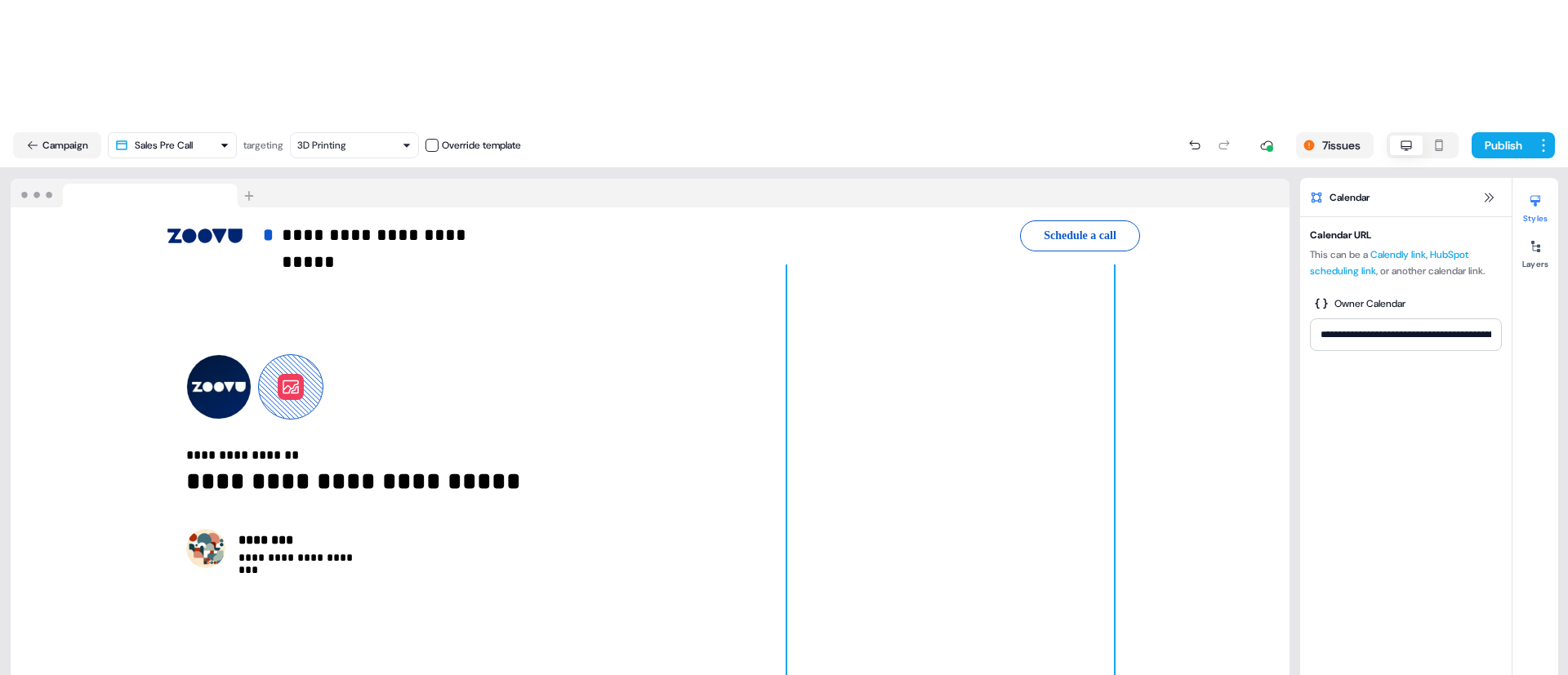 click on "HubSpot scheduling link" at bounding box center [1389, 263] 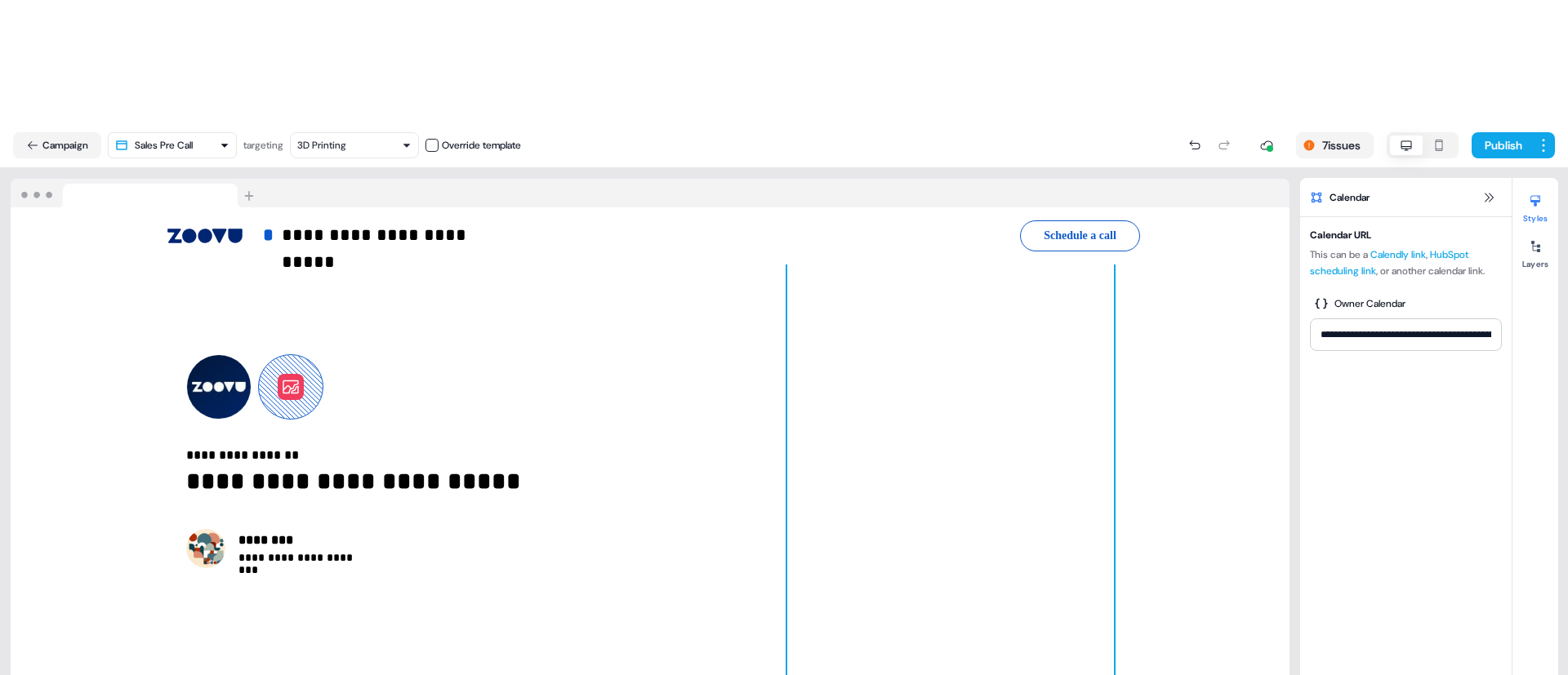 drag, startPoint x: 991, startPoint y: 584, endPoint x: 982, endPoint y: 571, distance: 15.811388 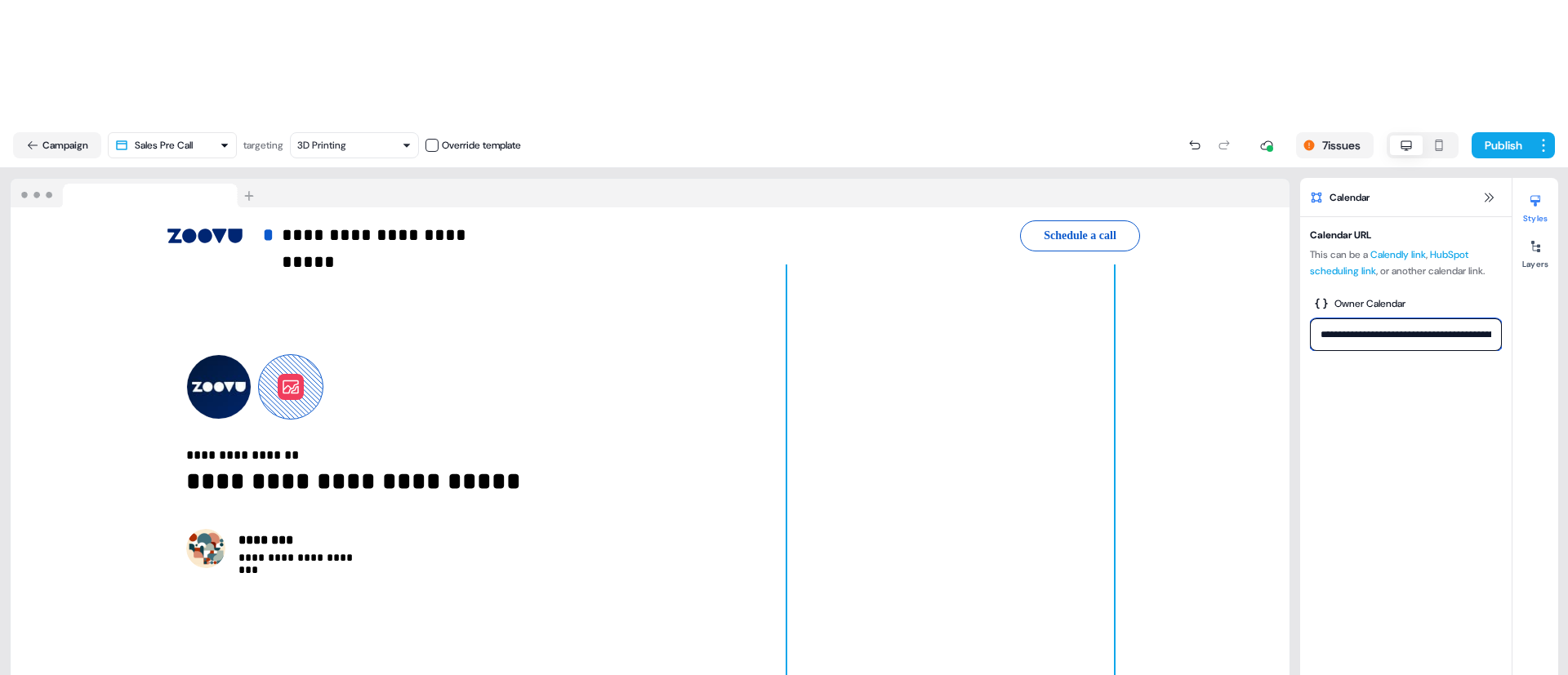 paste 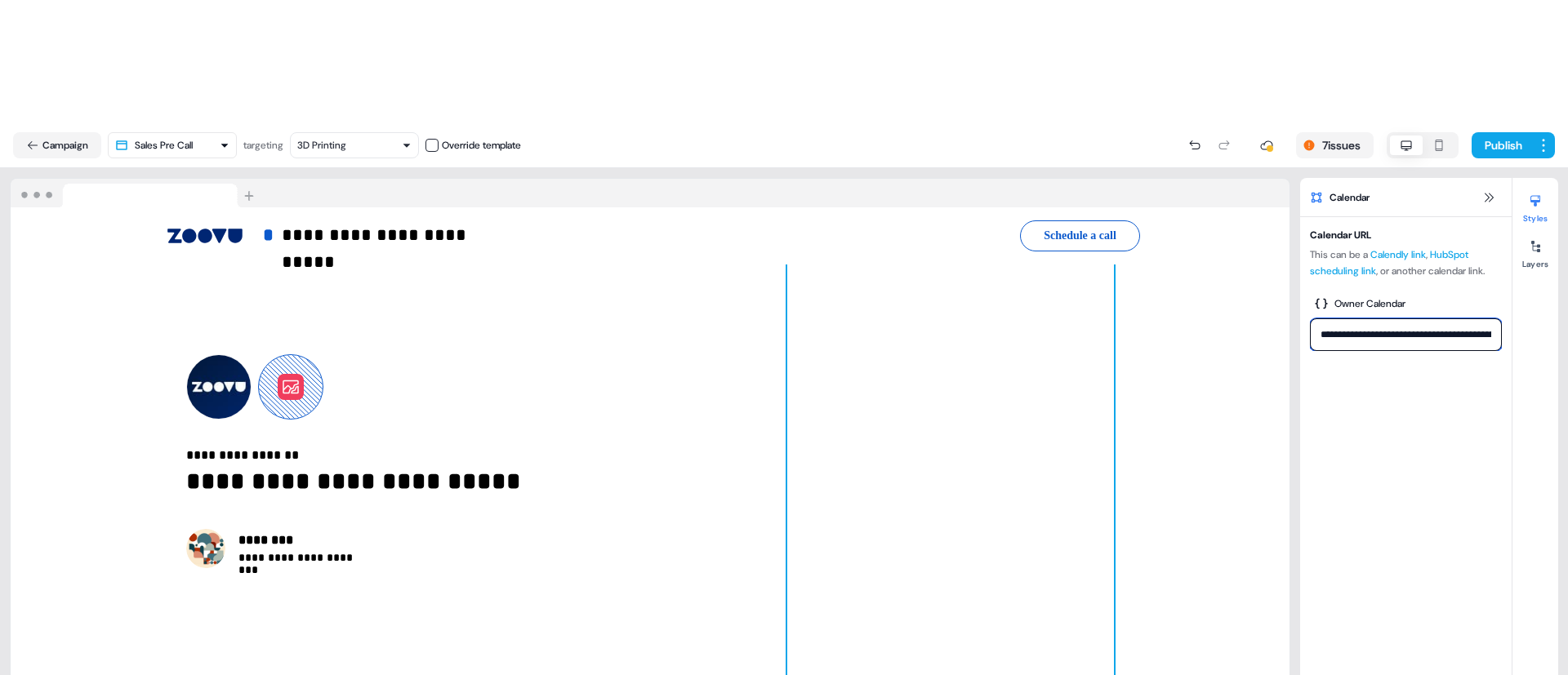 scroll, scrollTop: 0, scrollLeft: 575, axis: horizontal 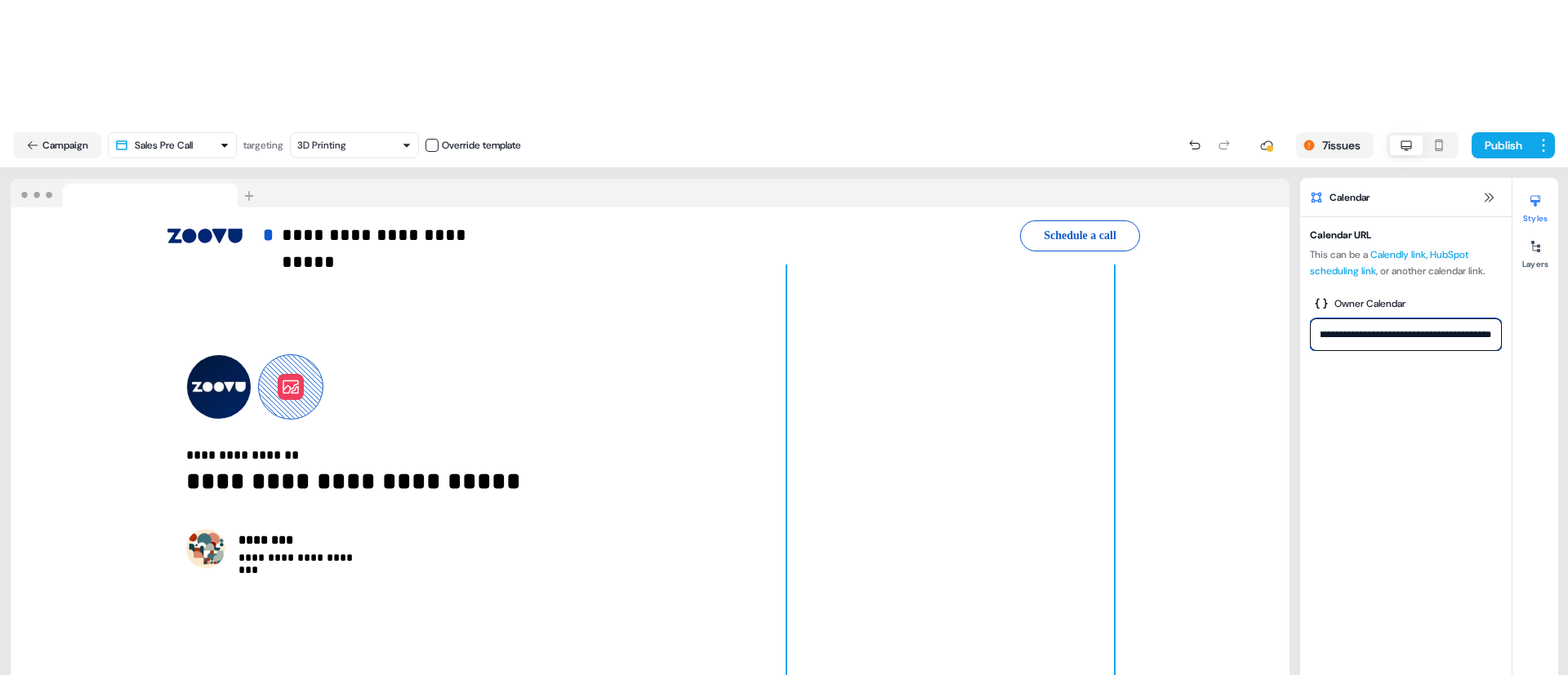 type on "**********" 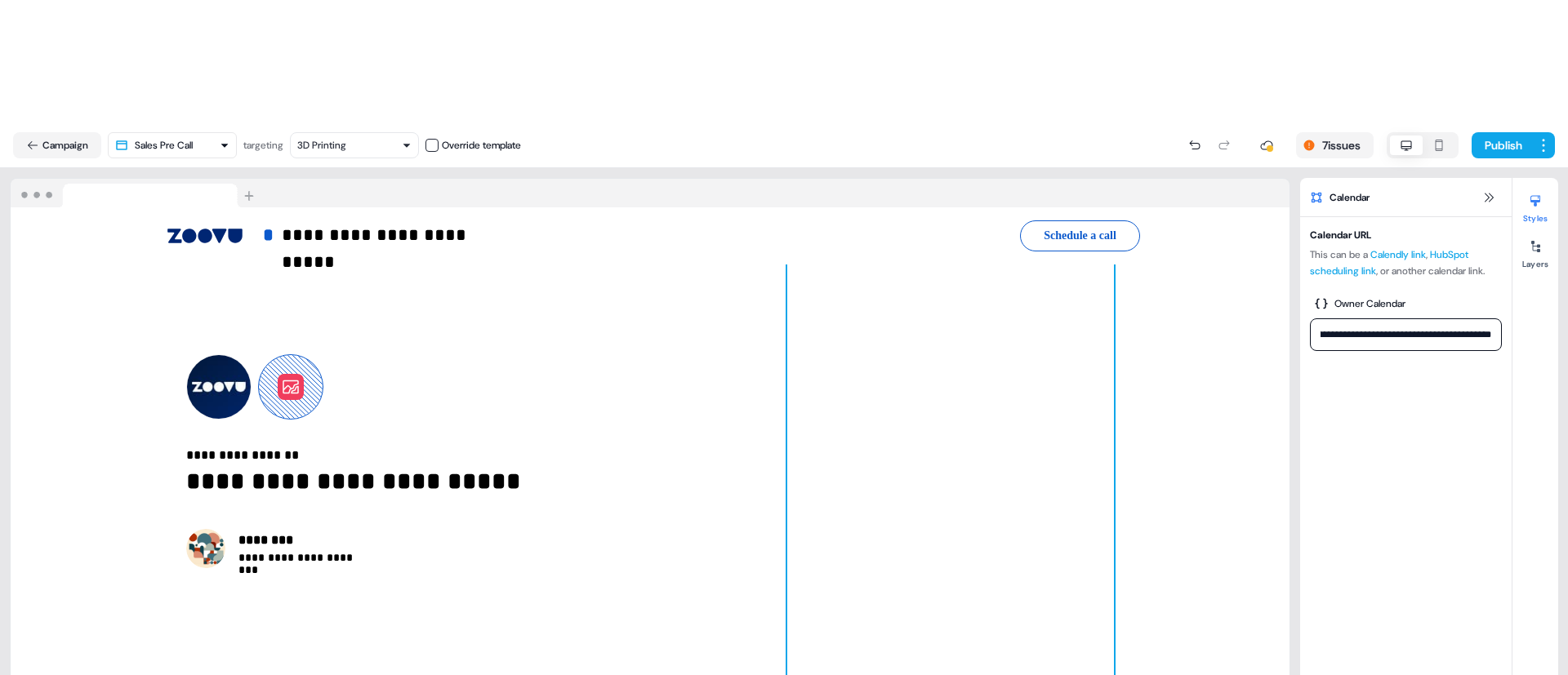 click at bounding box center [951, 461] 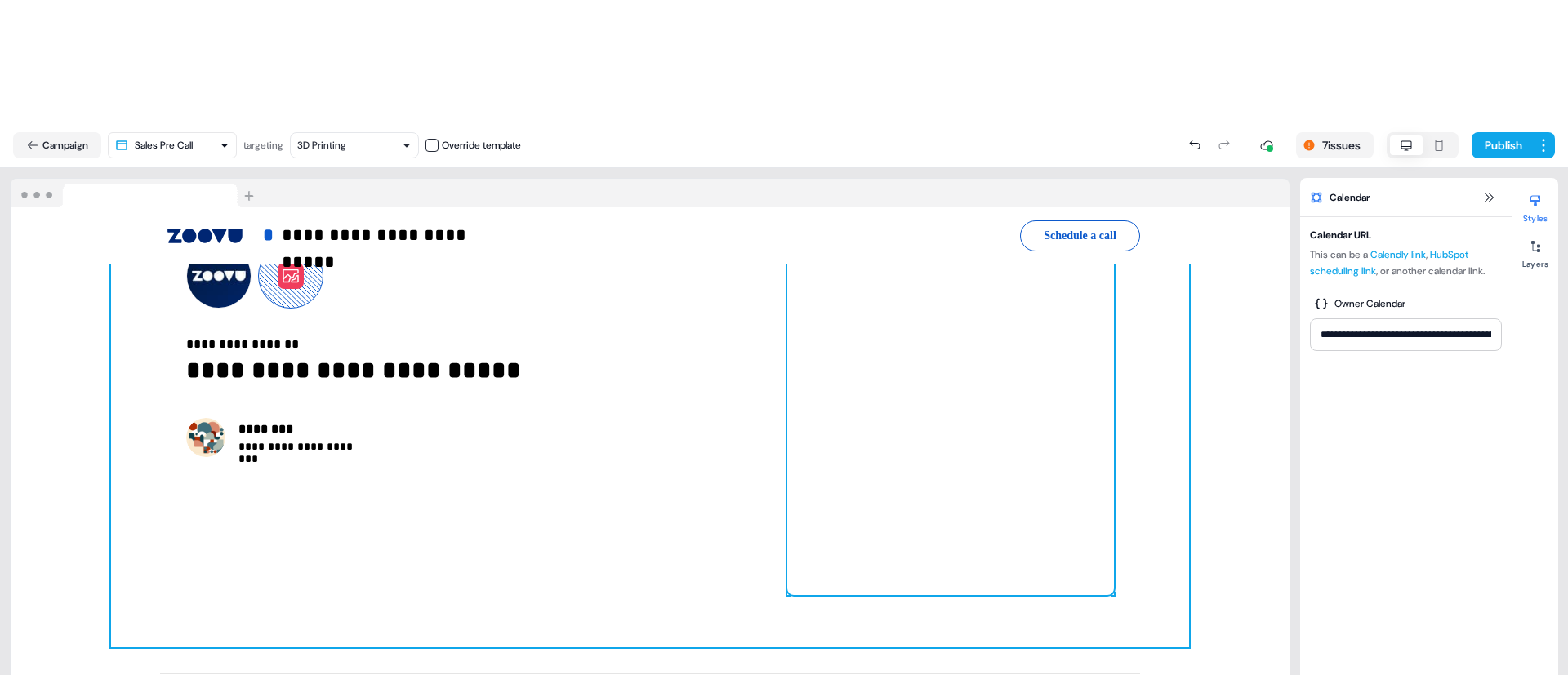 scroll, scrollTop: 3894, scrollLeft: 0, axis: vertical 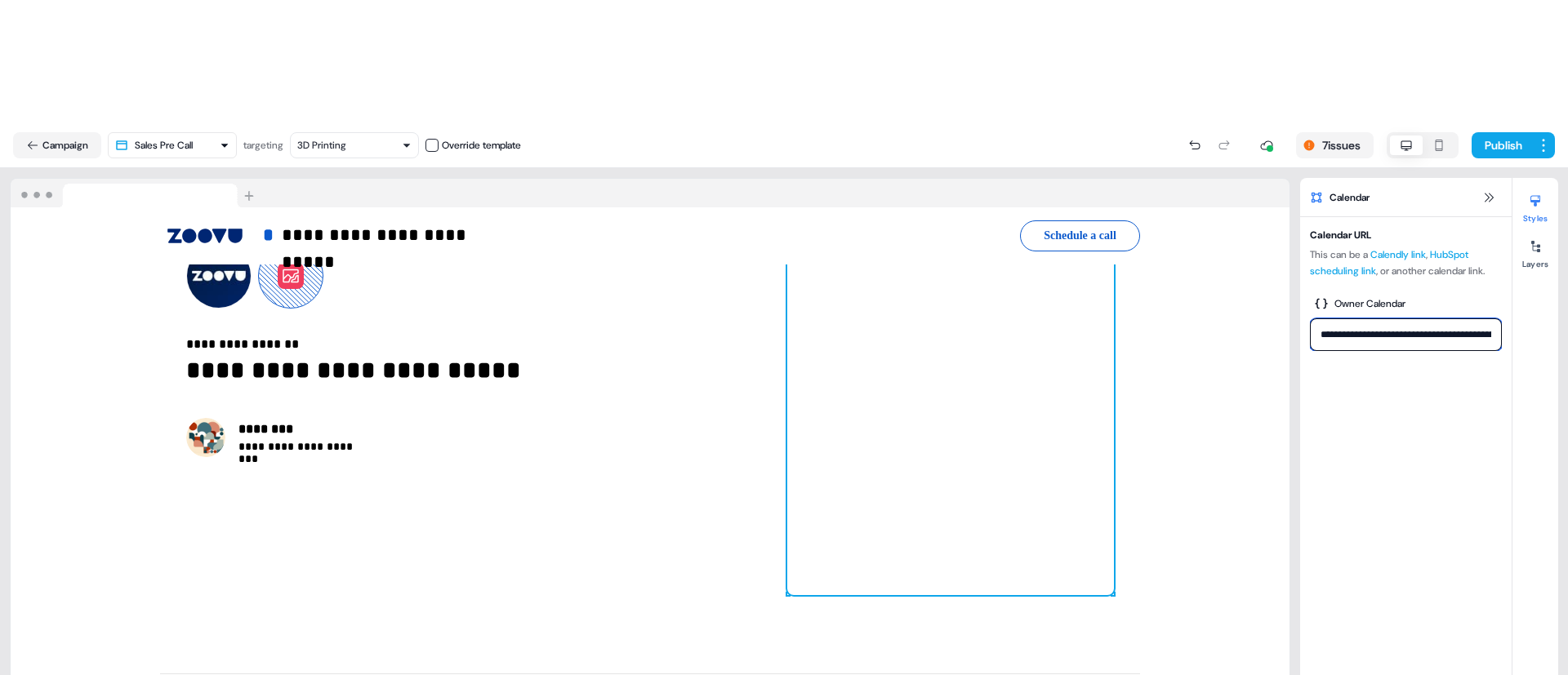 click on "**********" at bounding box center [1405, 335] 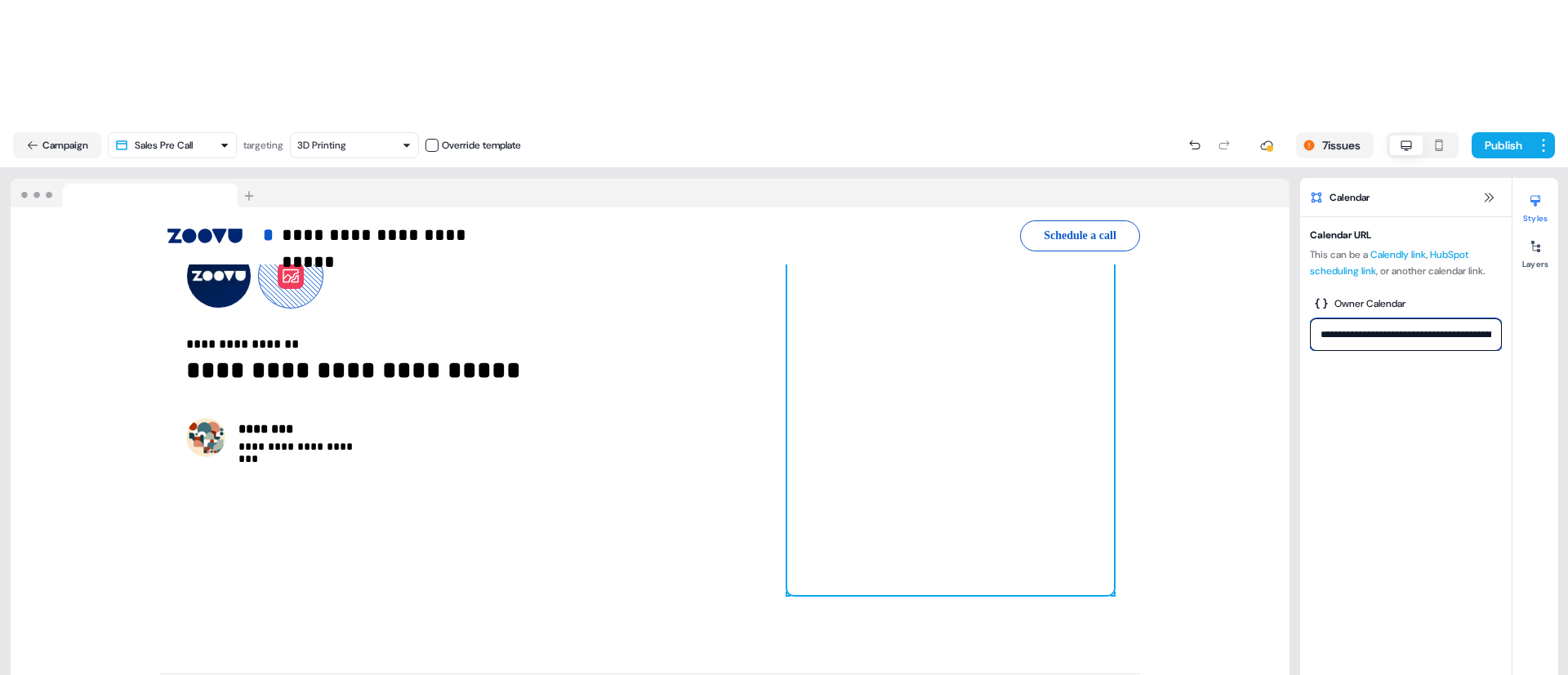 scroll, scrollTop: 0, scrollLeft: 372, axis: horizontal 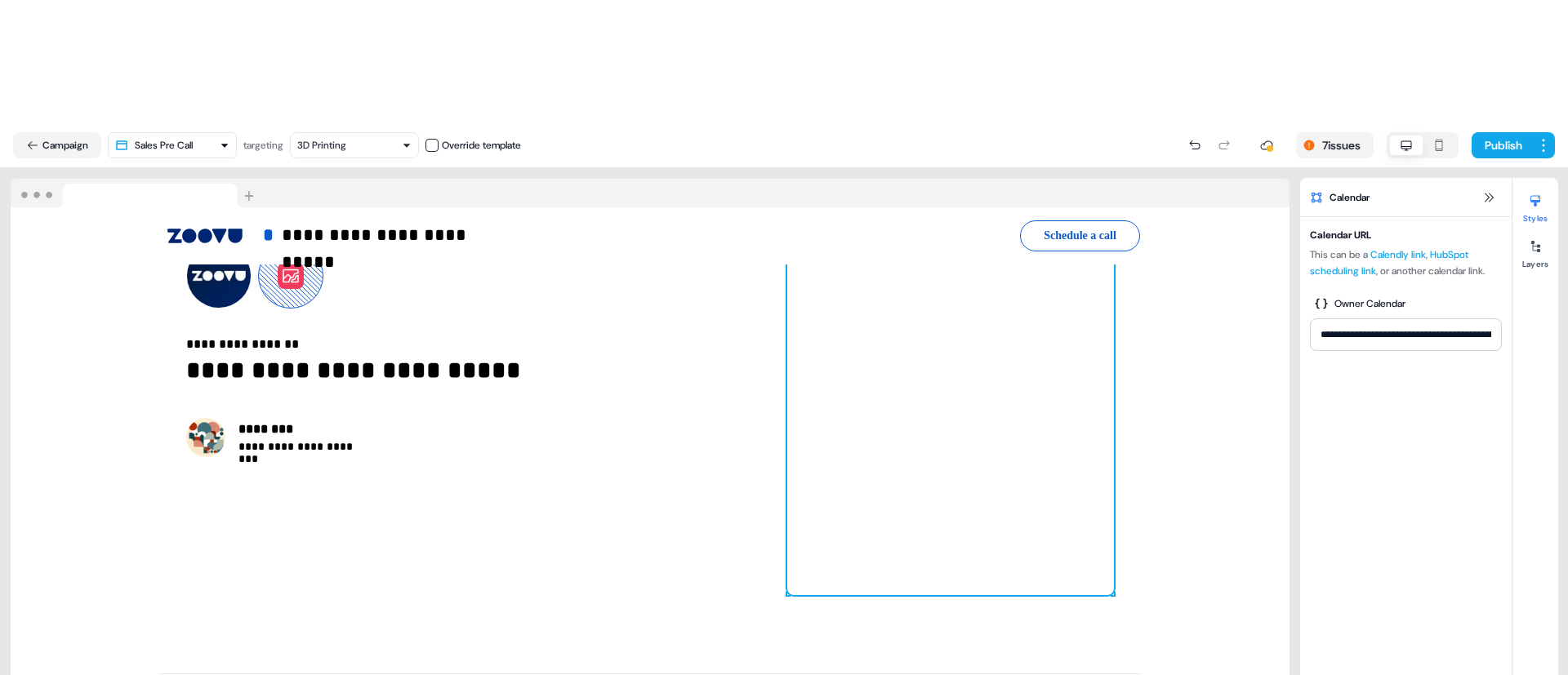 click at bounding box center [951, 350] 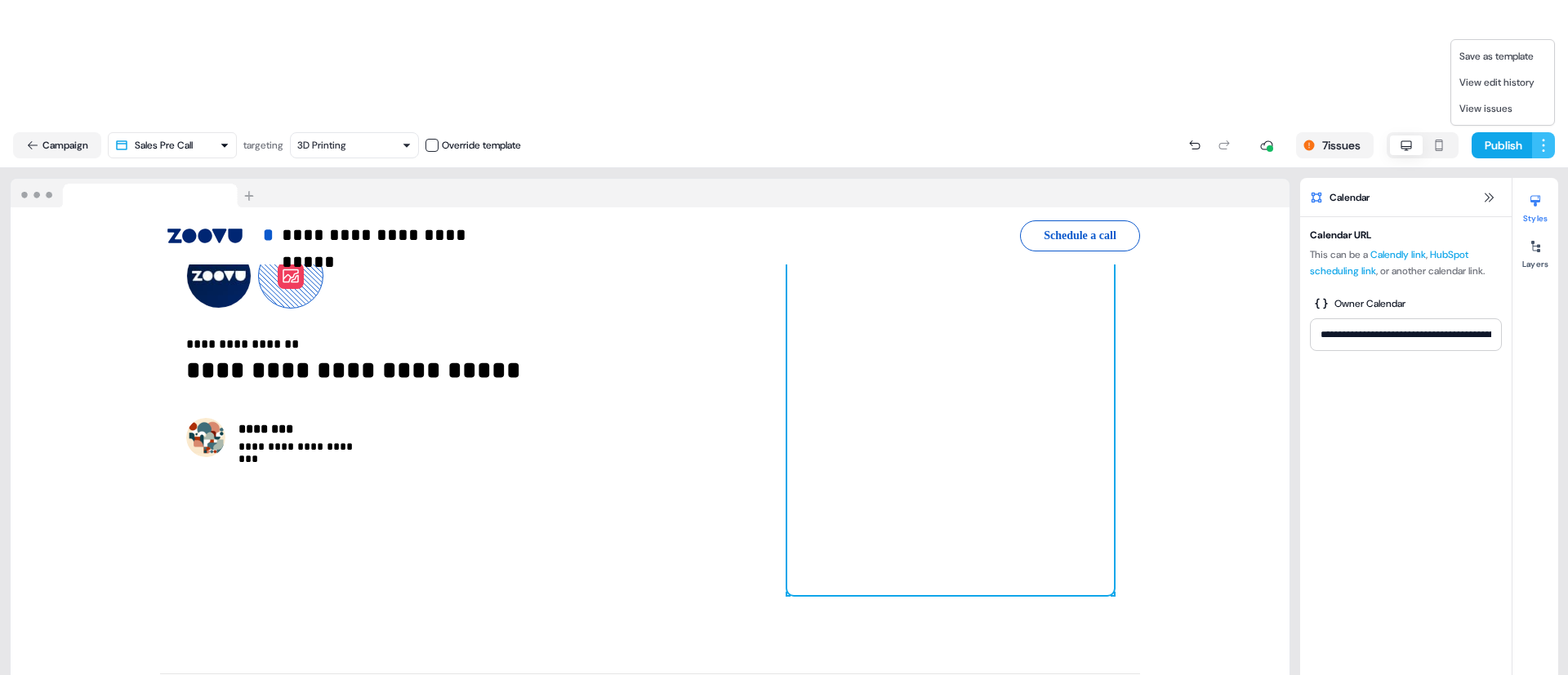 click on "**********" at bounding box center [784, 398] 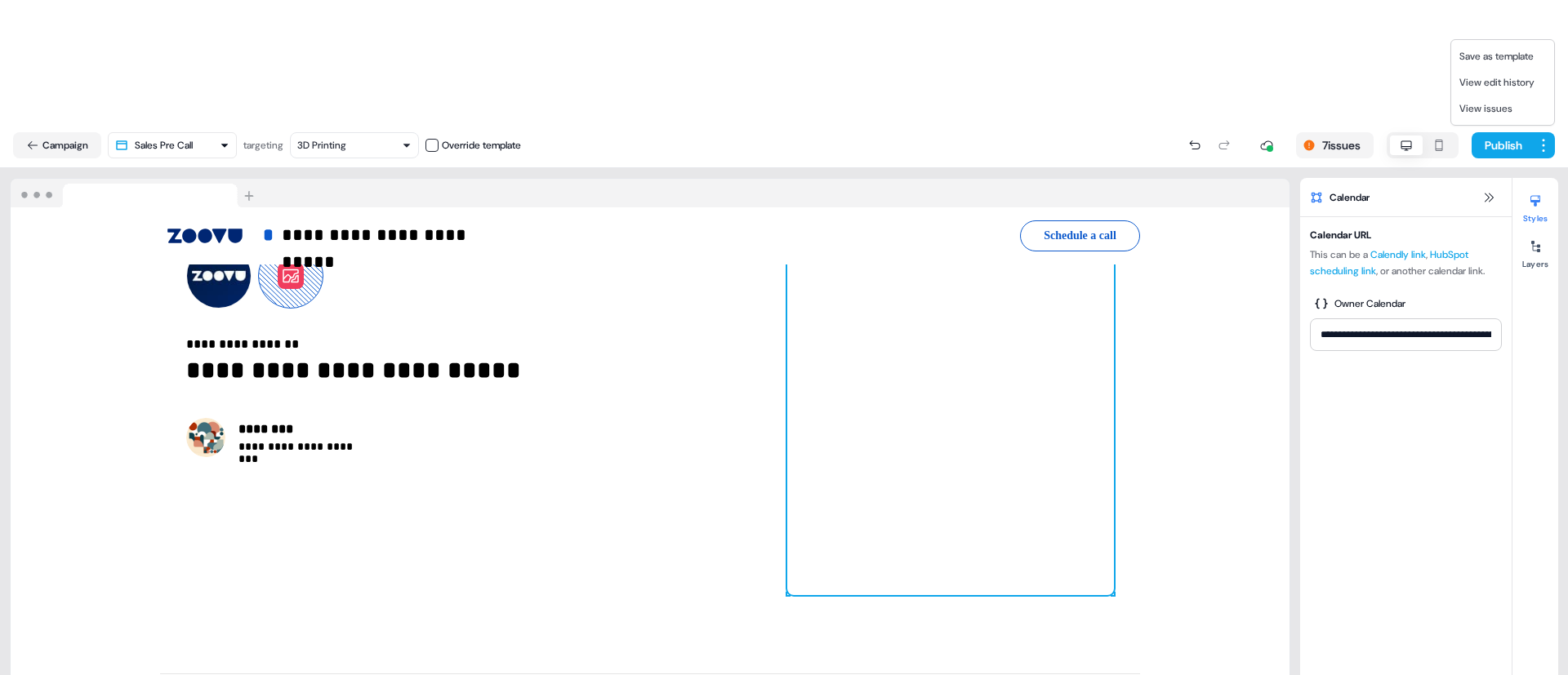 click on "**********" at bounding box center [784, 398] 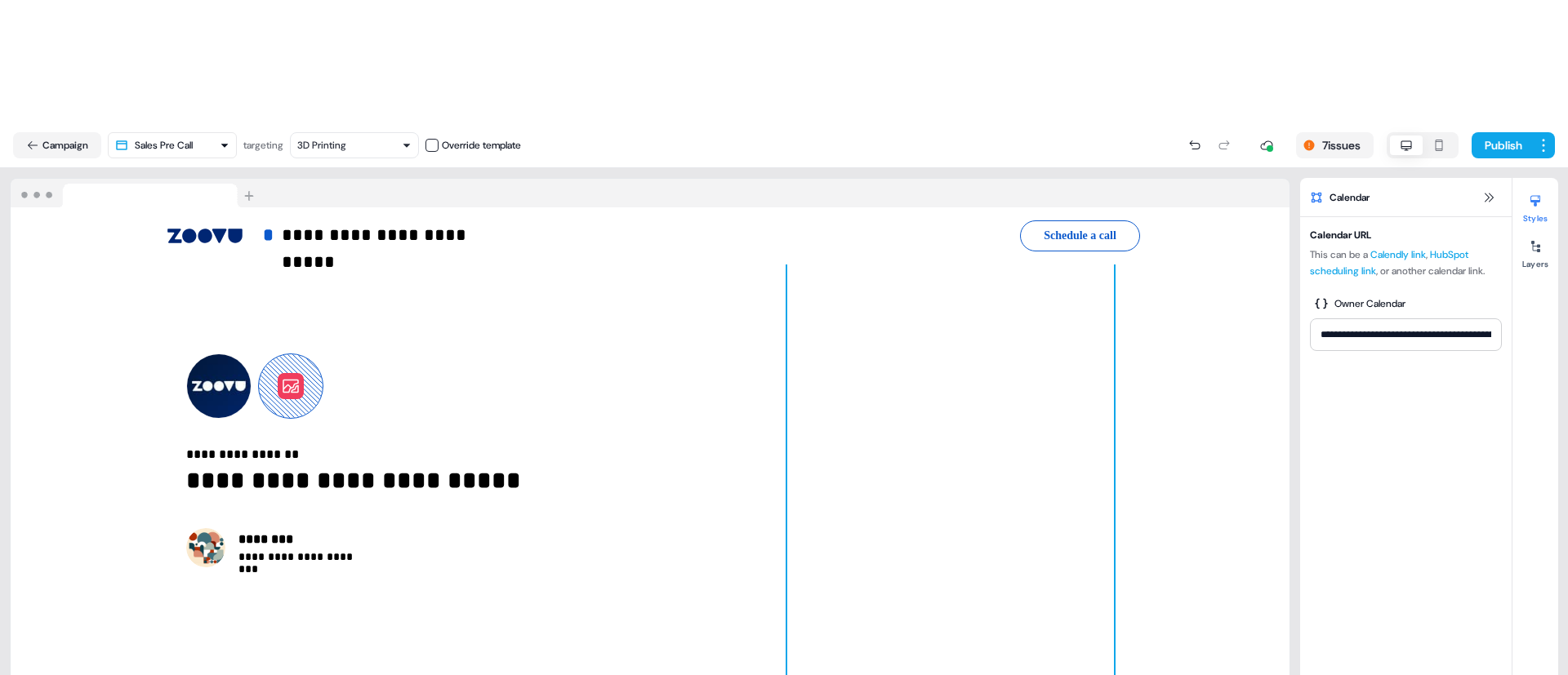 scroll, scrollTop: 3772, scrollLeft: 0, axis: vertical 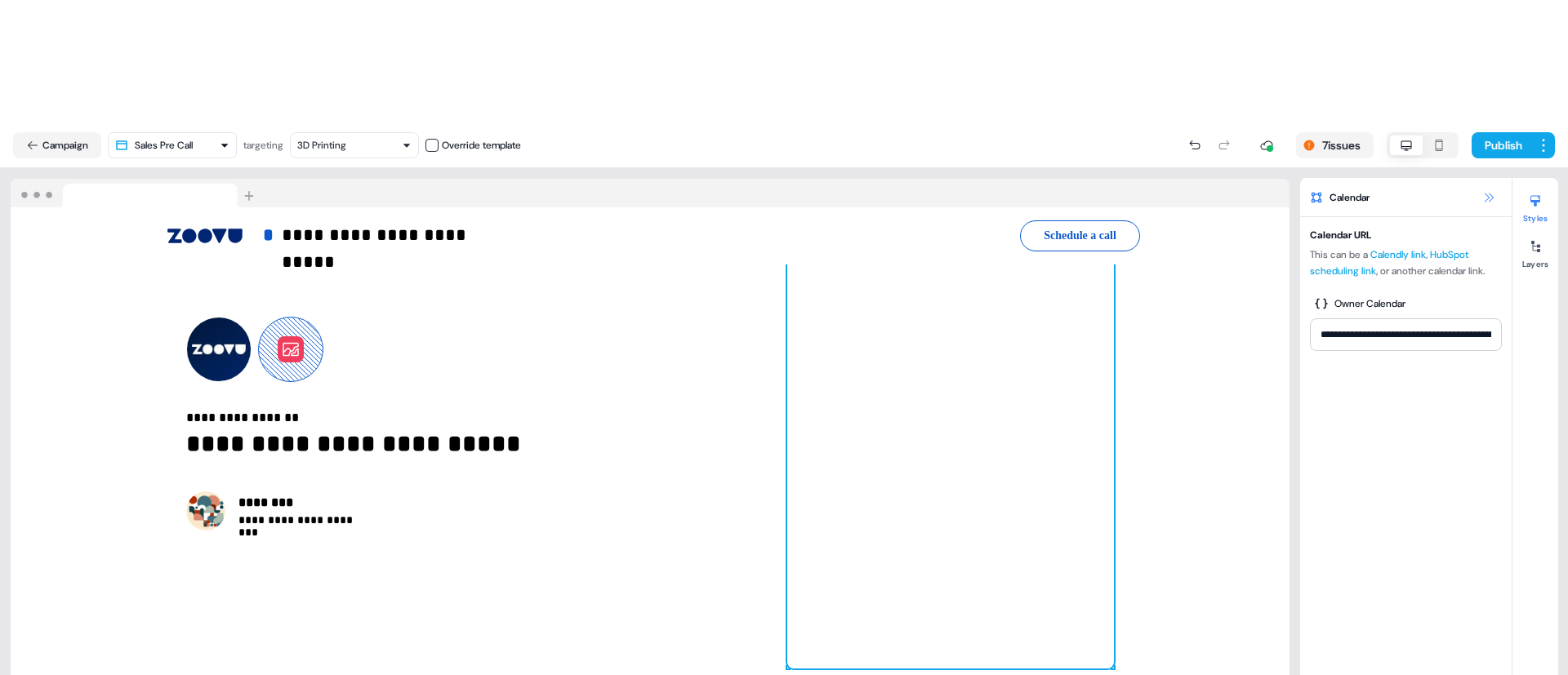 click 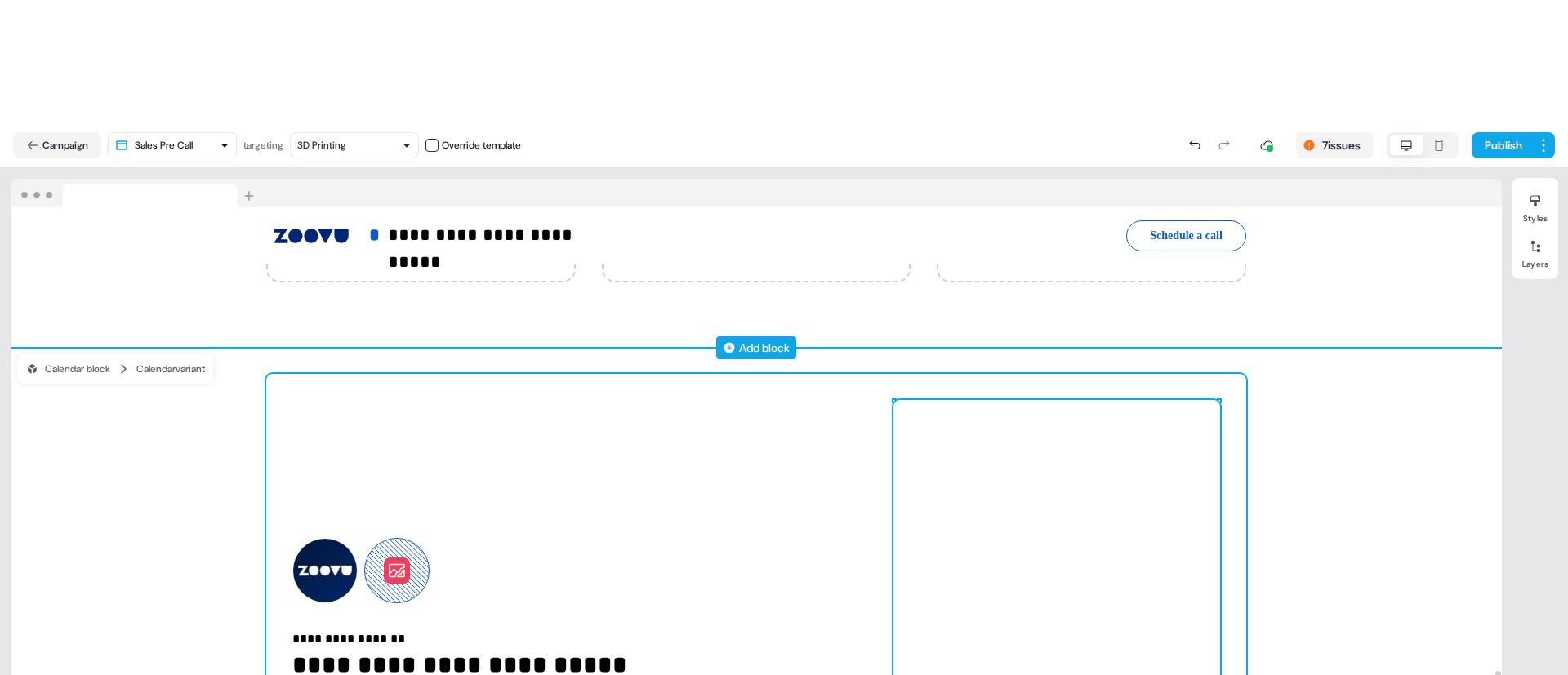 scroll, scrollTop: 3527, scrollLeft: 0, axis: vertical 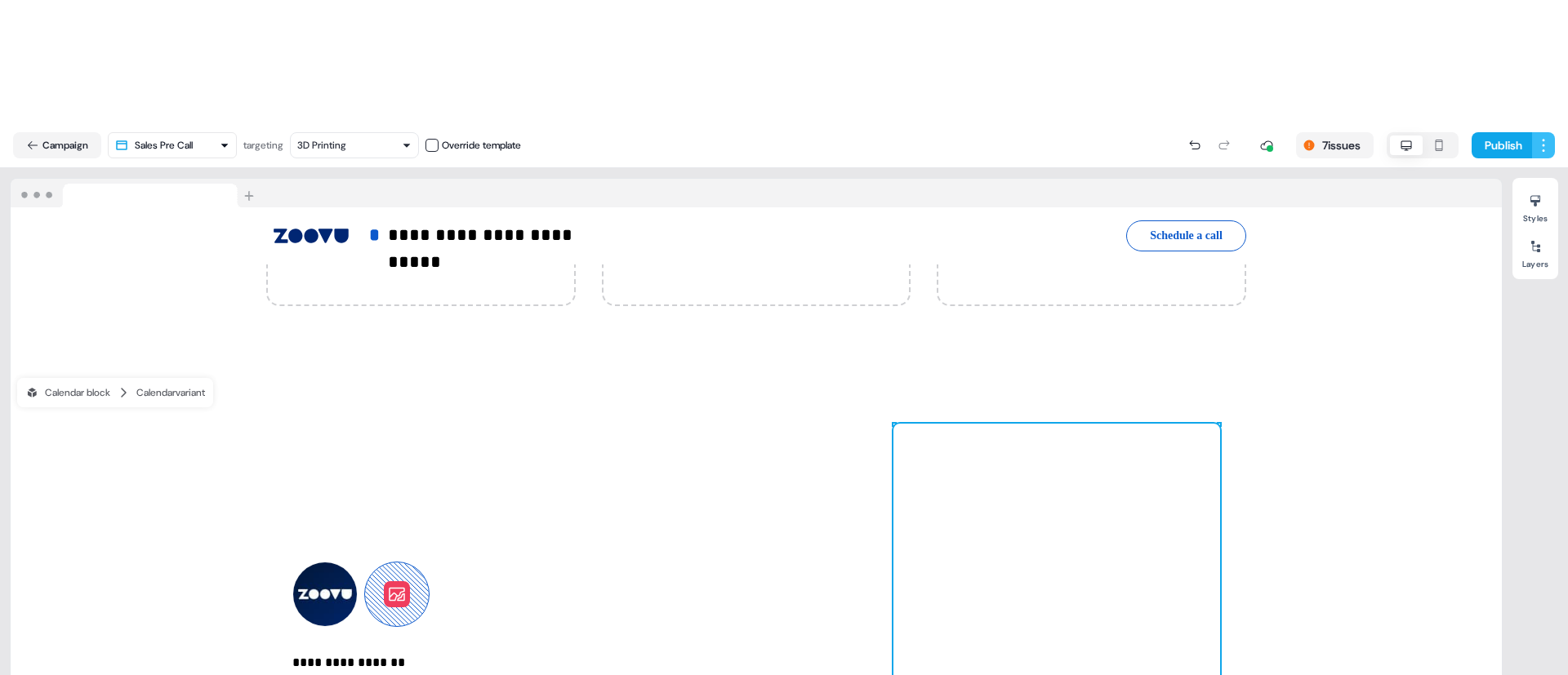 click on "**********" at bounding box center [784, 398] 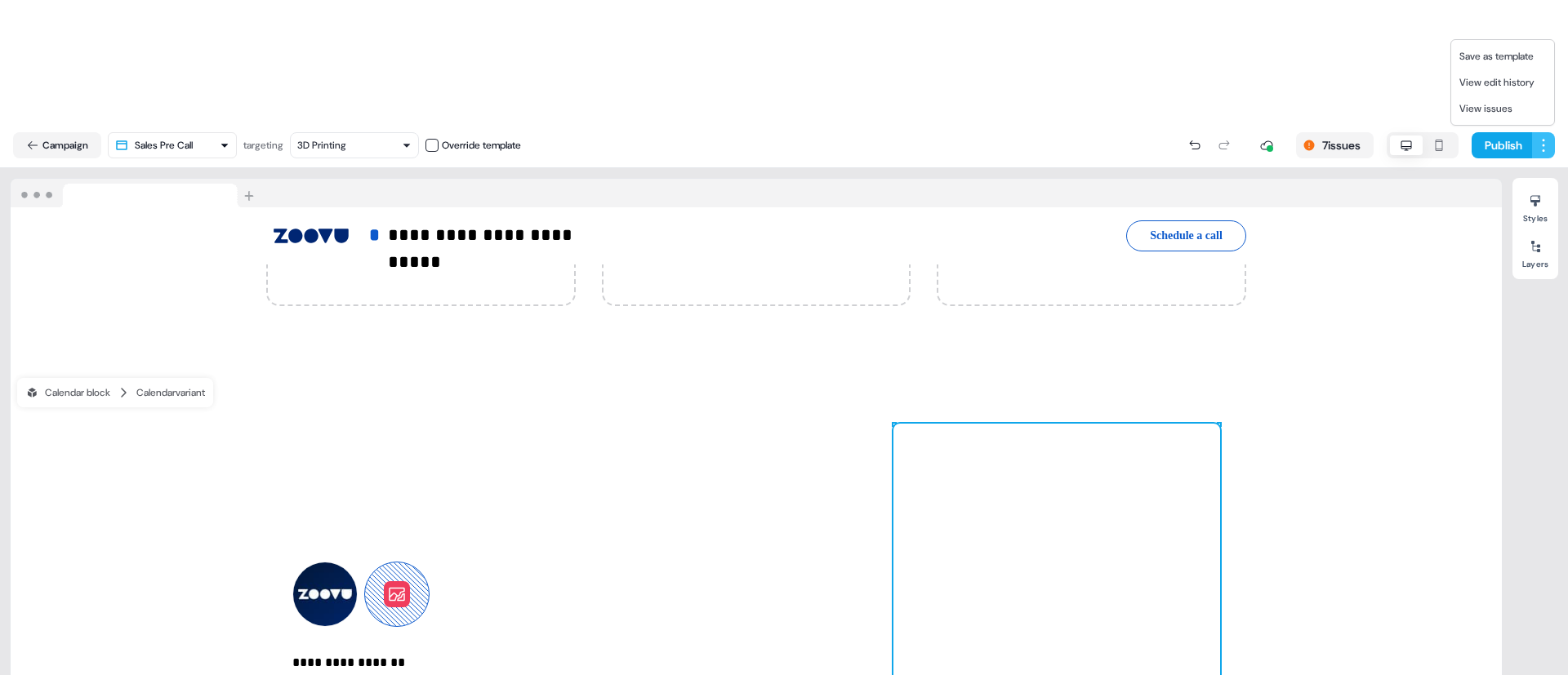 click on "**********" at bounding box center [784, 398] 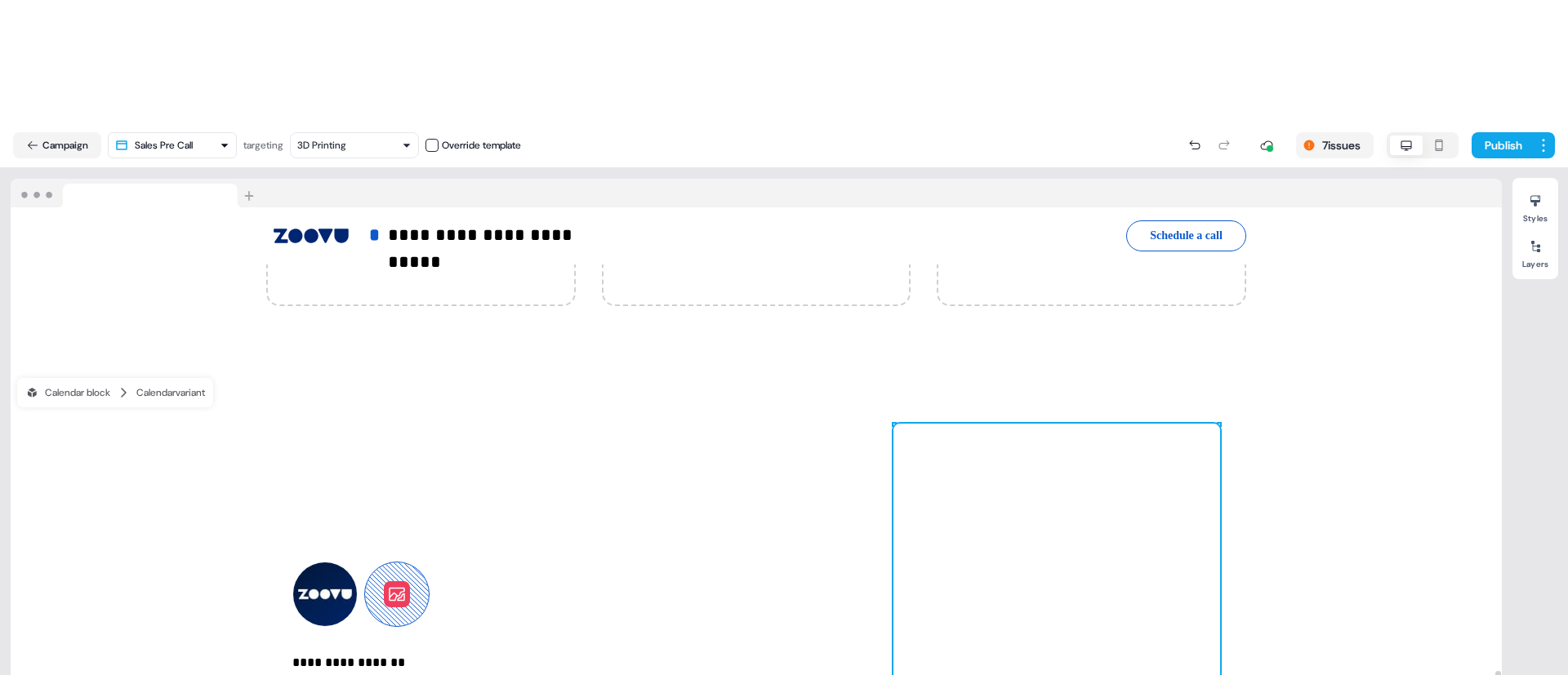 click on "**********" at bounding box center (784, 398) 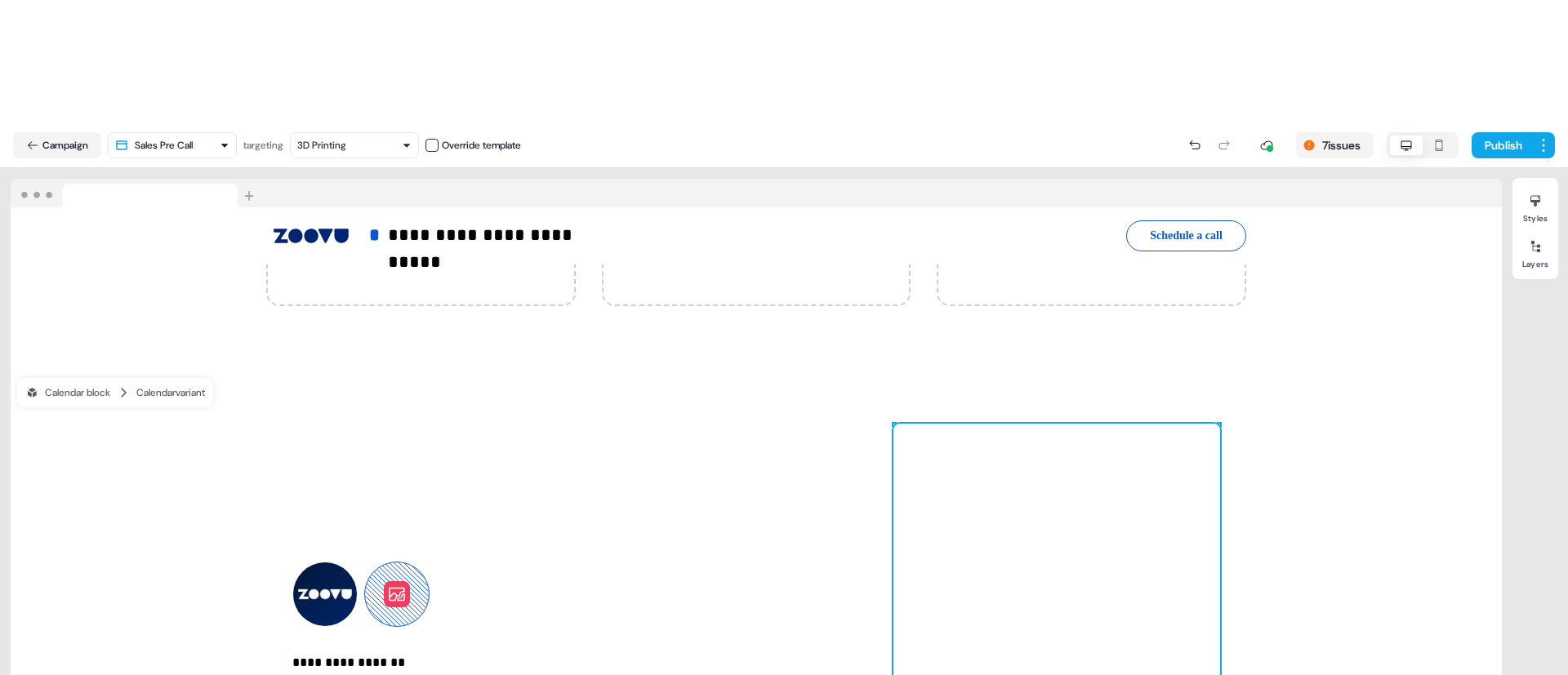 click on "**********" at bounding box center [784, 398] 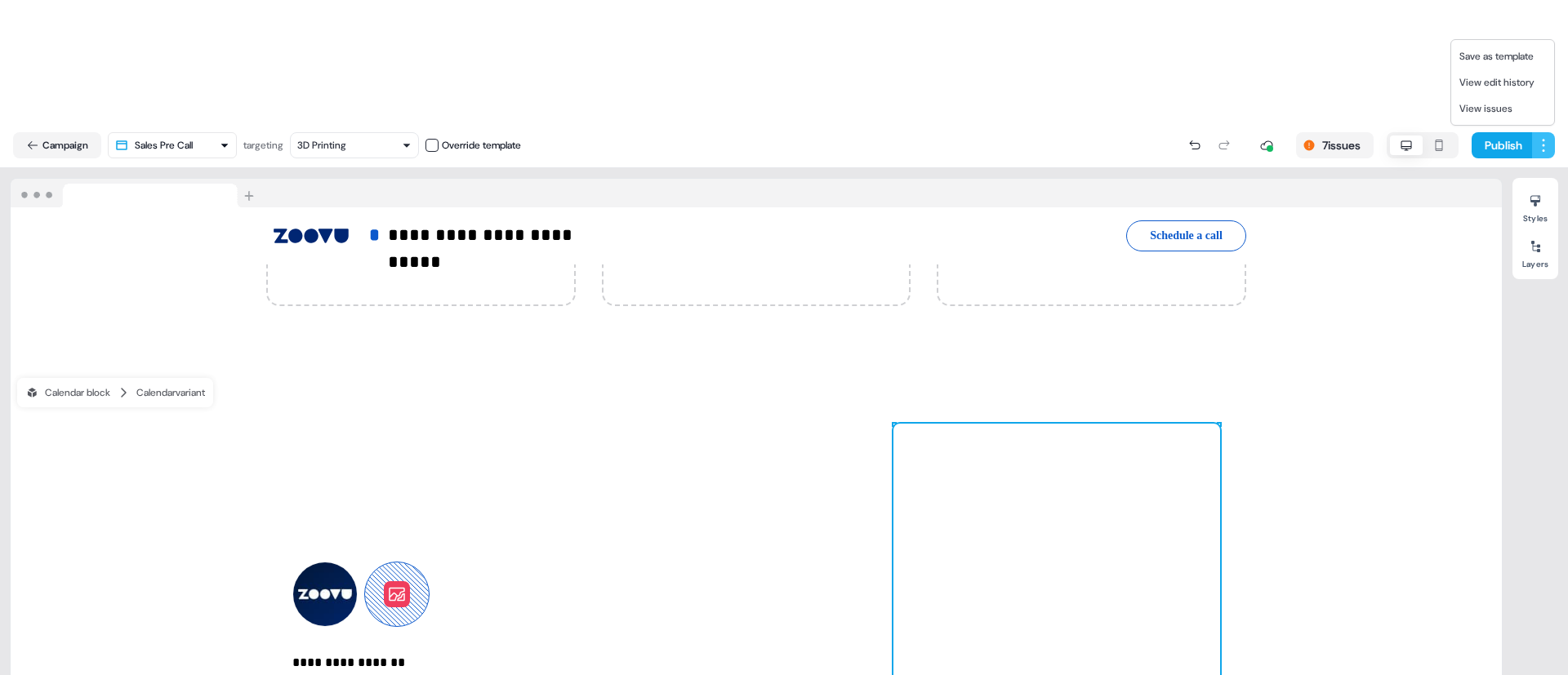 click on "**********" at bounding box center [784, 398] 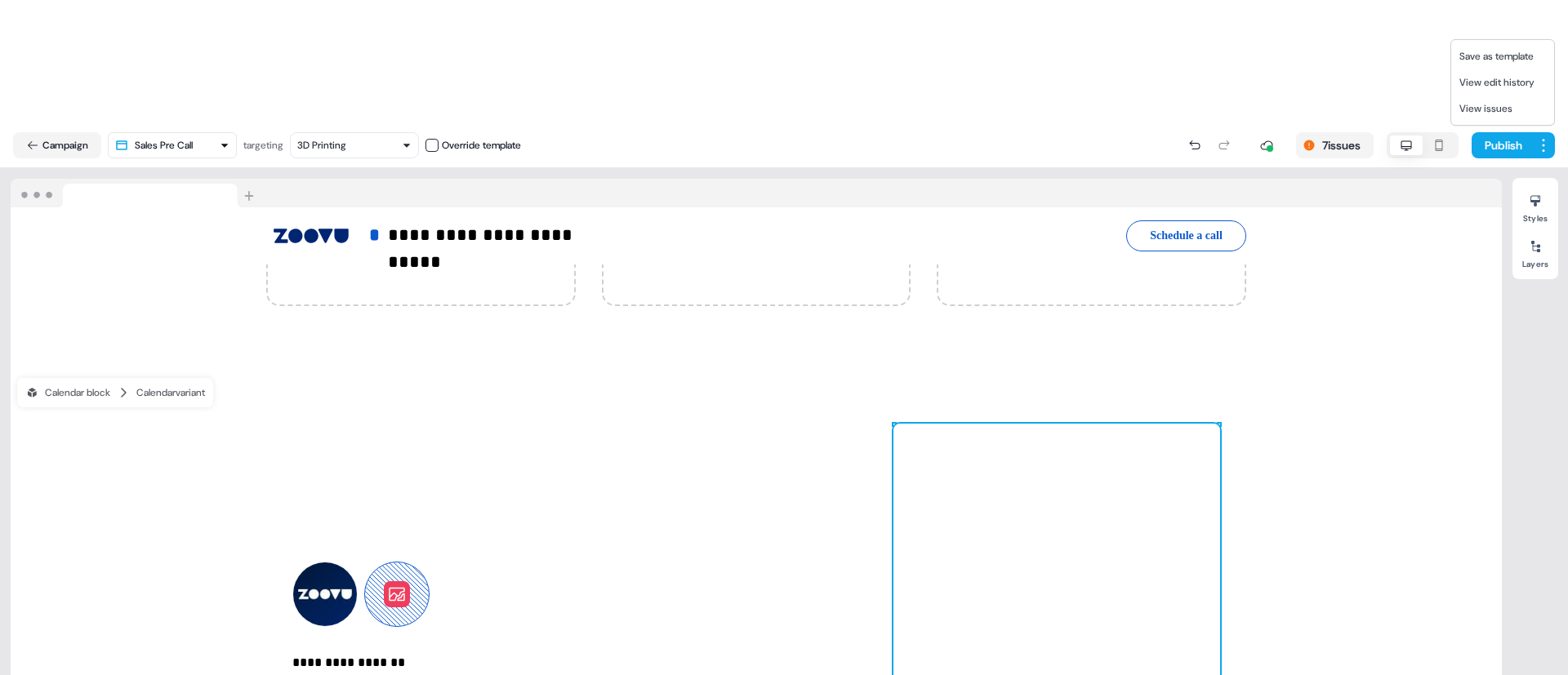 click on "**********" at bounding box center (784, 398) 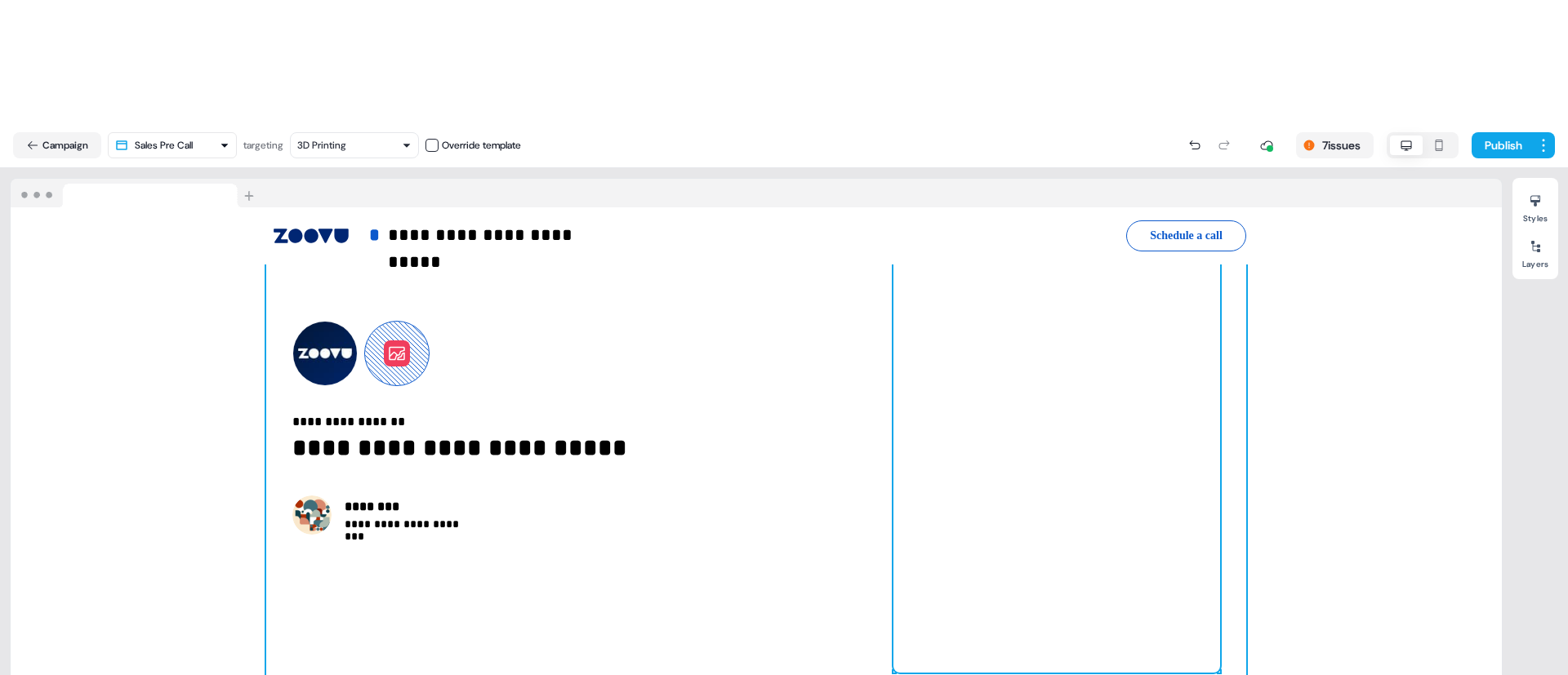 scroll, scrollTop: 3772, scrollLeft: 0, axis: vertical 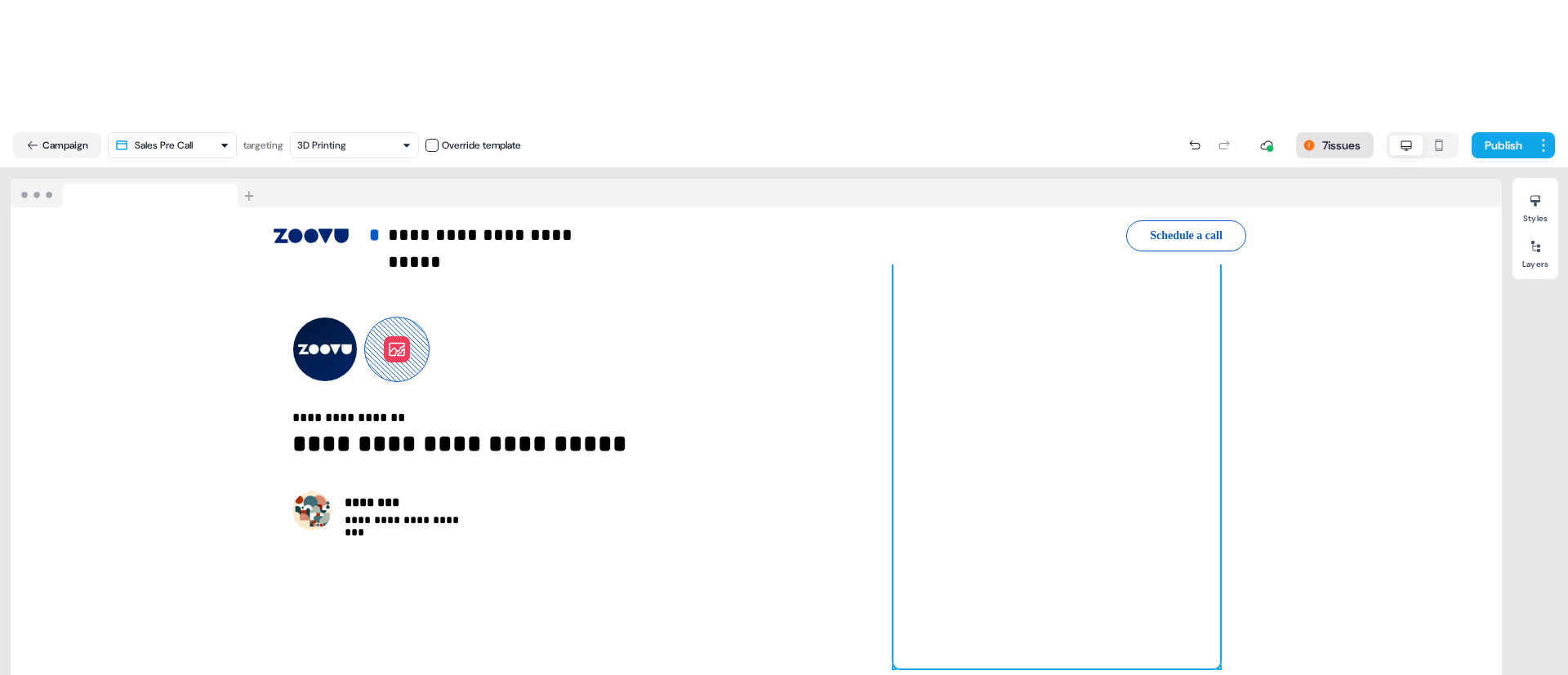 click on "7  issues" at bounding box center (1334, 145) 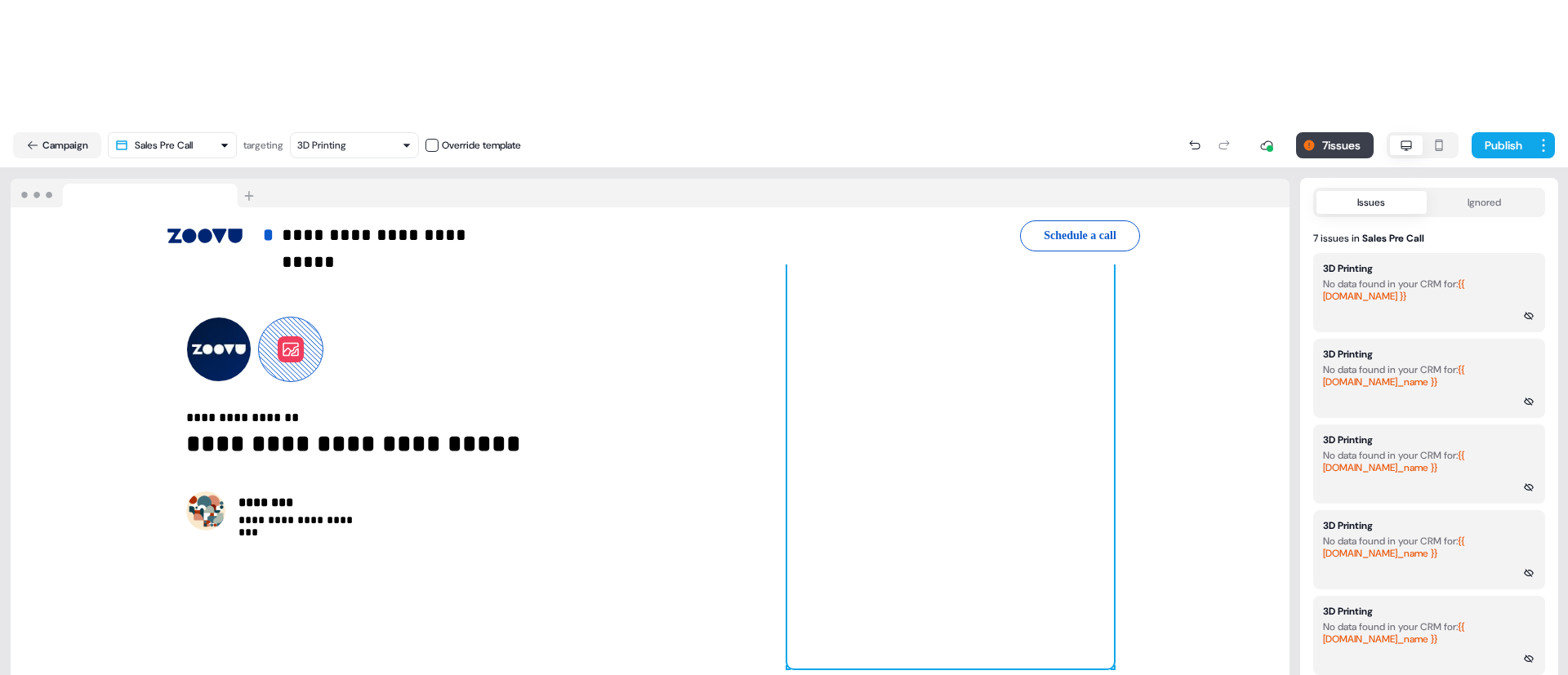 click on "7  issues" at bounding box center (1334, 145) 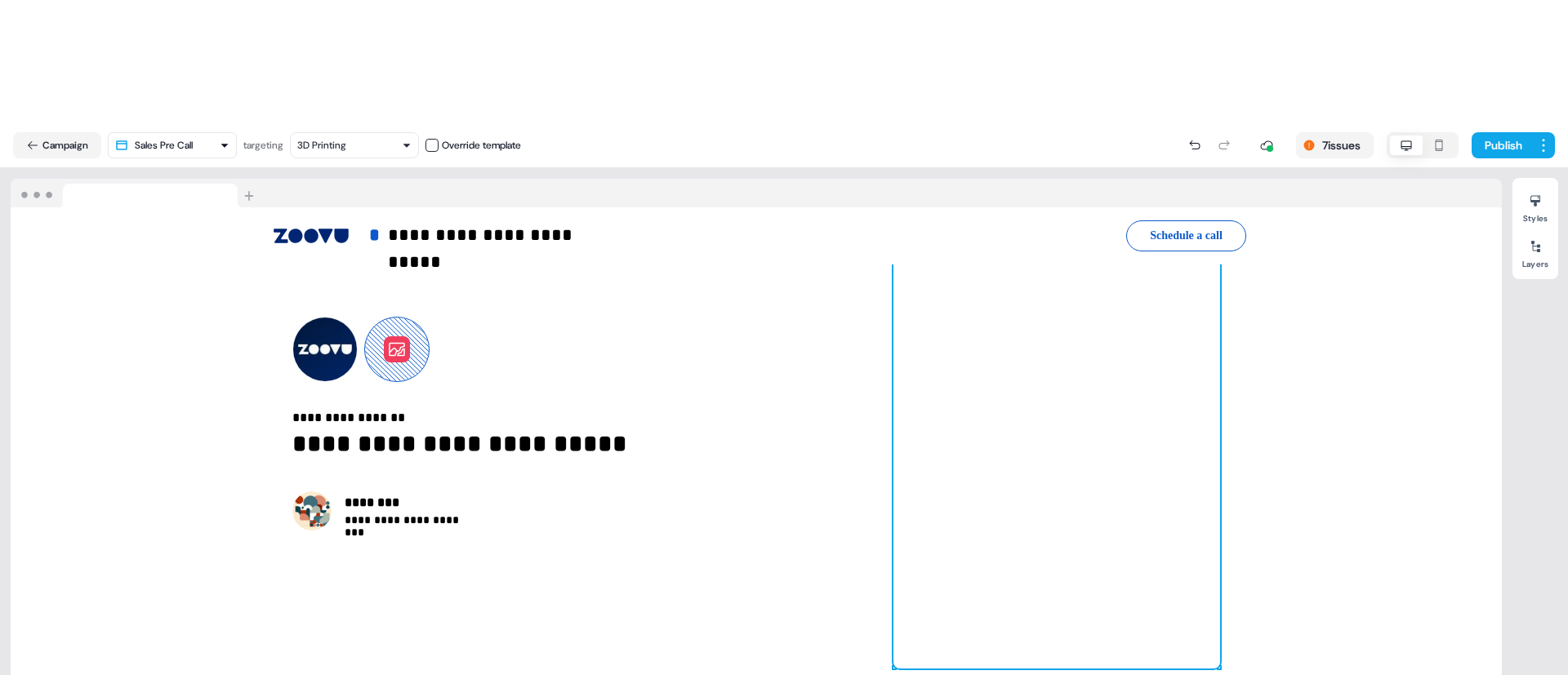 scroll, scrollTop: 3894, scrollLeft: 0, axis: vertical 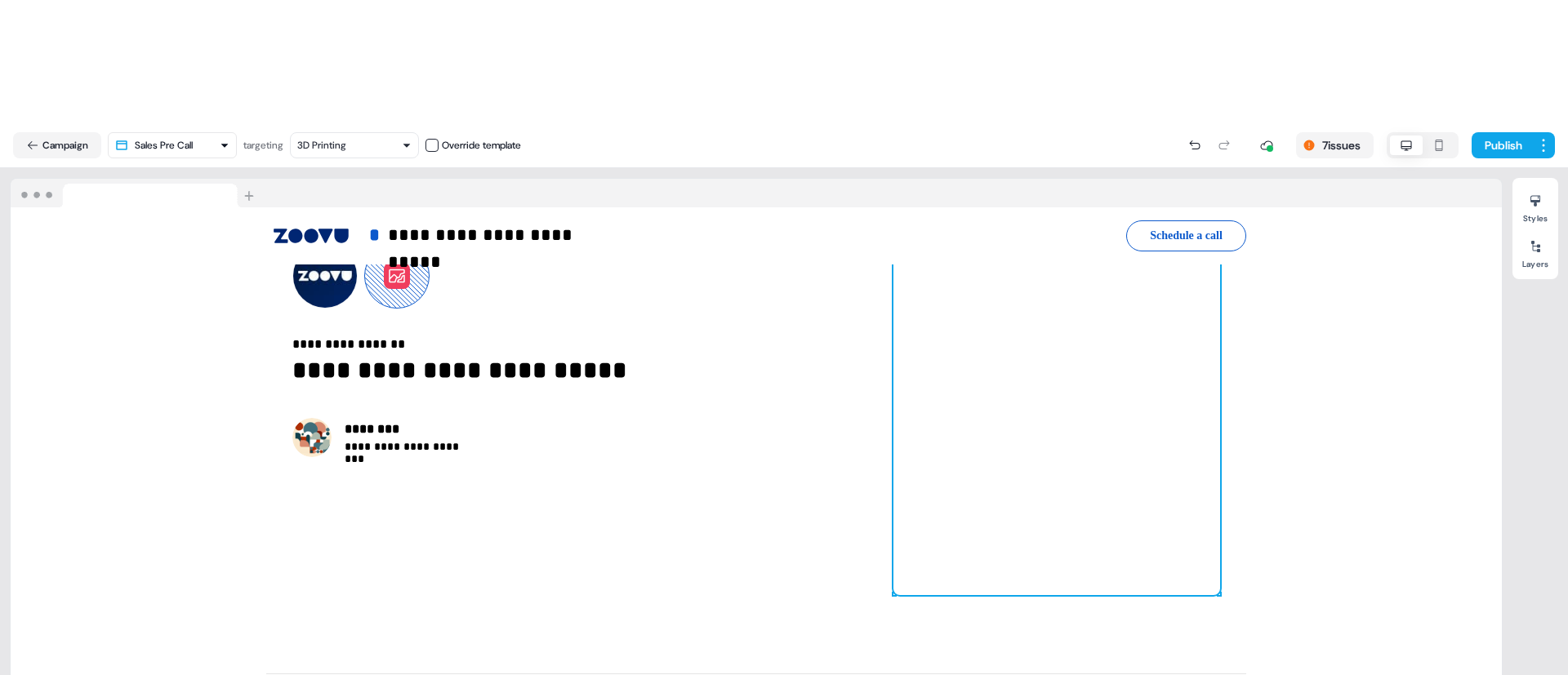 click at bounding box center [1057, 350] 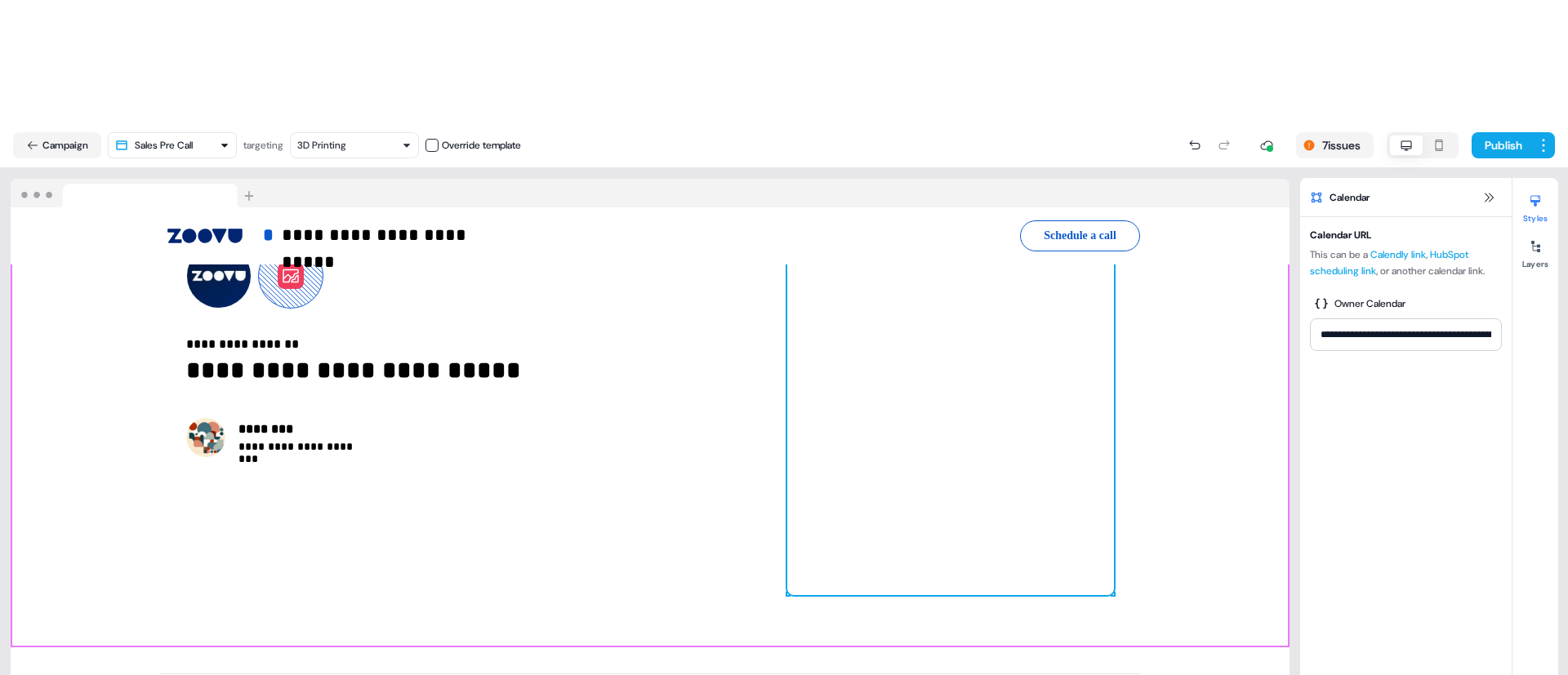 click on "**********" at bounding box center (650, 350) 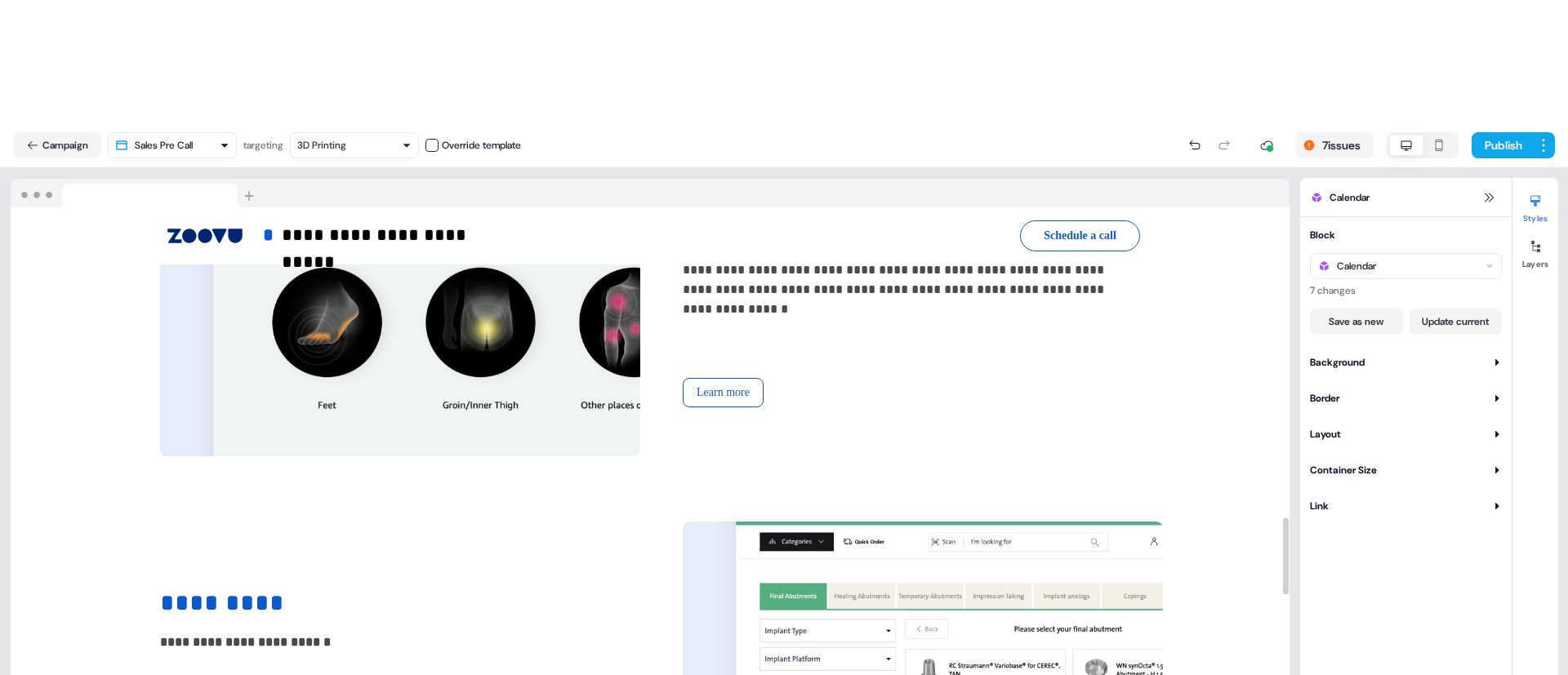 scroll, scrollTop: 2938, scrollLeft: 0, axis: vertical 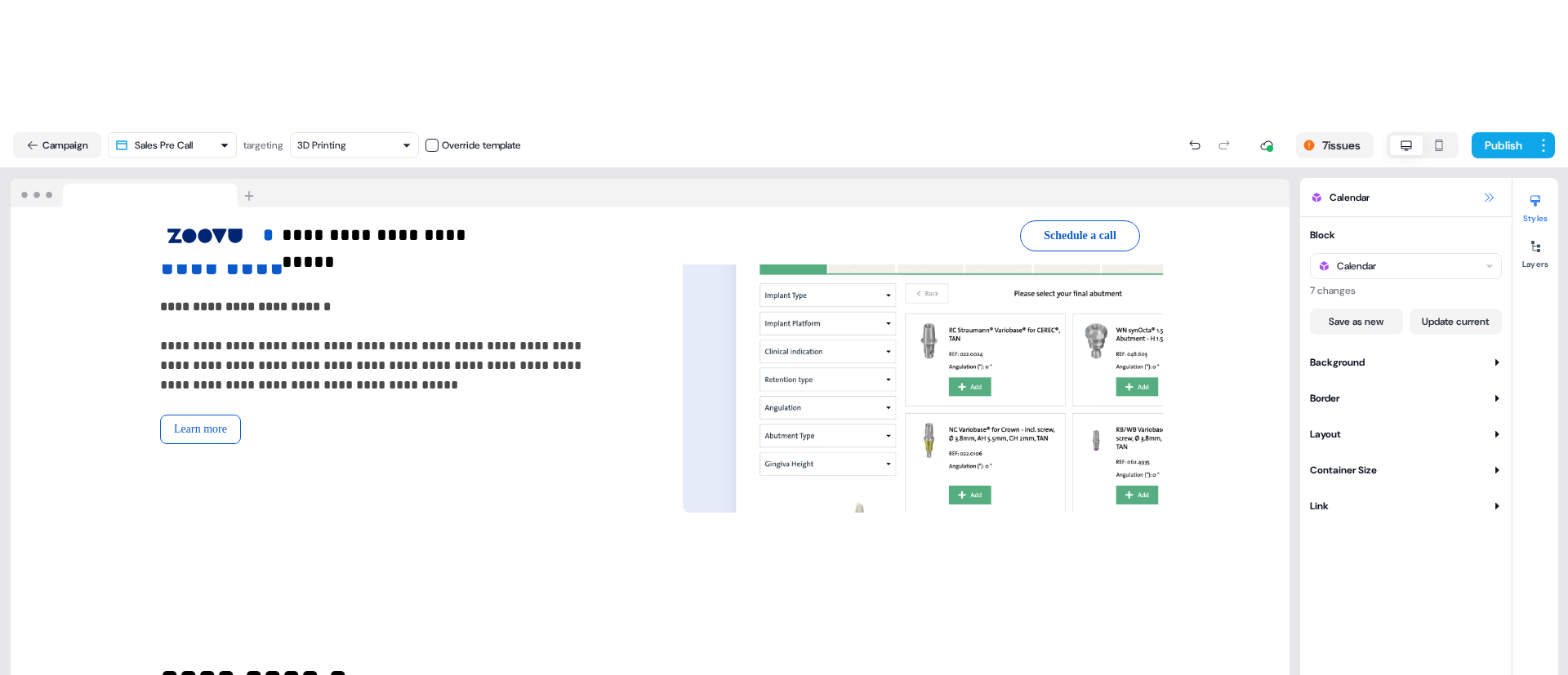 click at bounding box center (1489, 198) 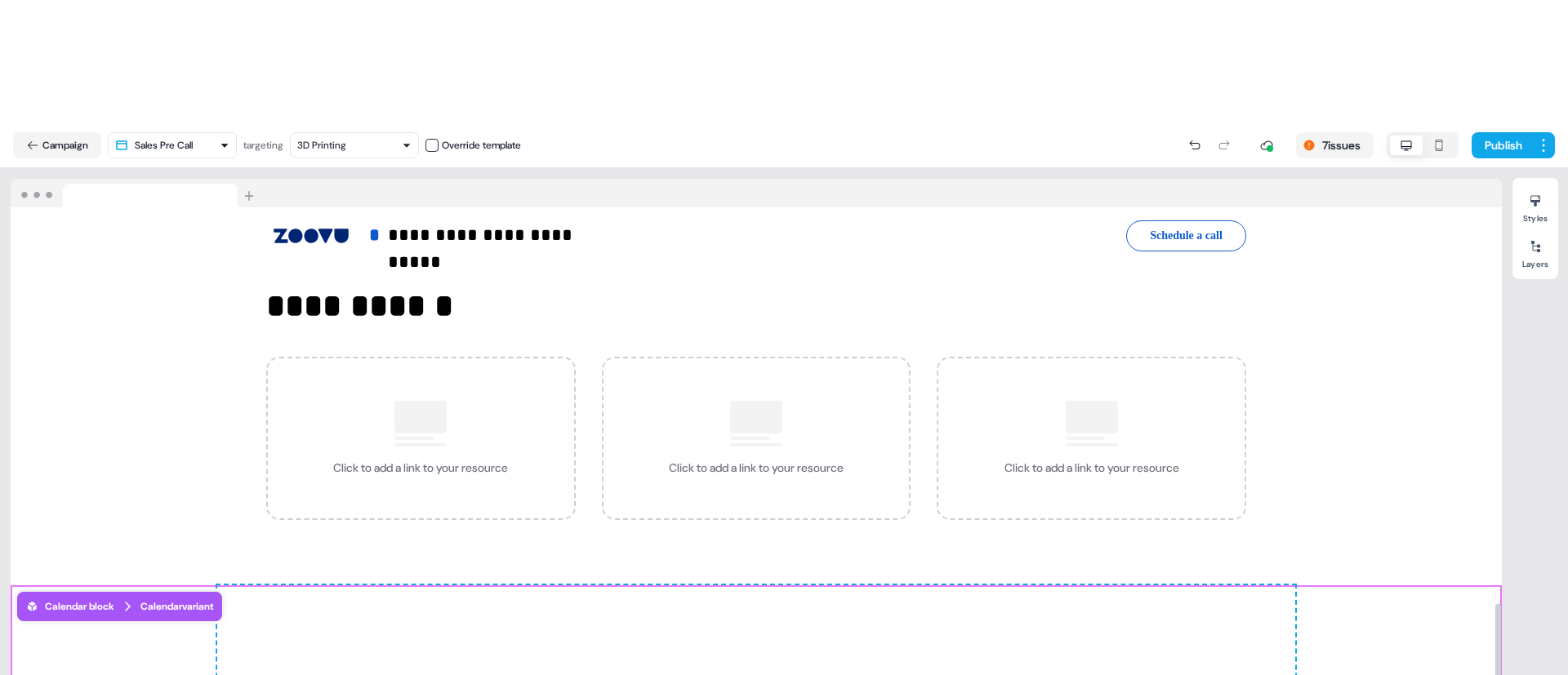 scroll, scrollTop: 3894, scrollLeft: 0, axis: vertical 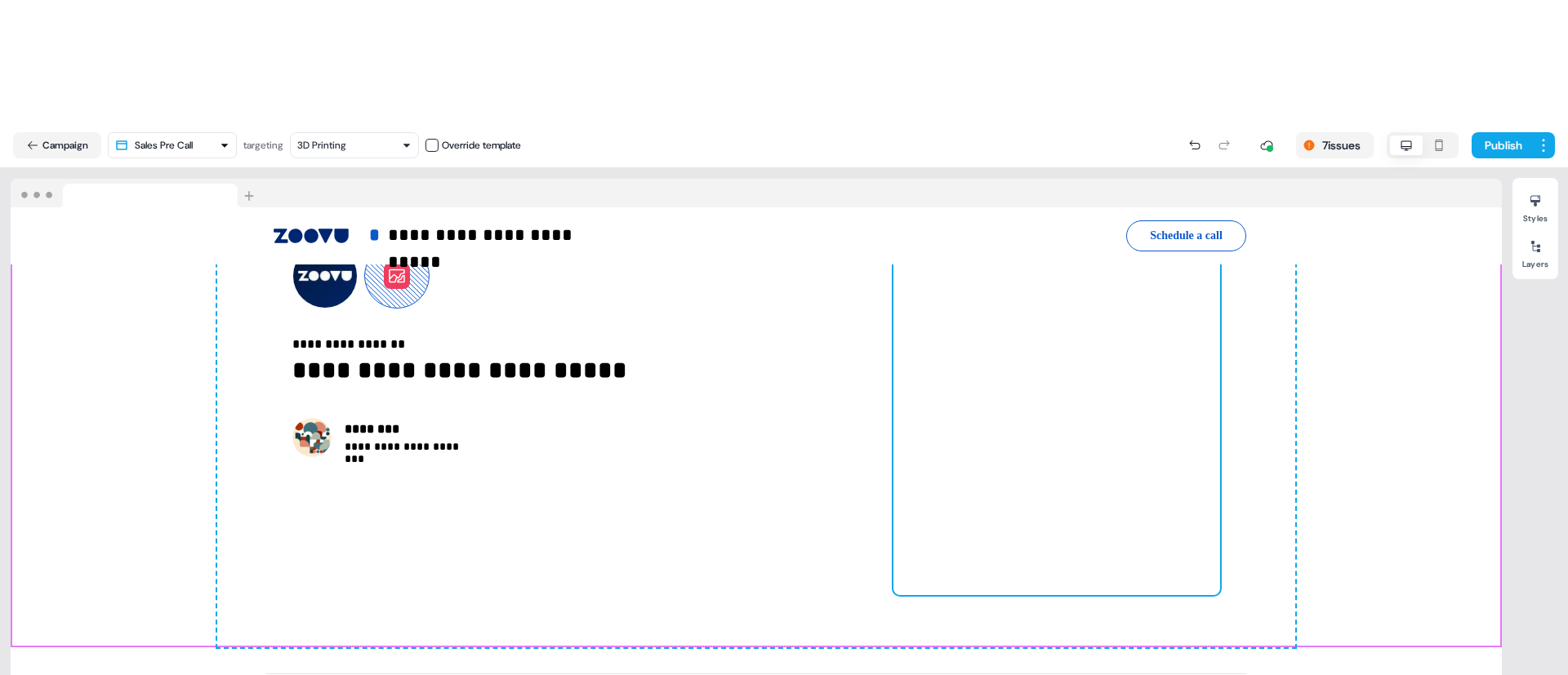 click at bounding box center (1057, 350) 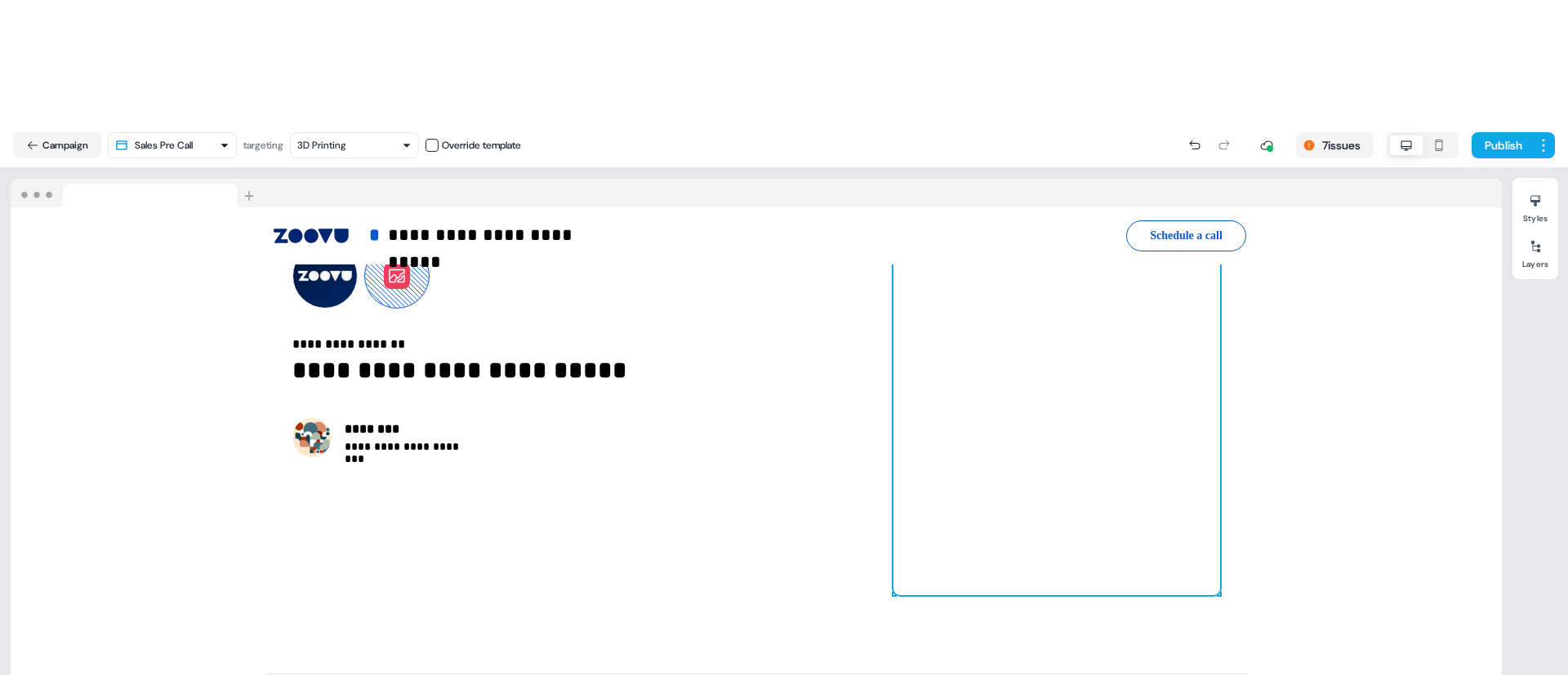 click at bounding box center (1057, 350) 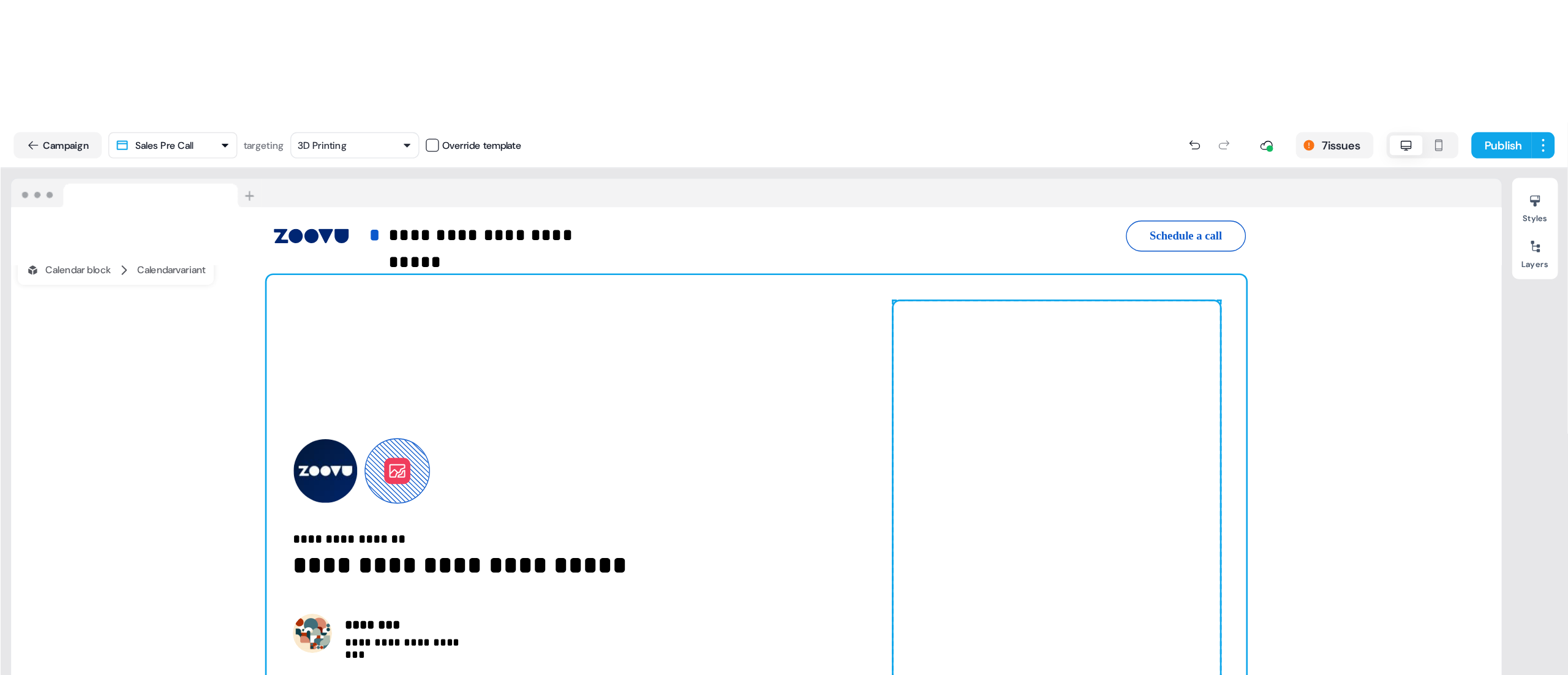 scroll, scrollTop: 2738, scrollLeft: 0, axis: vertical 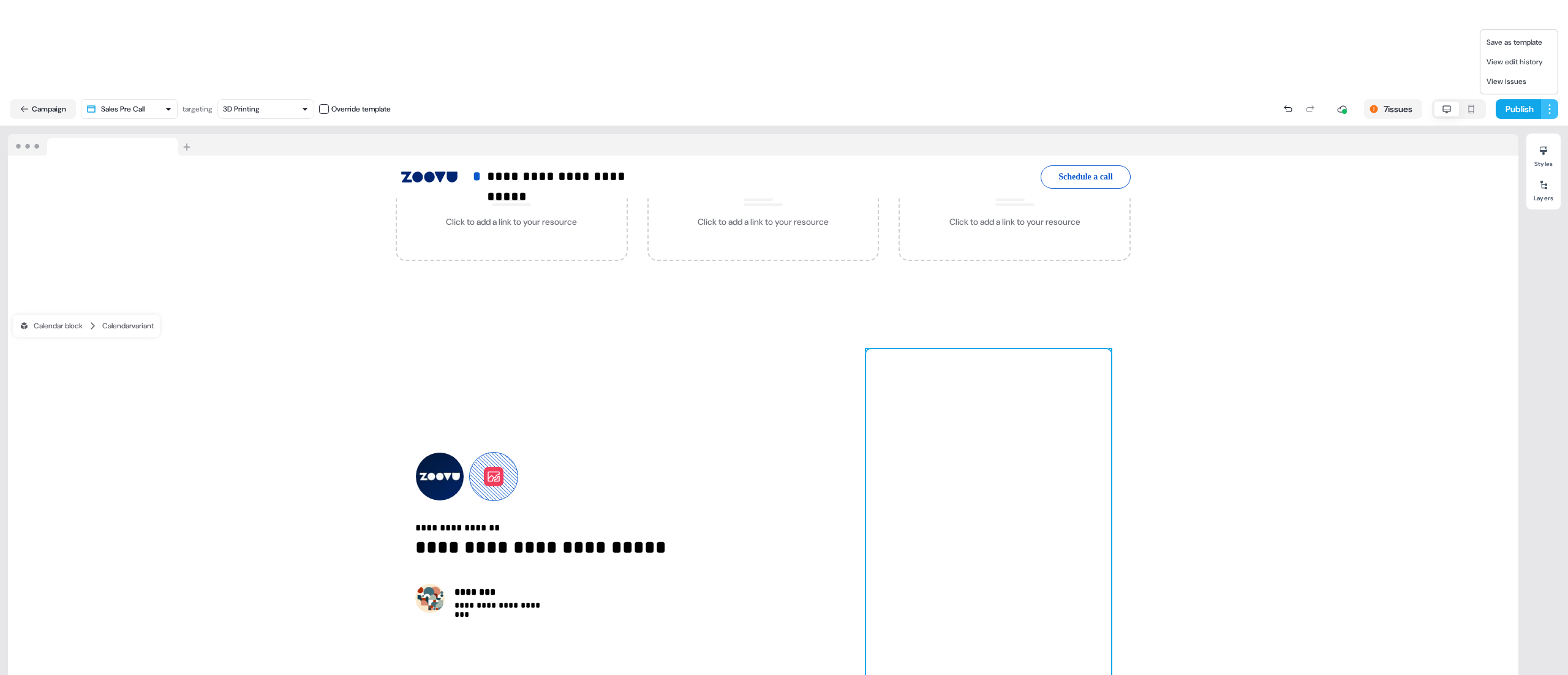 click on "**********" at bounding box center [784, 383] 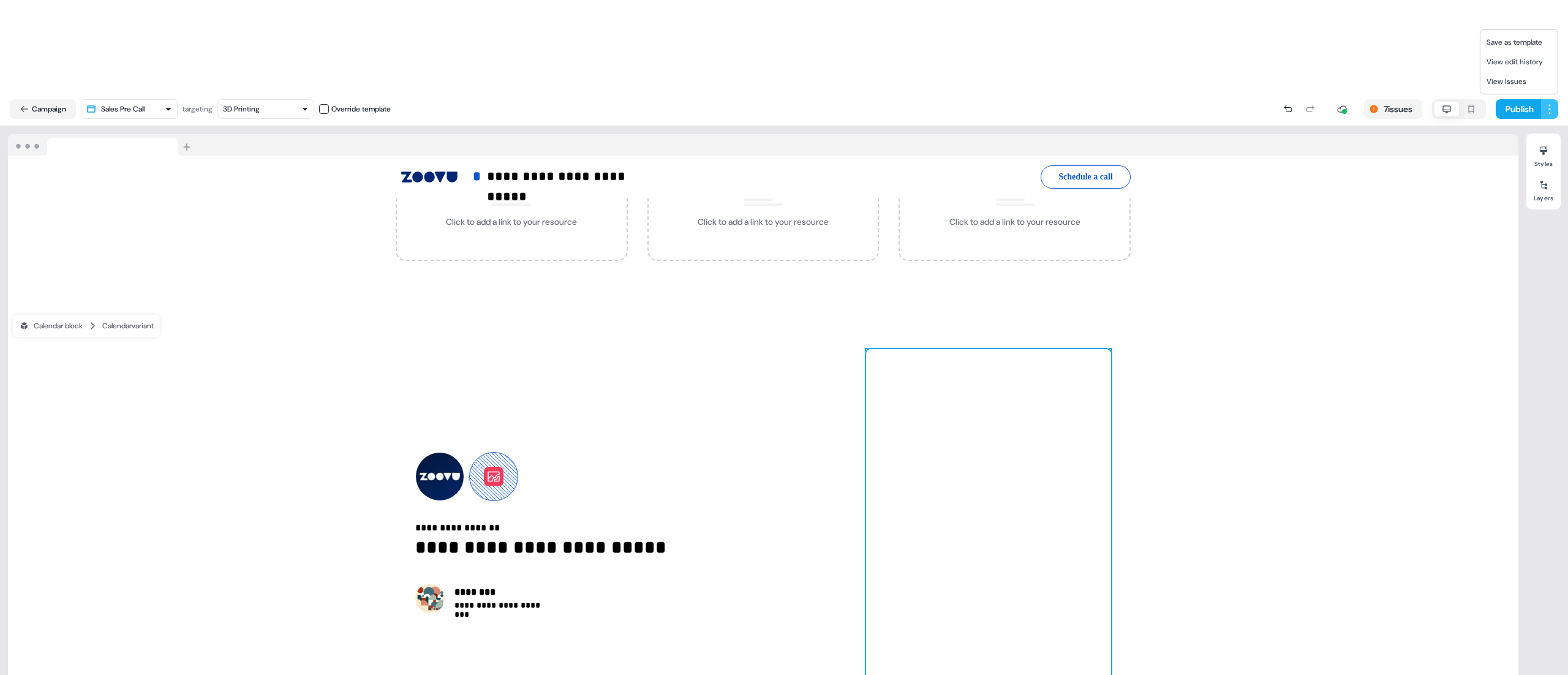 click on "**********" at bounding box center [784, 383] 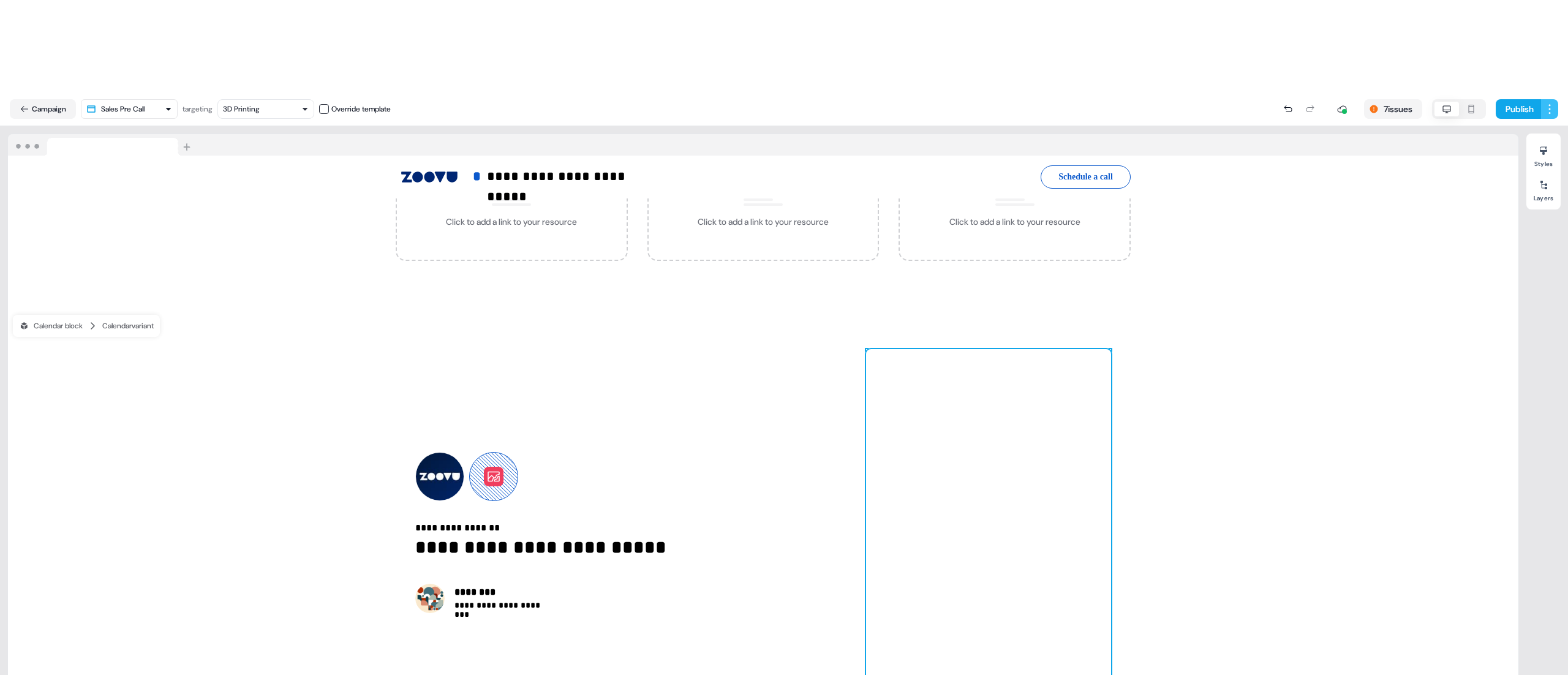 click on "**********" at bounding box center (784, 383) 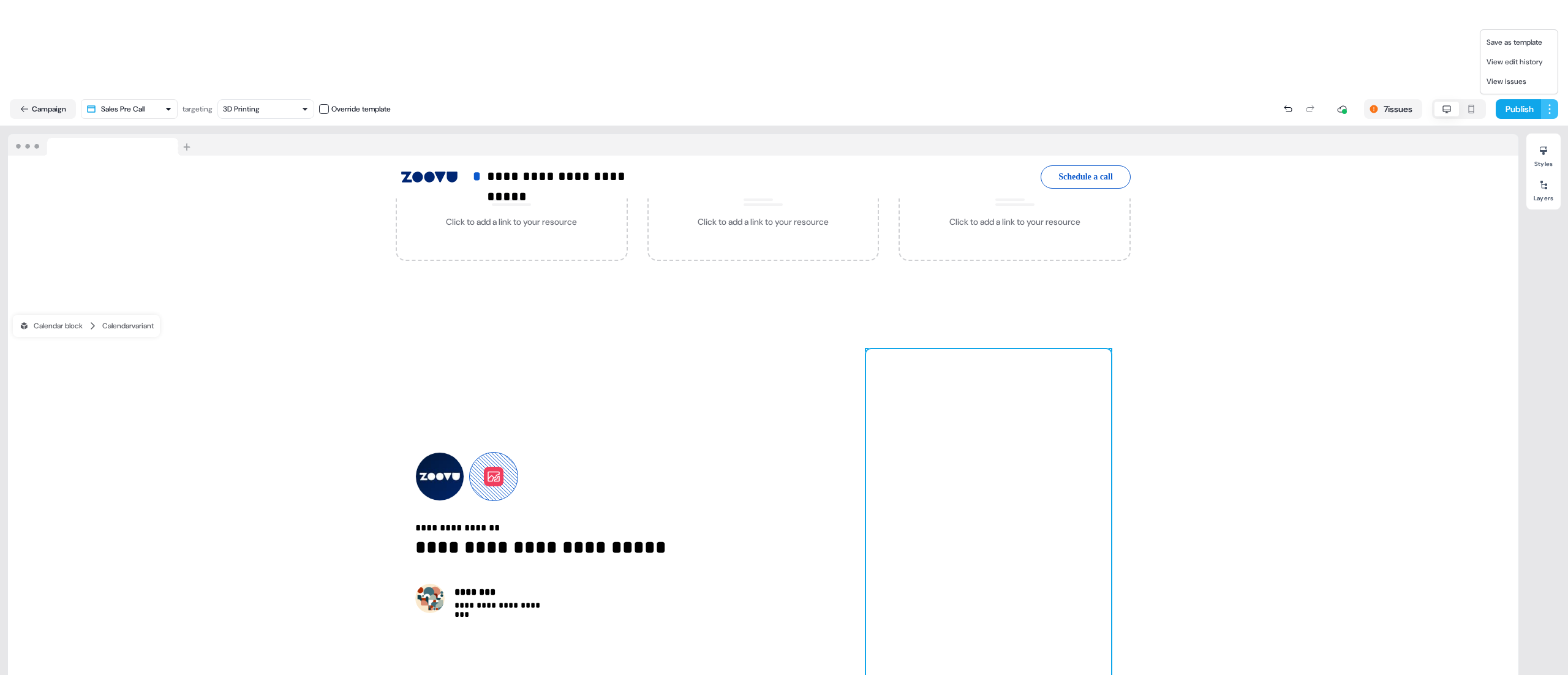 click on "**********" at bounding box center (784, 383) 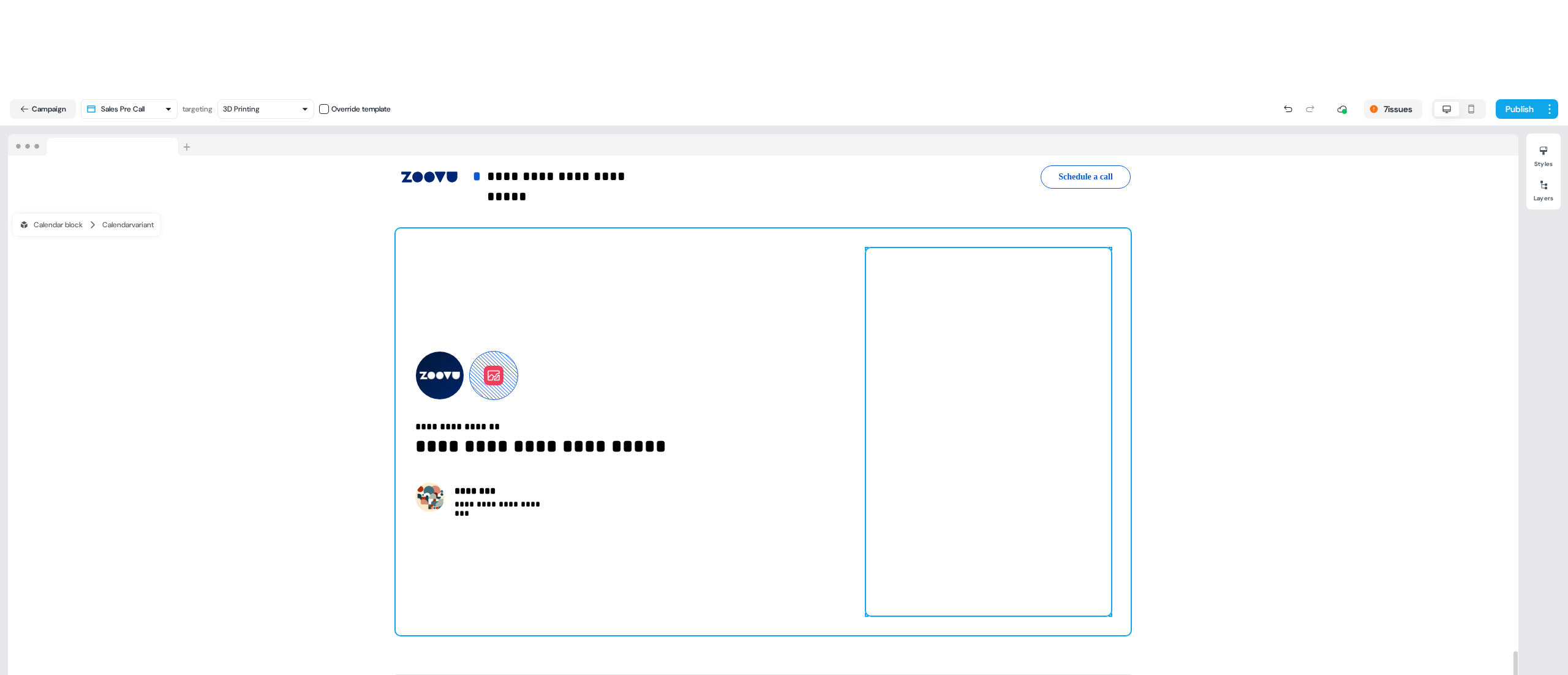 scroll, scrollTop: 2754, scrollLeft: 0, axis: vertical 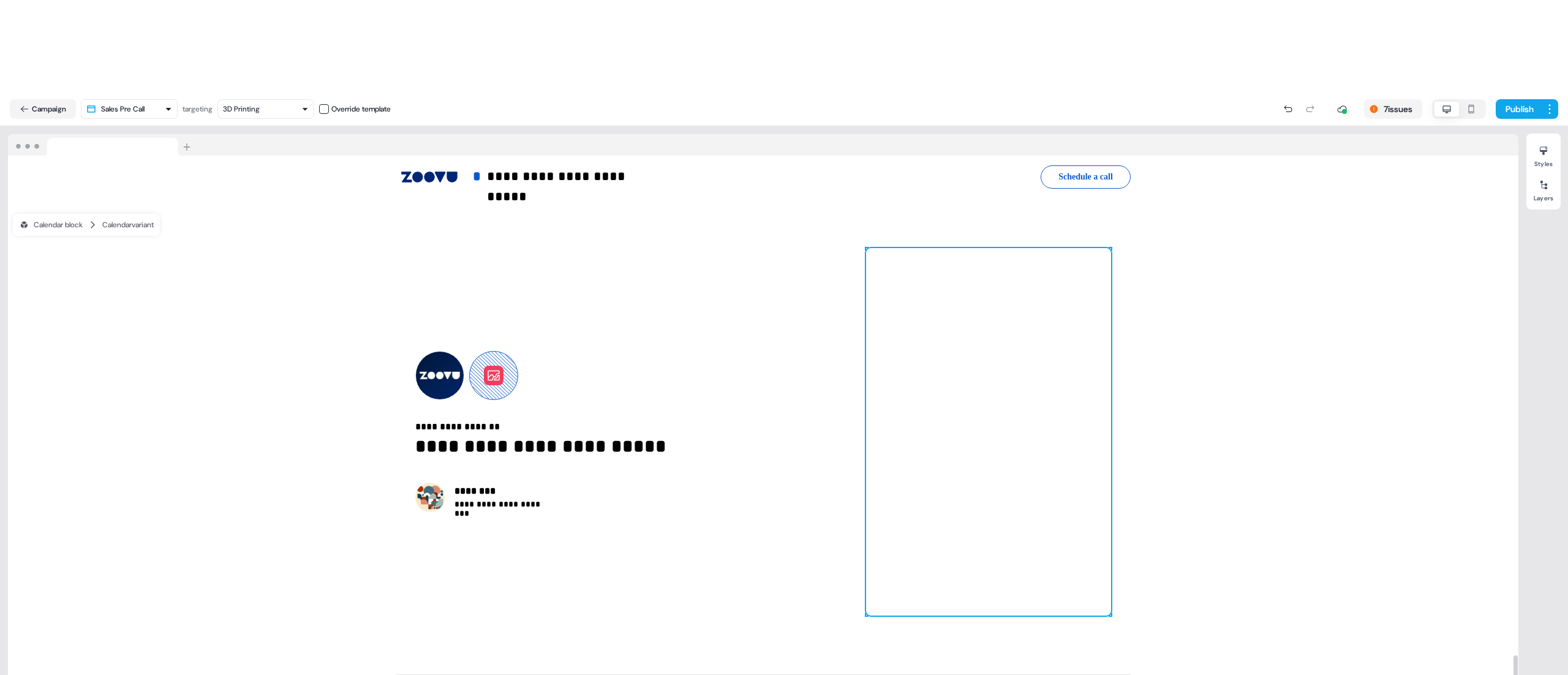 click at bounding box center (989, 432) 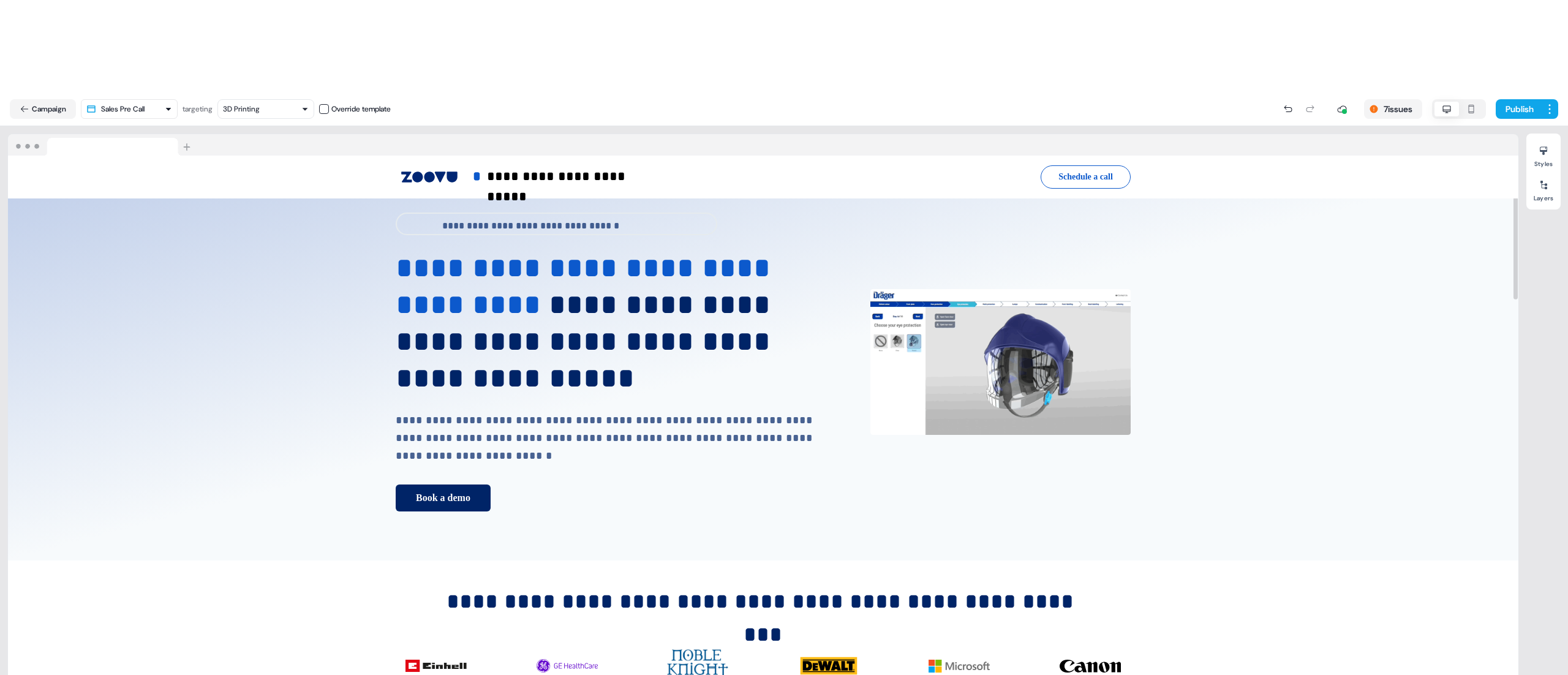 scroll, scrollTop: 0, scrollLeft: 0, axis: both 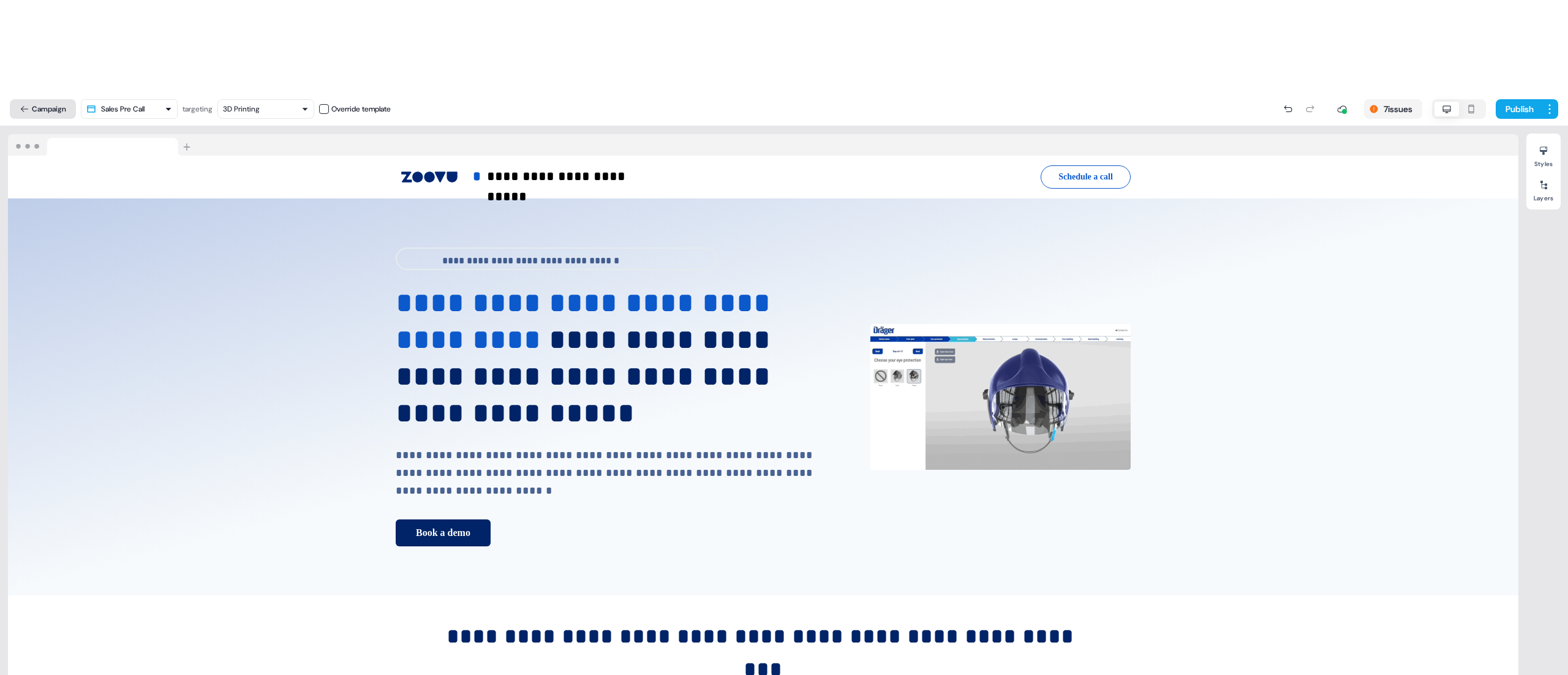 click on "Campaign" at bounding box center (43, 109) 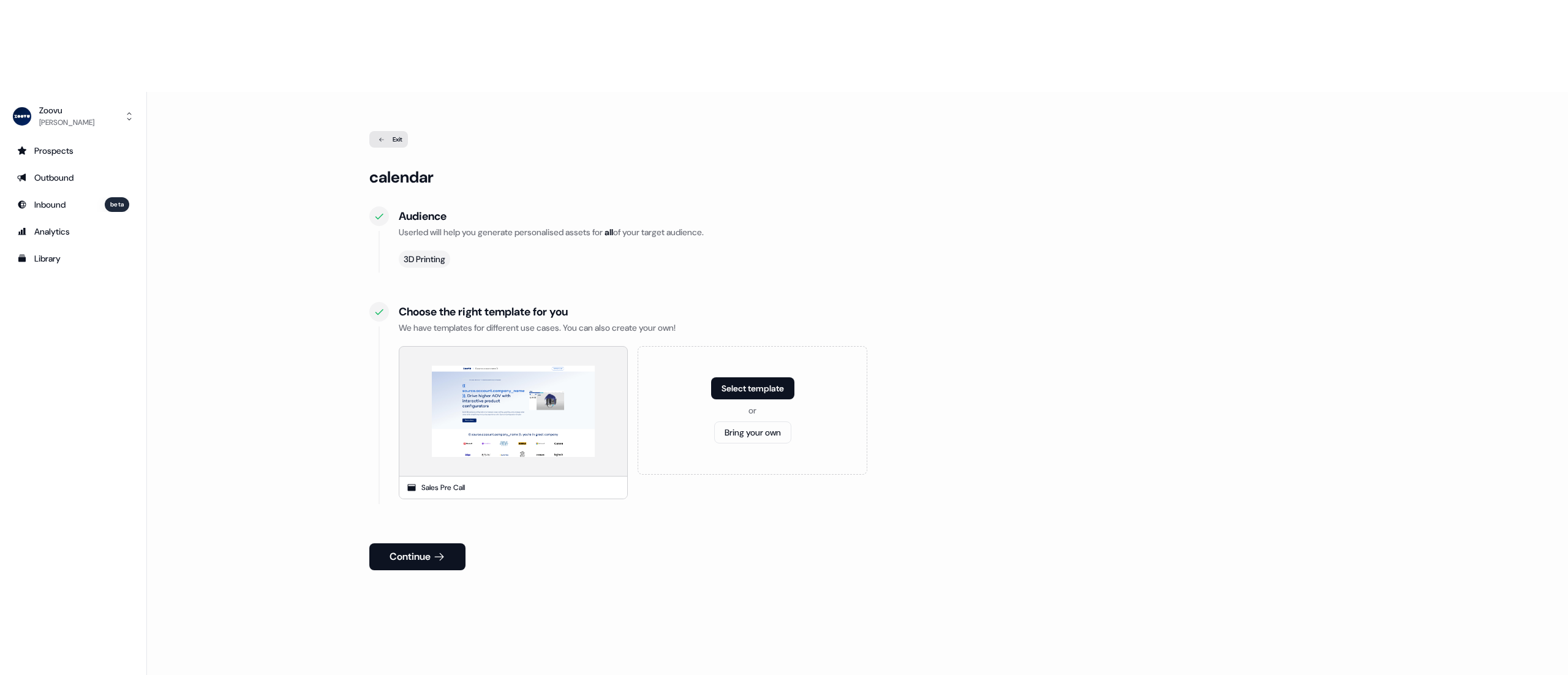 click on "Exit" at bounding box center (388, 139) 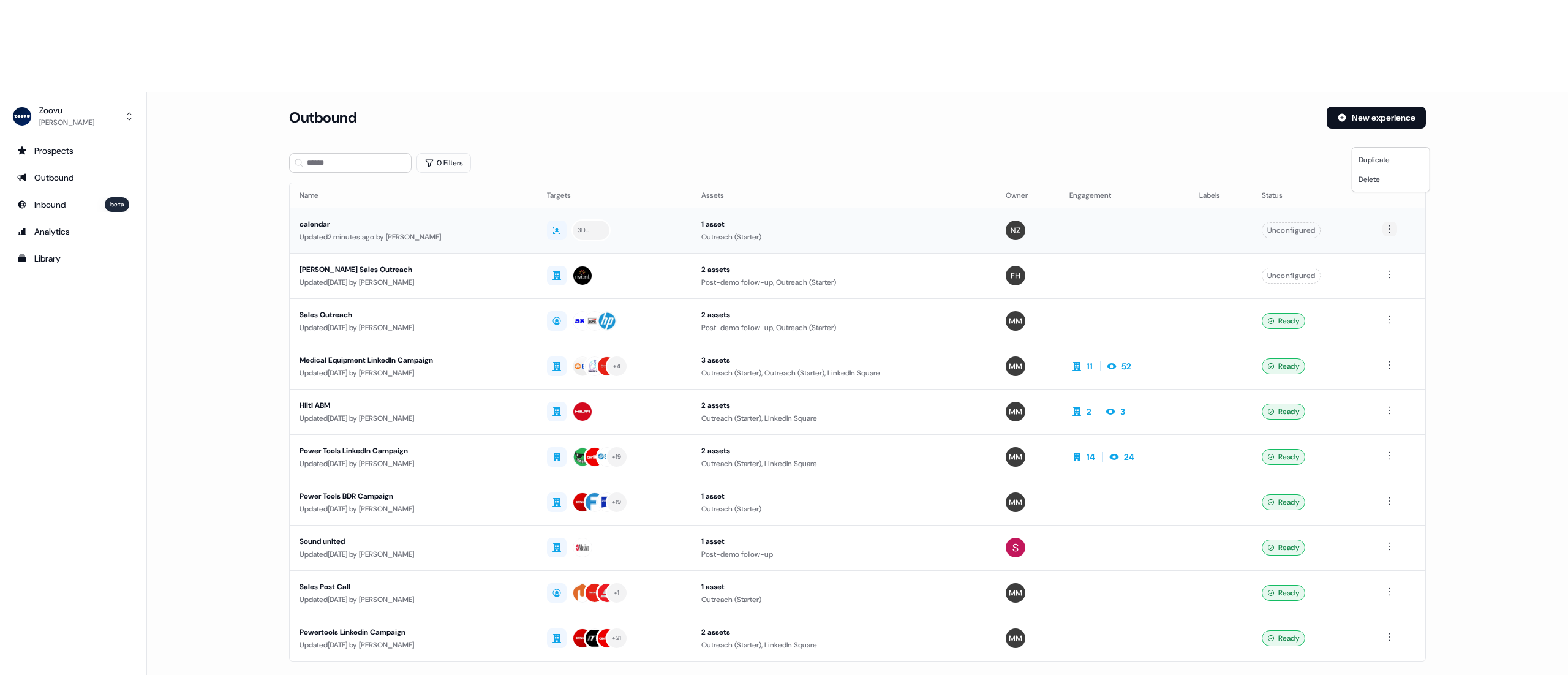 click on "For the best experience switch devices to a bigger screen. Go to Userled.io Zoovu Nicolas Zaidan Prospects Outbound Inbound beta Analytics Library   Integrations Team Profile Loading... Outbound New experience 0   Filters Name Targets Assets Owner Engagement Labels Status calendar Updated  2 minutes ago   by   Nicolas Zaidan 3D Printing 1   asset Outreach (Starter) Unconfigured Freddie Sales Outreach Updated  1 day ago   by   Freddie Hedges 2   assets Post-demo follow-up, Outreach (Starter) Unconfigured Sales Outreach Updated  1 day ago   by   Morgan Missigman 2   assets Post-demo follow-up, Outreach (Starter) Ready Medical Equipment LinkedIn Campaign Updated  1 day ago   by   Sandy D'Souza + 4 3   assets Outreach (Starter), Outreach (Starter), LinkedIn Square 11 52 Ready Hilti ABM Updated    by" at bounding box center [784, 383] 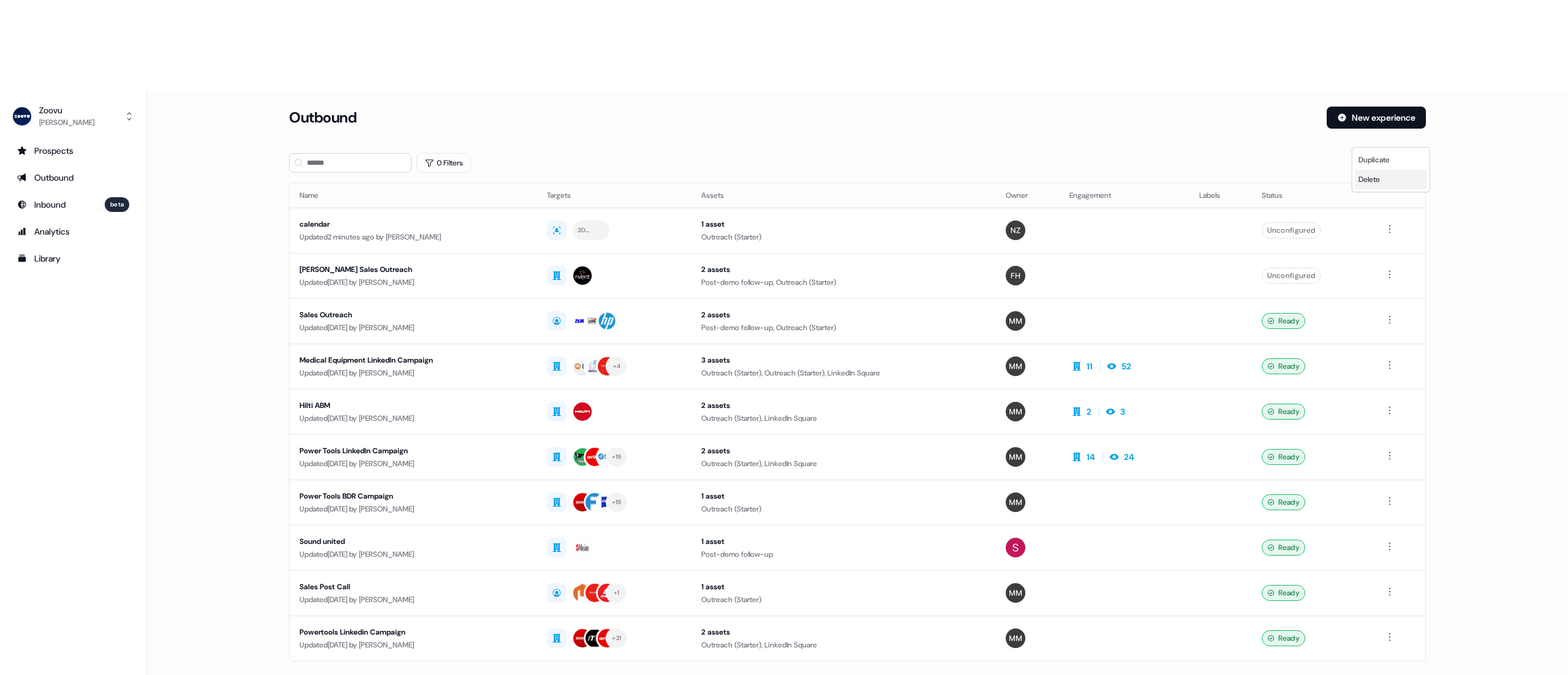 click on "Delete" at bounding box center [1391, 179] 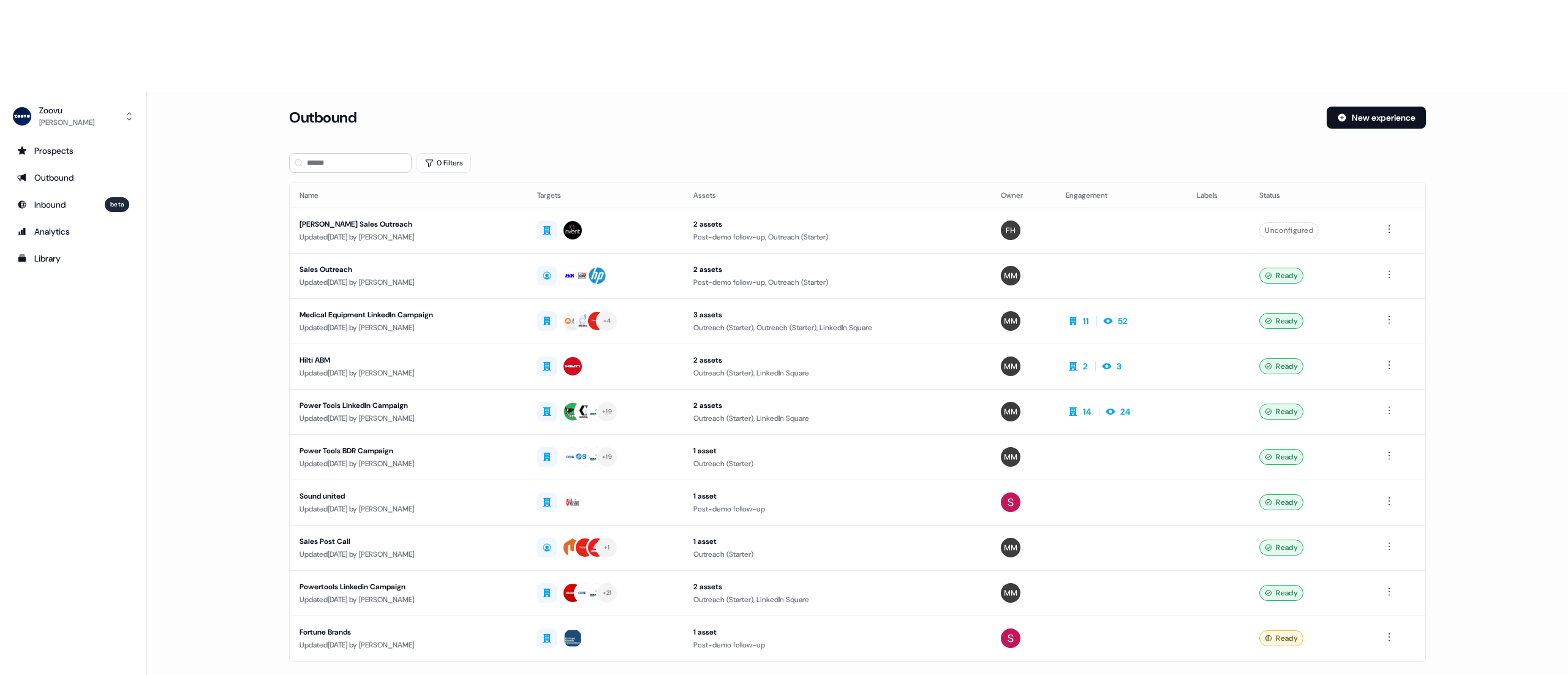 click on "Loading... Outbound New experience 0   Filters Name Targets Assets Owner Engagement Labels Status Freddie Sales Outreach Updated  1 day ago   by   Freddie Hedges 2   assets Post-demo follow-up, Outreach (Starter) Unconfigured Sales Outreach Updated  1 day ago   by   Morgan Missigman 2   assets Post-demo follow-up, Outreach (Starter) Ready Medical Equipment LinkedIn Campaign Updated  1 day ago   by   Sandy D'Souza + 4 3   assets Outreach (Starter), Outreach (Starter), LinkedIn Square 11 52 Ready Hilti ABM Updated  3 days ago   by   Morgan Missigman 2   assets Outreach (Starter), LinkedIn Square 2 3 Ready Power Tools LinkedIn Campaign Updated  3 days ago   by   Morgan Missigman + 19 2   assets Outreach (Starter), LinkedIn Square 14 24 Ready Power Tools BDR Campaign Updated  3 days ago   by   Morgan Missigman + 19 1   asset Outreach (Starter) Ready Sound united Updated  4 days ago   by   Sandy D'Souza 1   asset Post-demo follow-up Ready Sales Post Call Updated  4 days ago   by   Morgan Missigman + 1 1" at bounding box center [858, 418] 